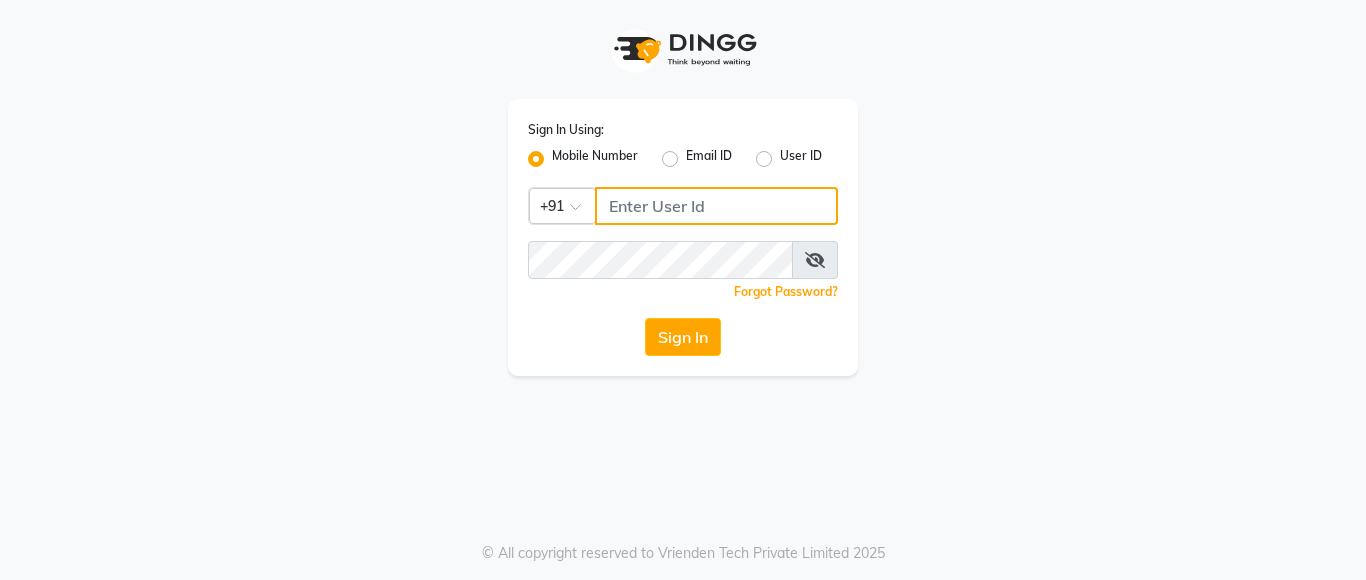 scroll, scrollTop: 0, scrollLeft: 0, axis: both 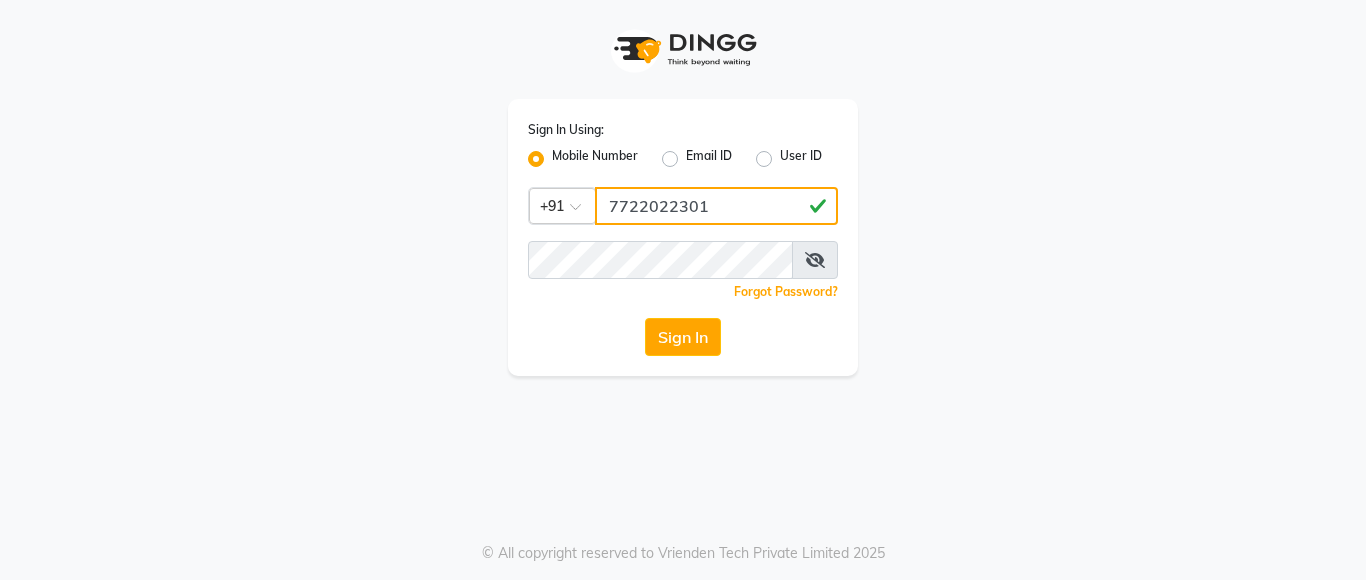 type on "7722022301" 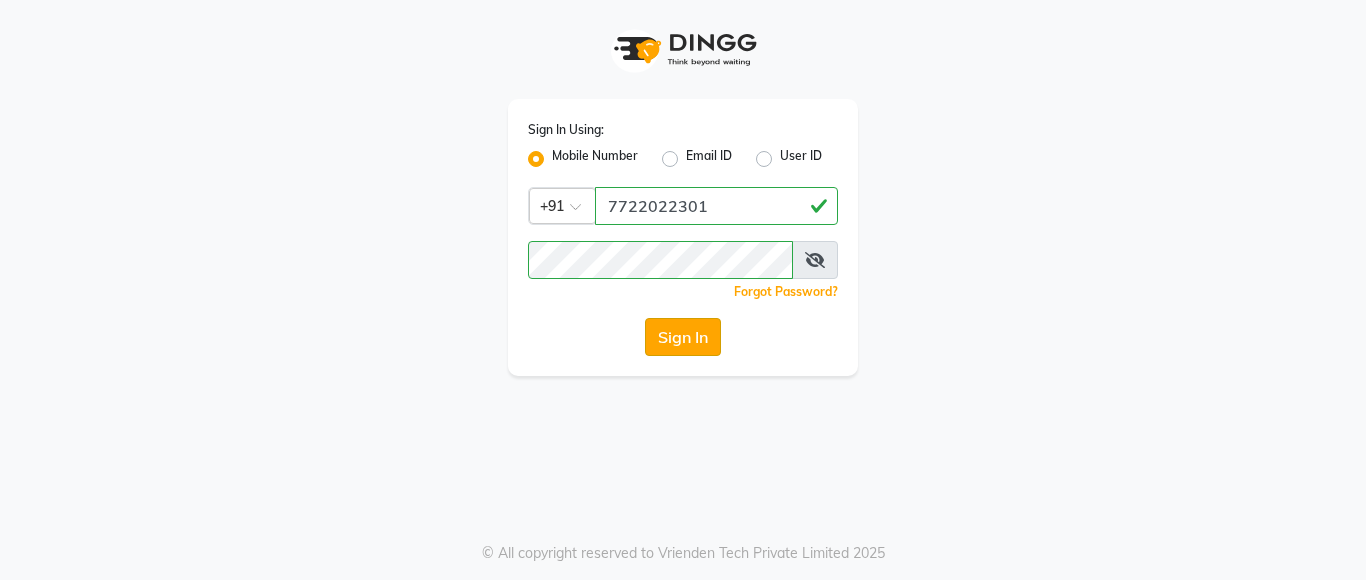 click on "Sign In" 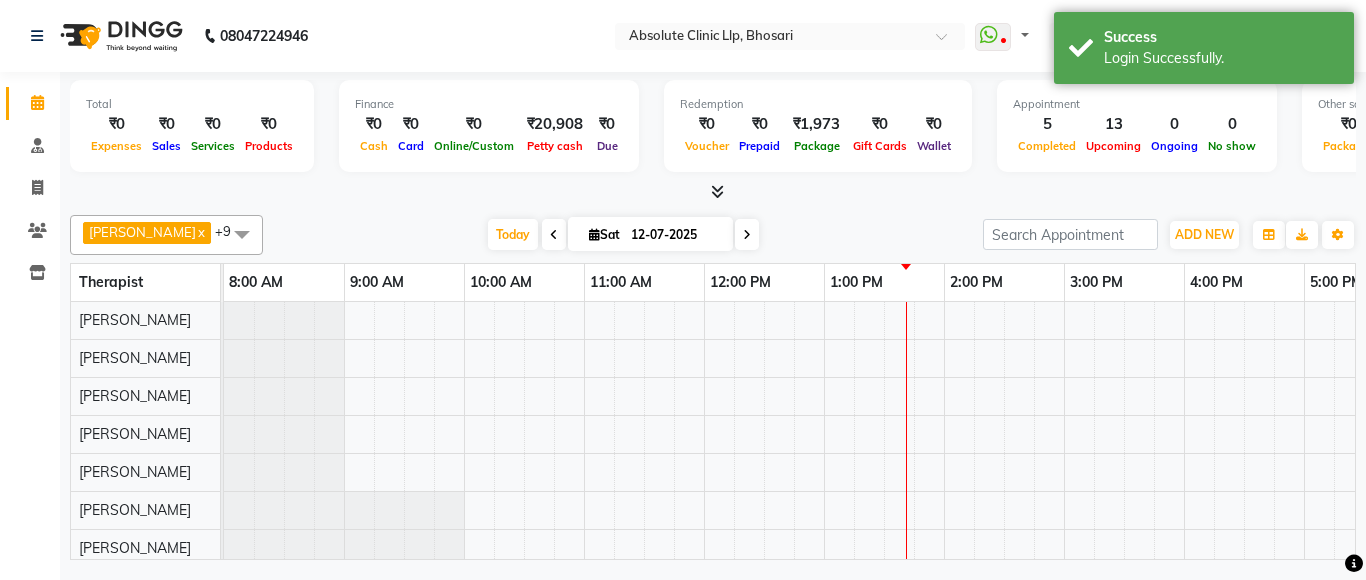 select on "en" 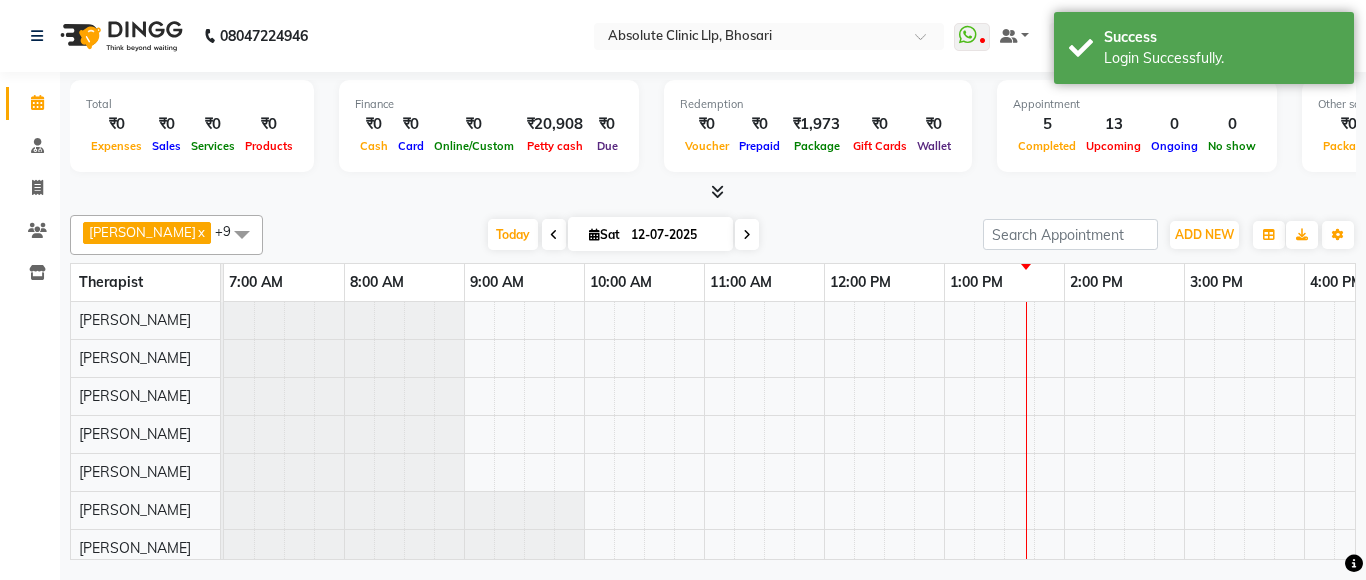 scroll, scrollTop: 0, scrollLeft: 0, axis: both 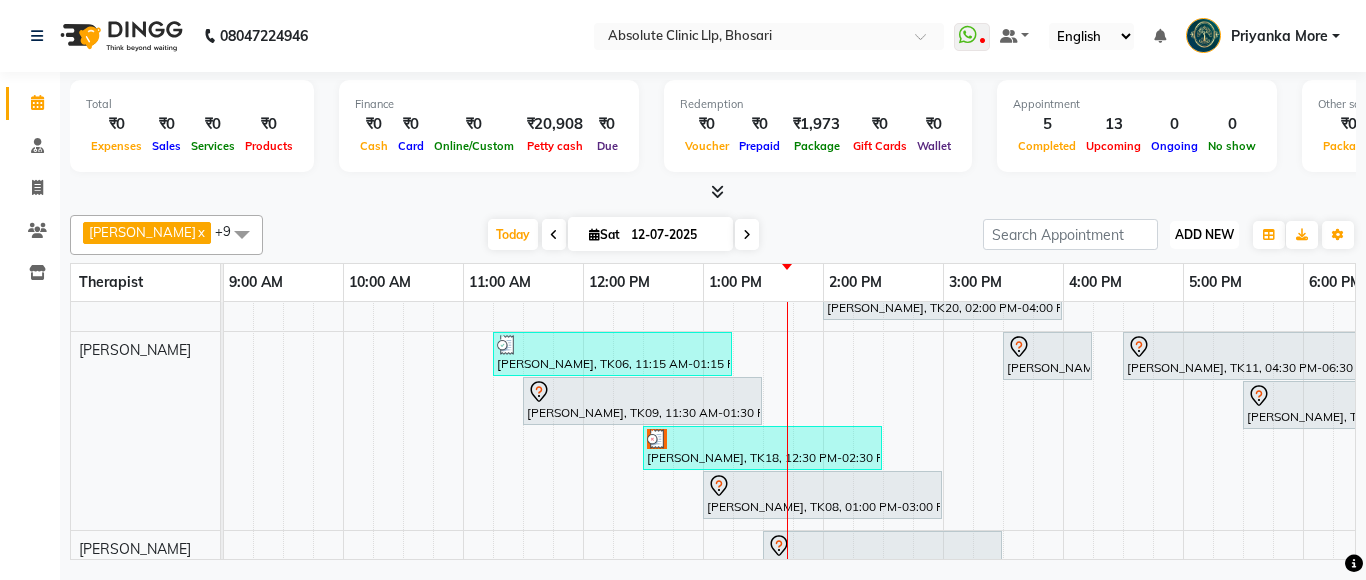 click on "ADD NEW" at bounding box center [1204, 234] 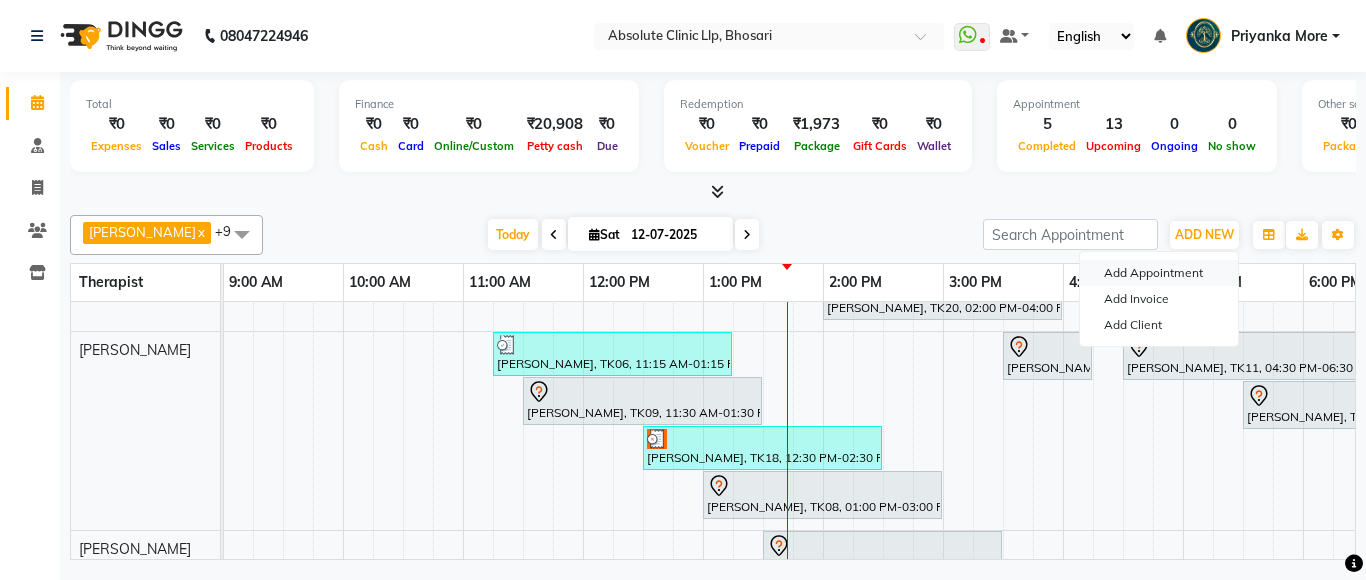 click on "Add Appointment" at bounding box center (1159, 273) 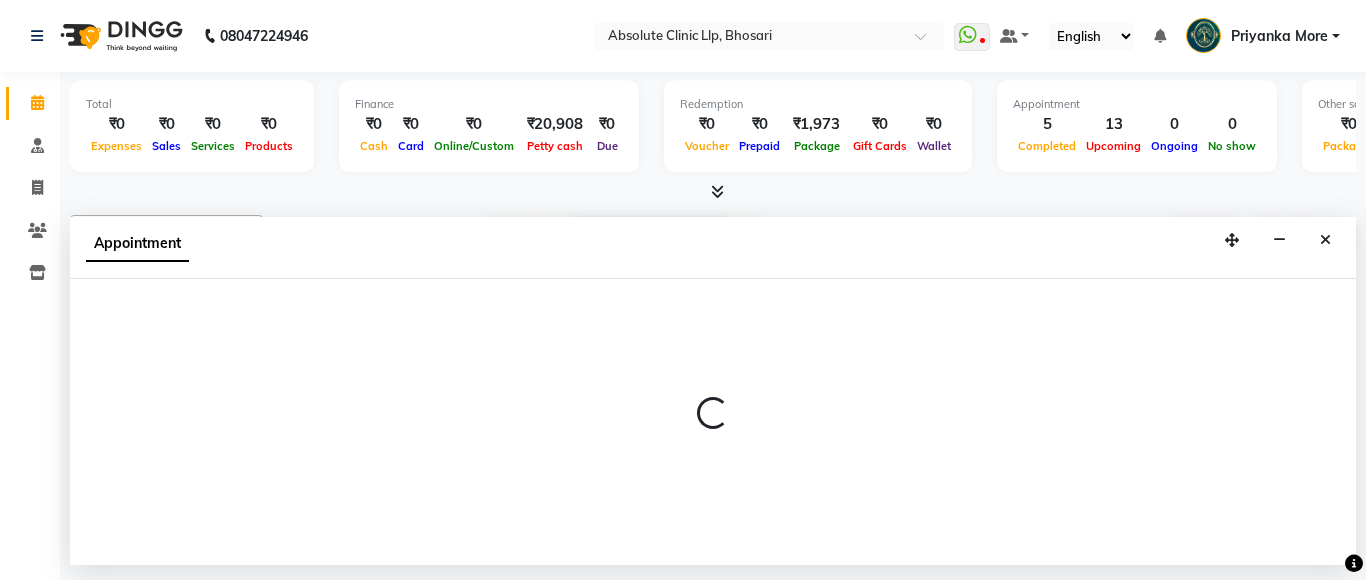 select on "tentative" 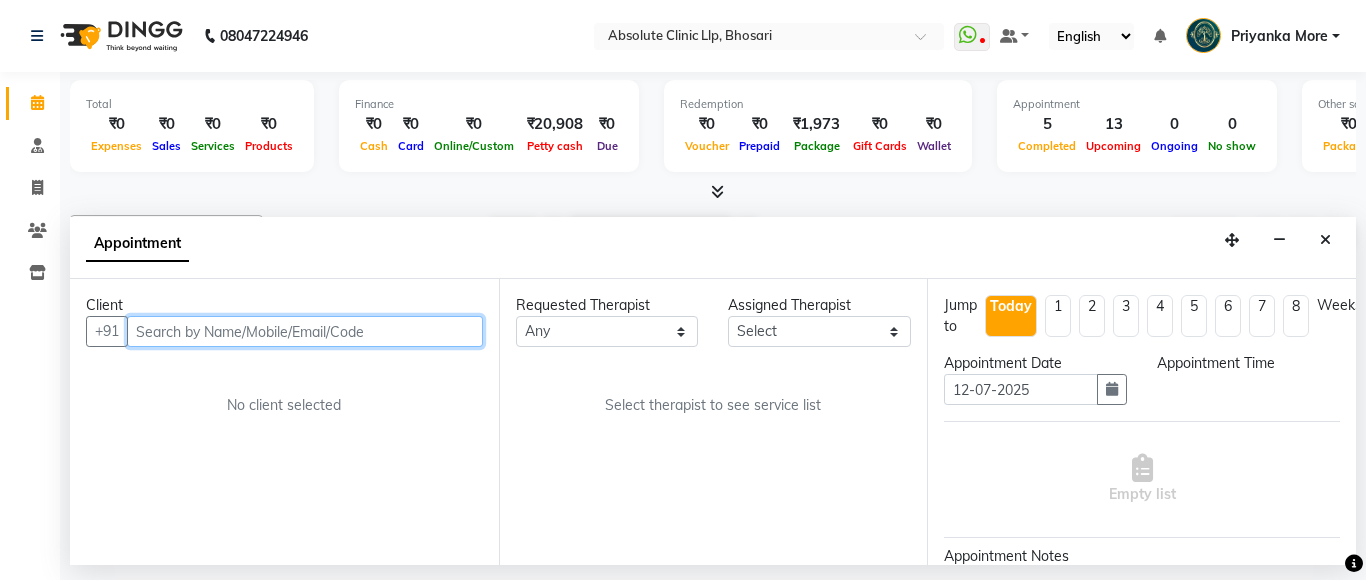 select on "480" 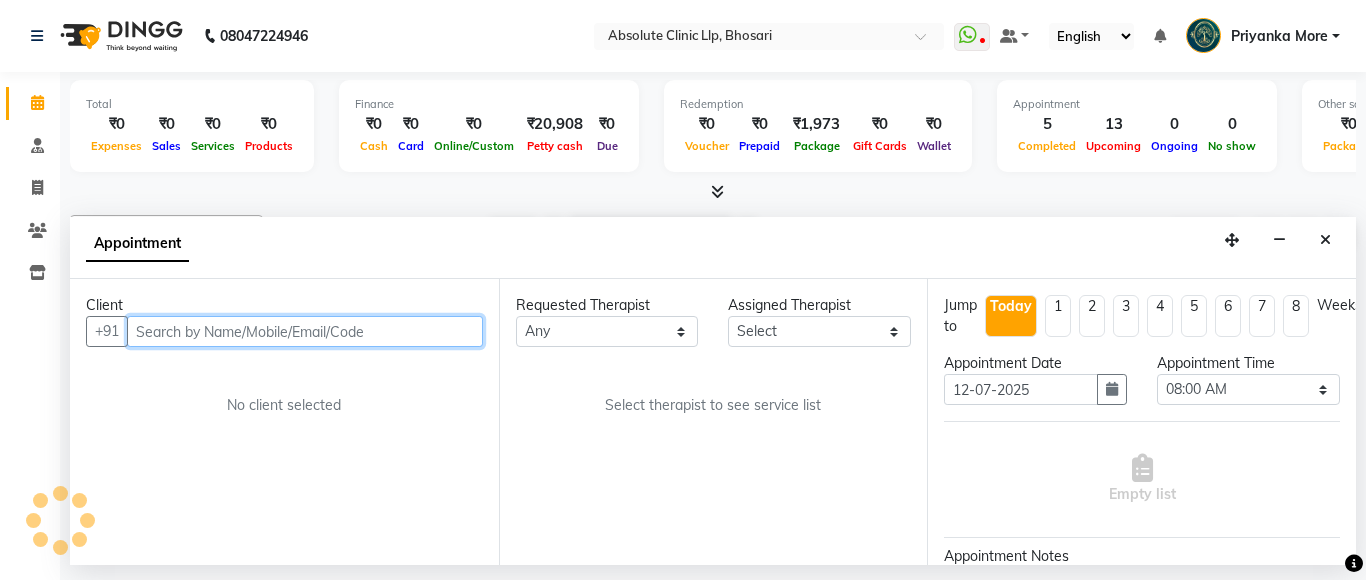 click at bounding box center (305, 331) 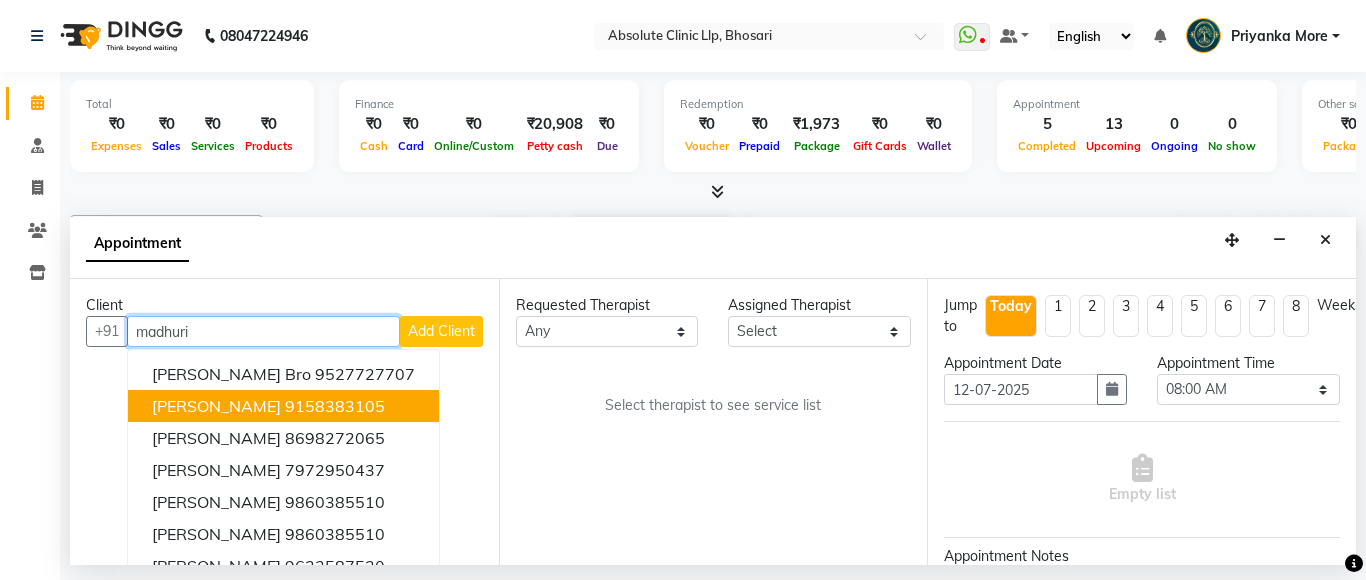 click on "[PERSON_NAME]" at bounding box center [216, 406] 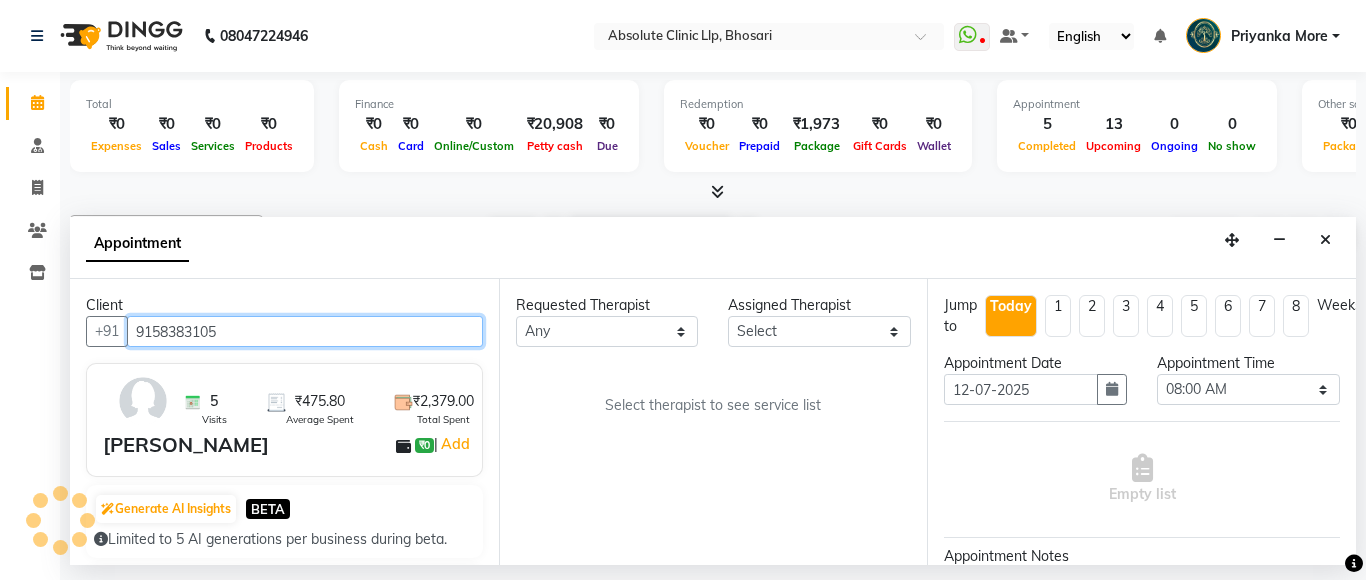 type on "9158383105" 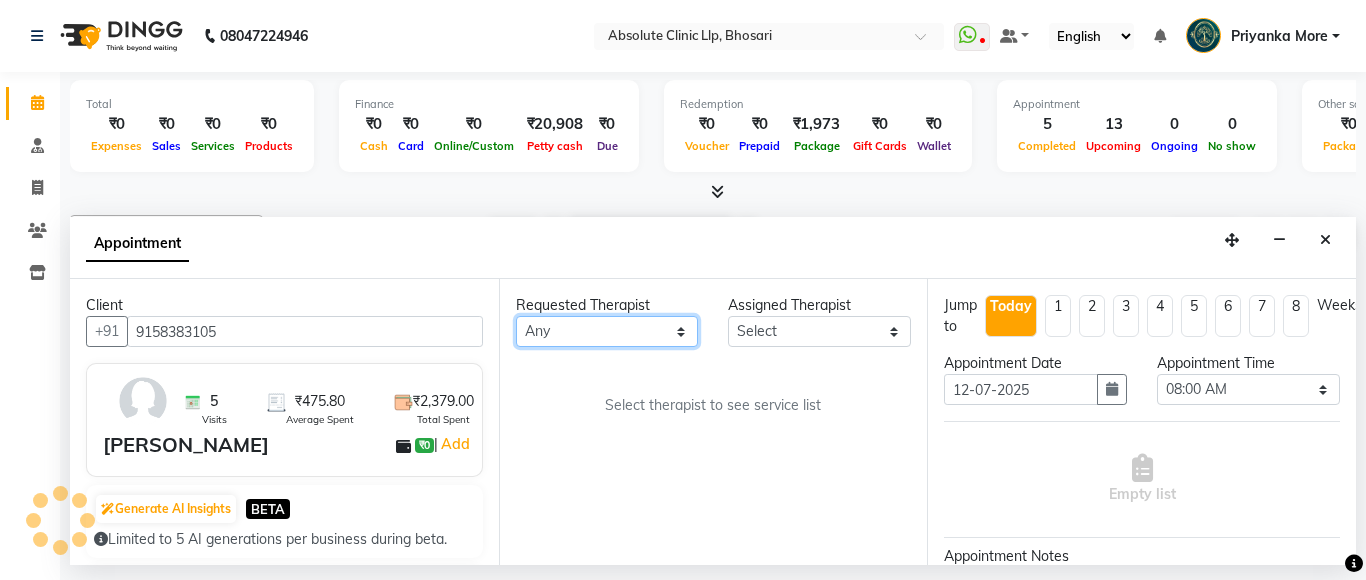 click on "Any [PERSON_NAME]	 [PERSON_NAME] [PERSON_NAME] [PERSON_NAME] [PERSON_NAME] Priyanka  More [PERSON_NAME]	 [PERSON_NAME] [PERSON_NAME] Naikre	 [PERSON_NAME]" at bounding box center (607, 331) 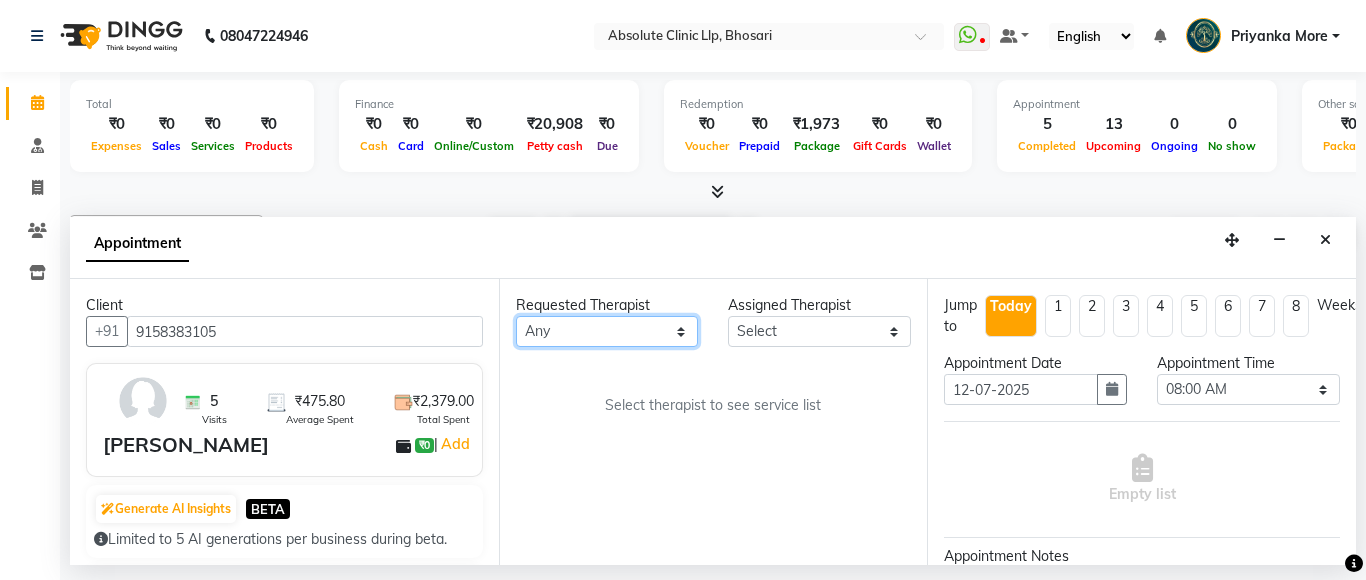 select on "27987" 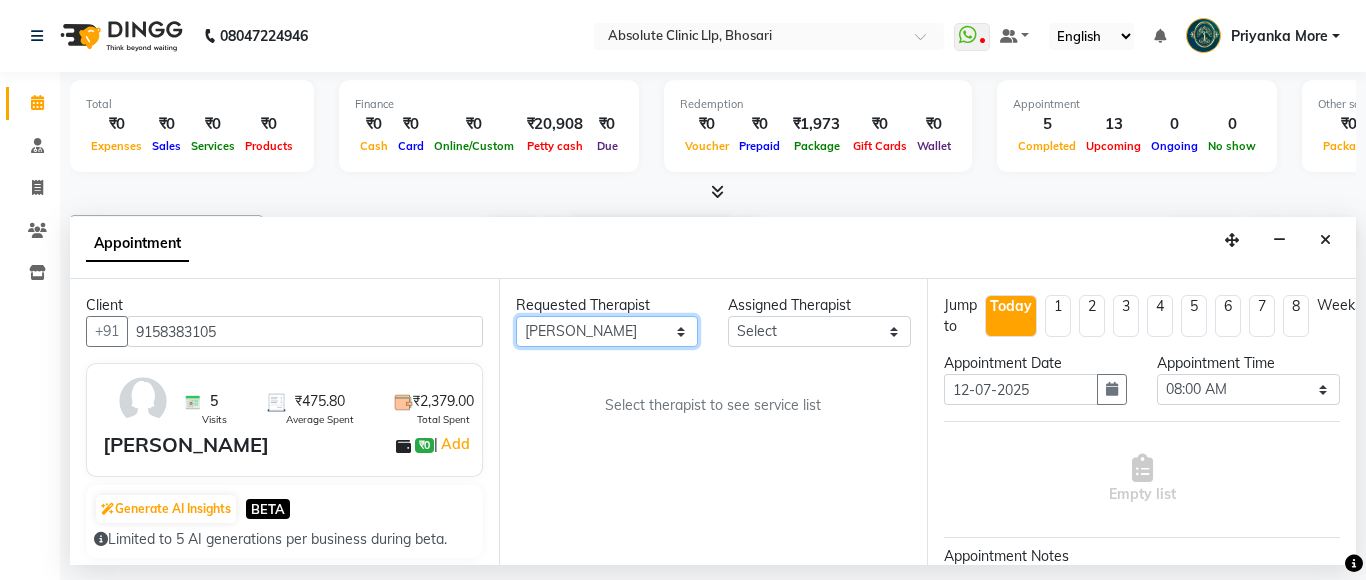 click on "Any [PERSON_NAME]	 [PERSON_NAME] [PERSON_NAME] [PERSON_NAME] [PERSON_NAME] Priyanka  More [PERSON_NAME]	 [PERSON_NAME] [PERSON_NAME] Naikre	 [PERSON_NAME]" at bounding box center [607, 331] 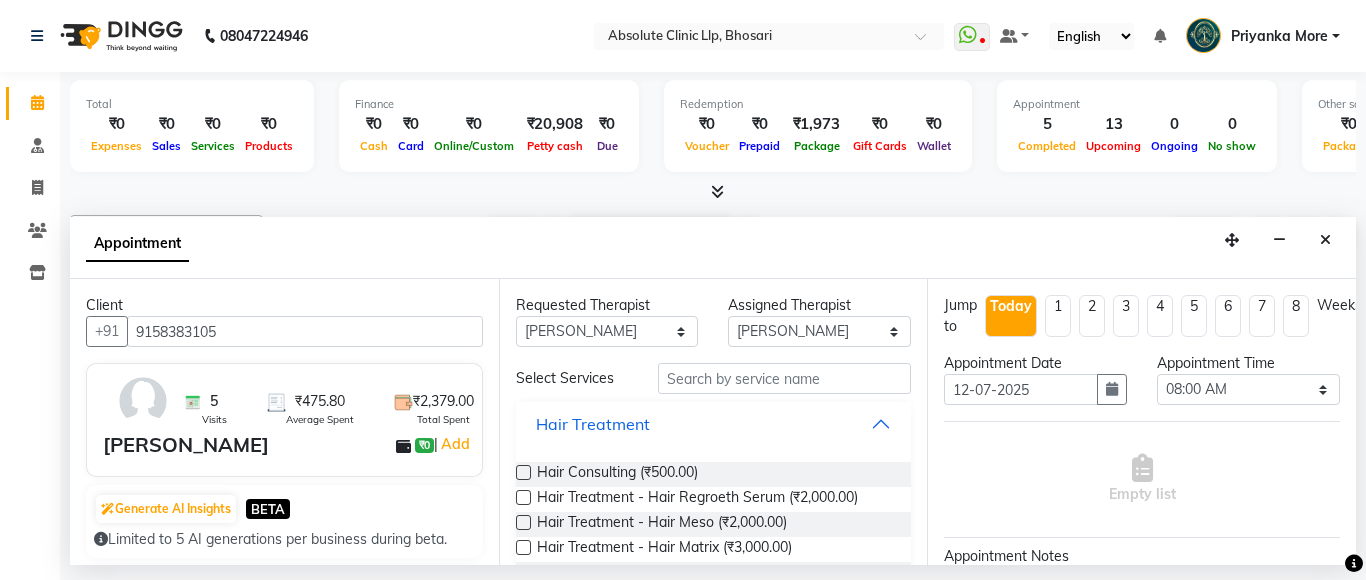 click on "Hair Treatment" at bounding box center (593, 424) 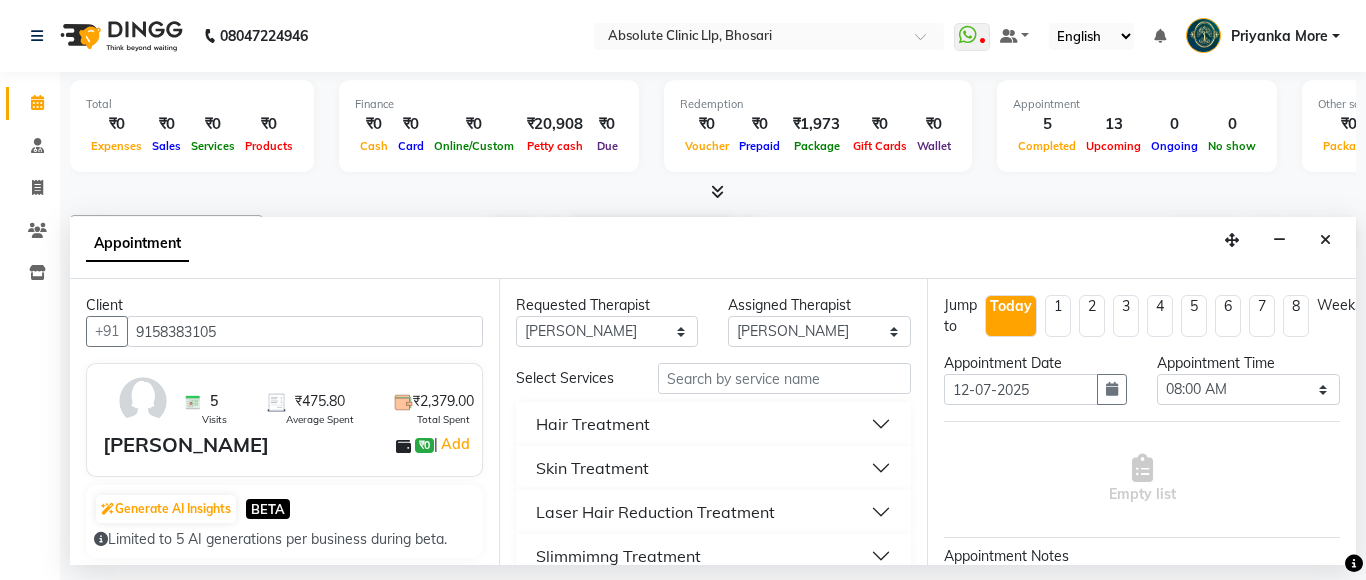 click on "Hair Treatment" at bounding box center [593, 424] 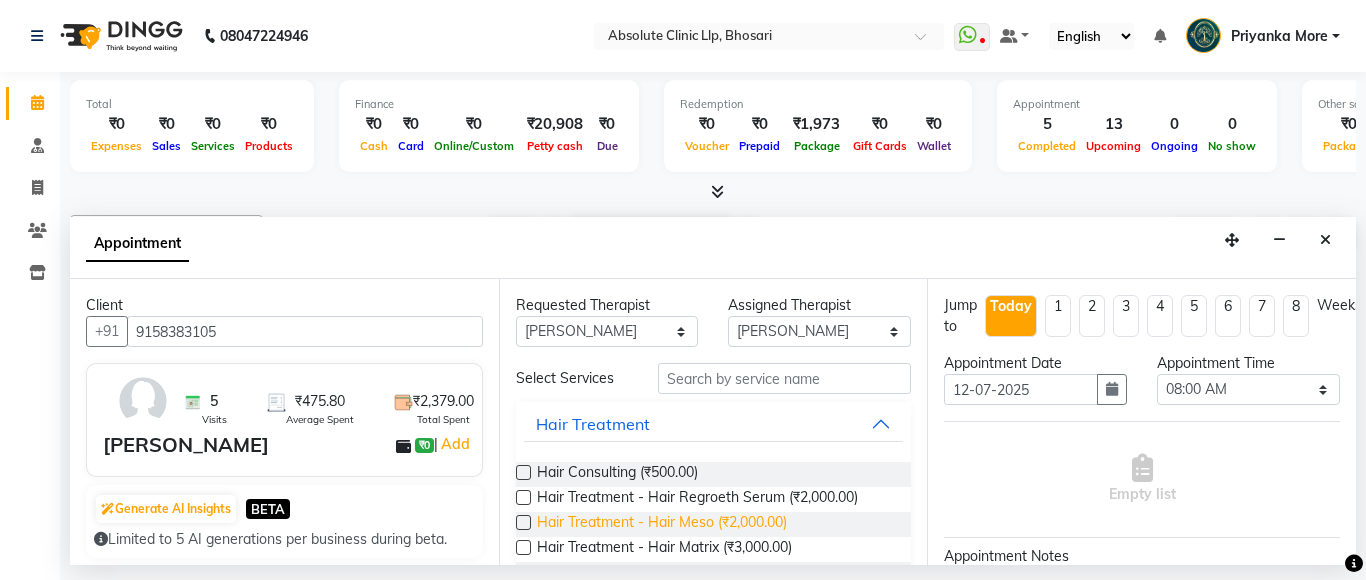 click on "Hair Treatment - Hair Meso (₹2,000.00)" at bounding box center [662, 524] 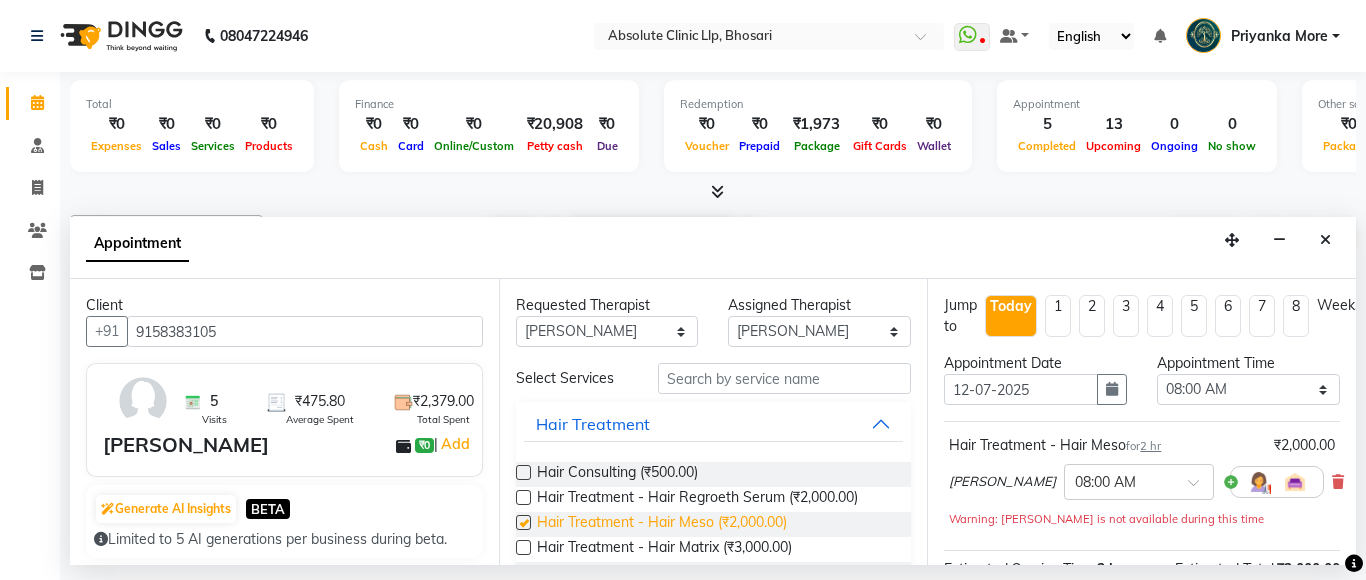 checkbox on "false" 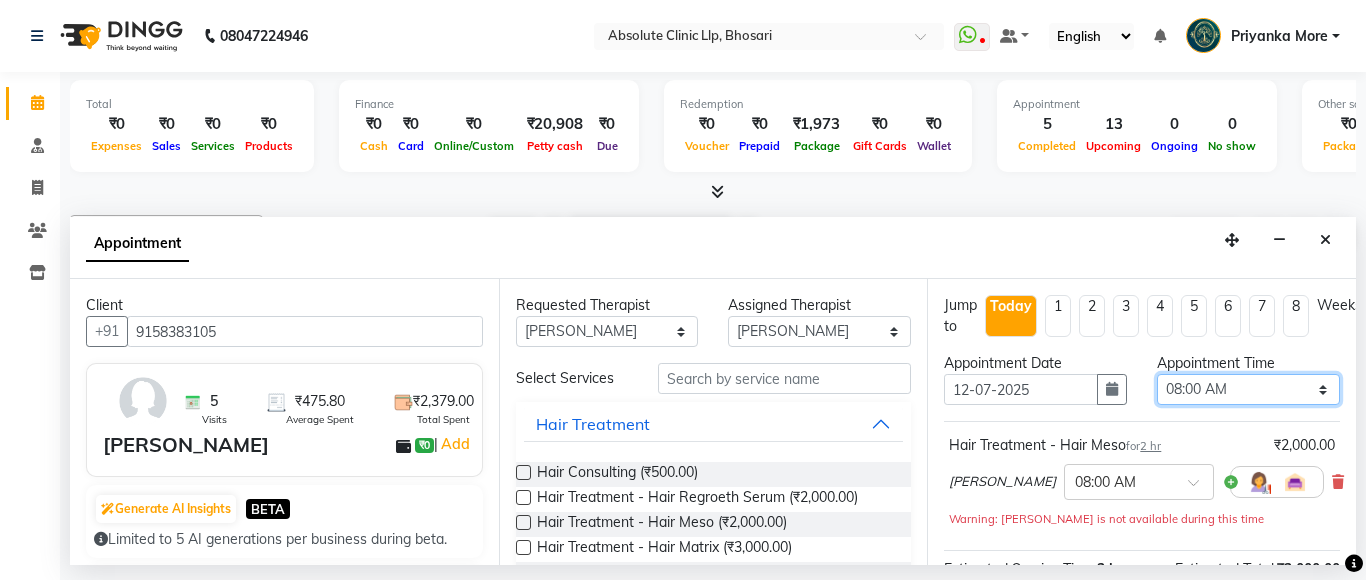 click on "Select 08:00 AM 08:15 AM 08:30 AM 08:45 AM 09:00 AM 09:15 AM 09:30 AM 09:45 AM 10:00 AM 10:15 AM 10:30 AM 10:45 AM 11:00 AM 11:15 AM 11:30 AM 11:45 AM 12:00 PM 12:15 PM 12:30 PM 12:45 PM 01:00 PM 01:15 PM 01:30 PM 01:45 PM 02:00 PM 02:15 PM 02:30 PM 02:45 PM 03:00 PM 03:15 PM 03:30 PM 03:45 PM 04:00 PM 04:15 PM 04:30 PM 04:45 PM 05:00 PM 05:15 PM 05:30 PM 05:45 PM 06:00 PM 06:15 PM 06:30 PM 06:45 PM 07:00 PM 07:15 PM 07:30 PM 07:45 PM 08:00 PM 08:15 PM 08:30 PM 08:45 PM 09:00 PM" at bounding box center (1248, 389) 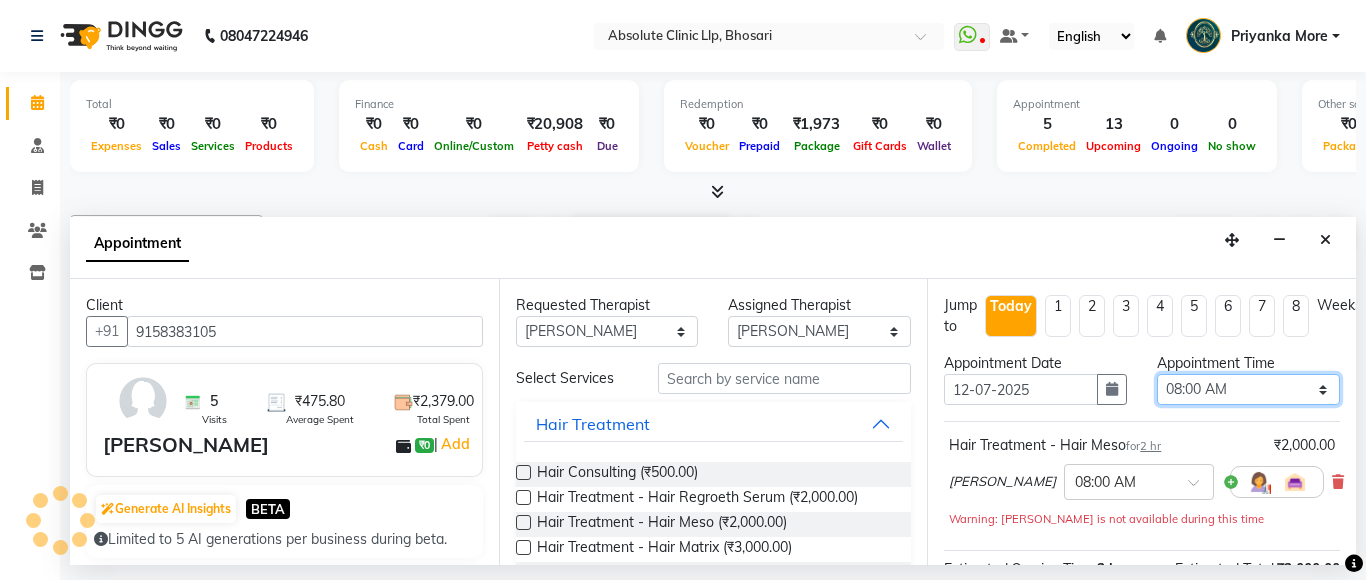 select on "750" 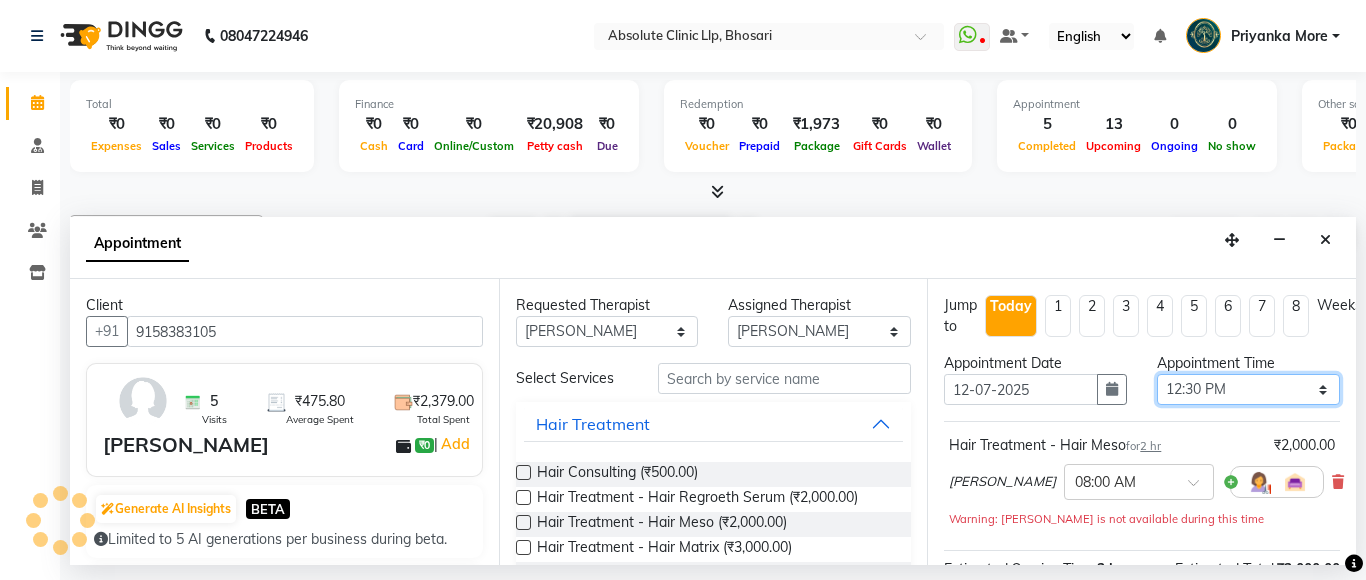 click on "Select 08:00 AM 08:15 AM 08:30 AM 08:45 AM 09:00 AM 09:15 AM 09:30 AM 09:45 AM 10:00 AM 10:15 AM 10:30 AM 10:45 AM 11:00 AM 11:15 AM 11:30 AM 11:45 AM 12:00 PM 12:15 PM 12:30 PM 12:45 PM 01:00 PM 01:15 PM 01:30 PM 01:45 PM 02:00 PM 02:15 PM 02:30 PM 02:45 PM 03:00 PM 03:15 PM 03:30 PM 03:45 PM 04:00 PM 04:15 PM 04:30 PM 04:45 PM 05:00 PM 05:15 PM 05:30 PM 05:45 PM 06:00 PM 06:15 PM 06:30 PM 06:45 PM 07:00 PM 07:15 PM 07:30 PM 07:45 PM 08:00 PM 08:15 PM 08:30 PM 08:45 PM 09:00 PM" at bounding box center [1248, 389] 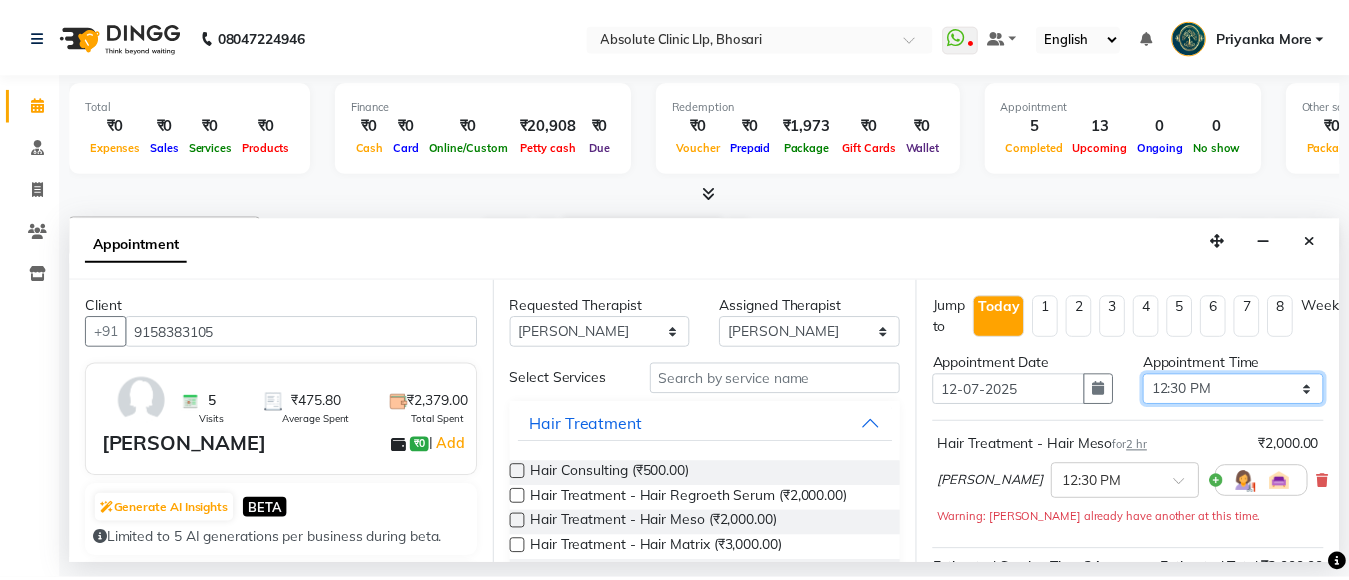 scroll, scrollTop: 278, scrollLeft: 0, axis: vertical 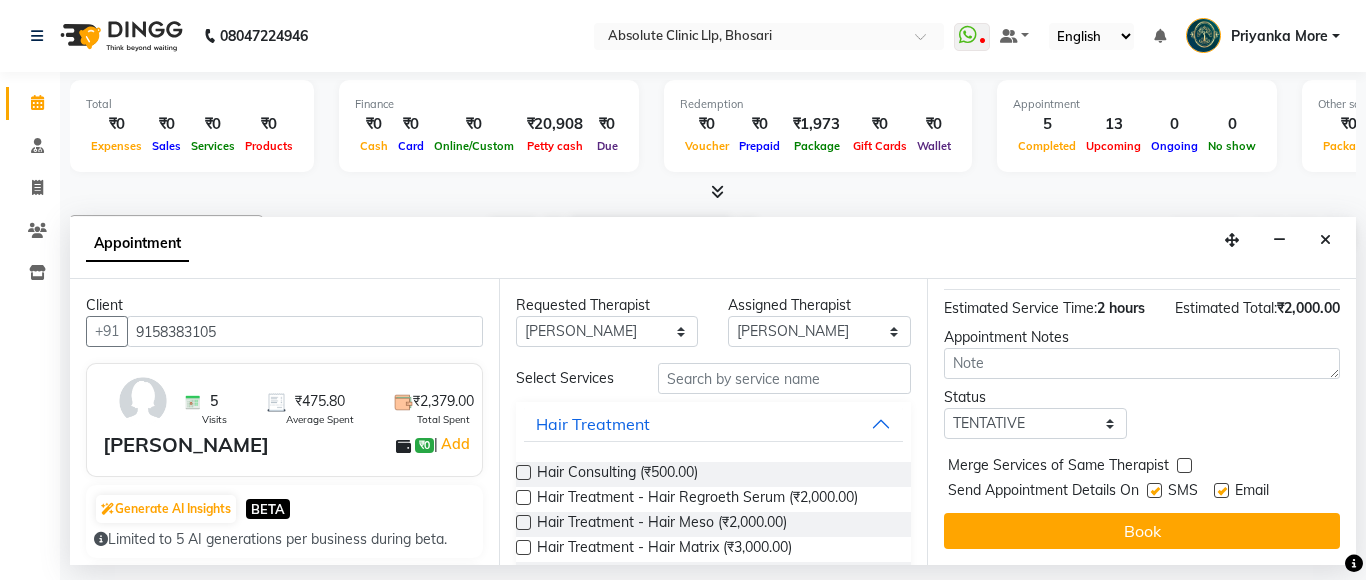 click on "Book" at bounding box center [1142, 531] 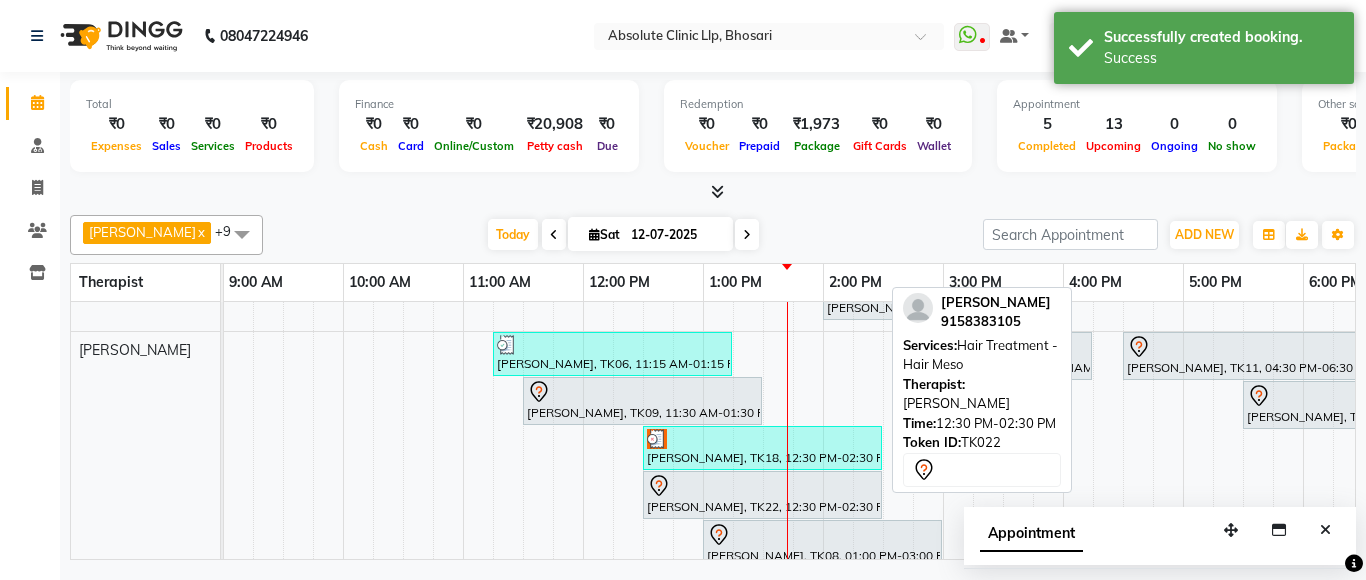 click at bounding box center (762, 486) 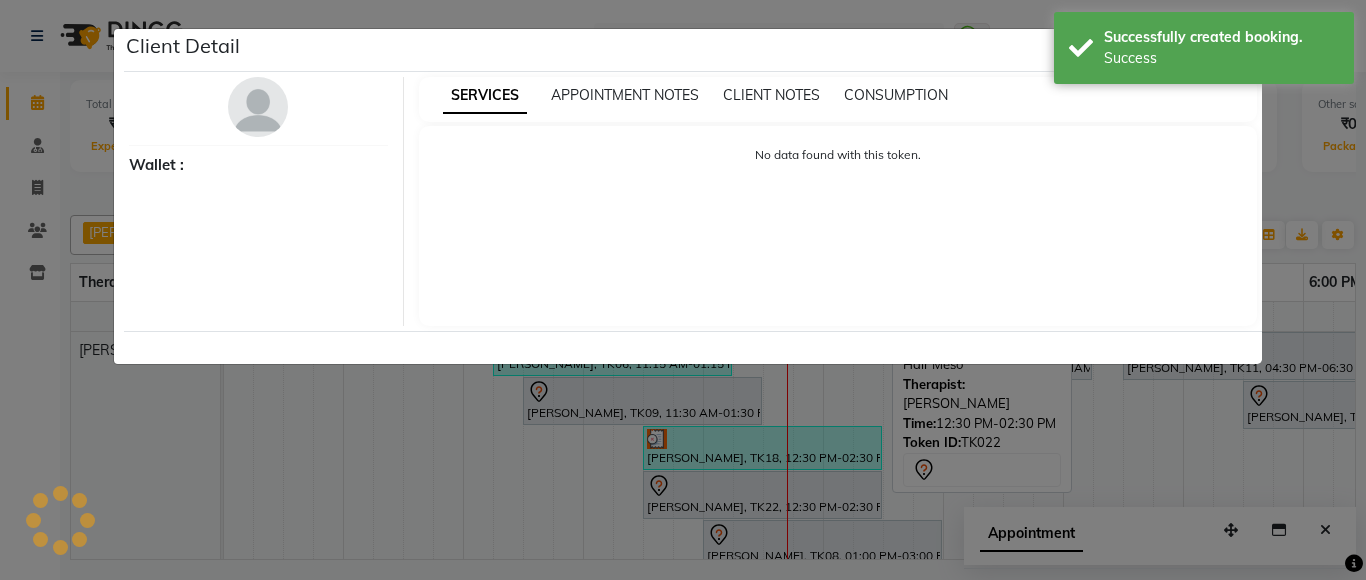 select on "7" 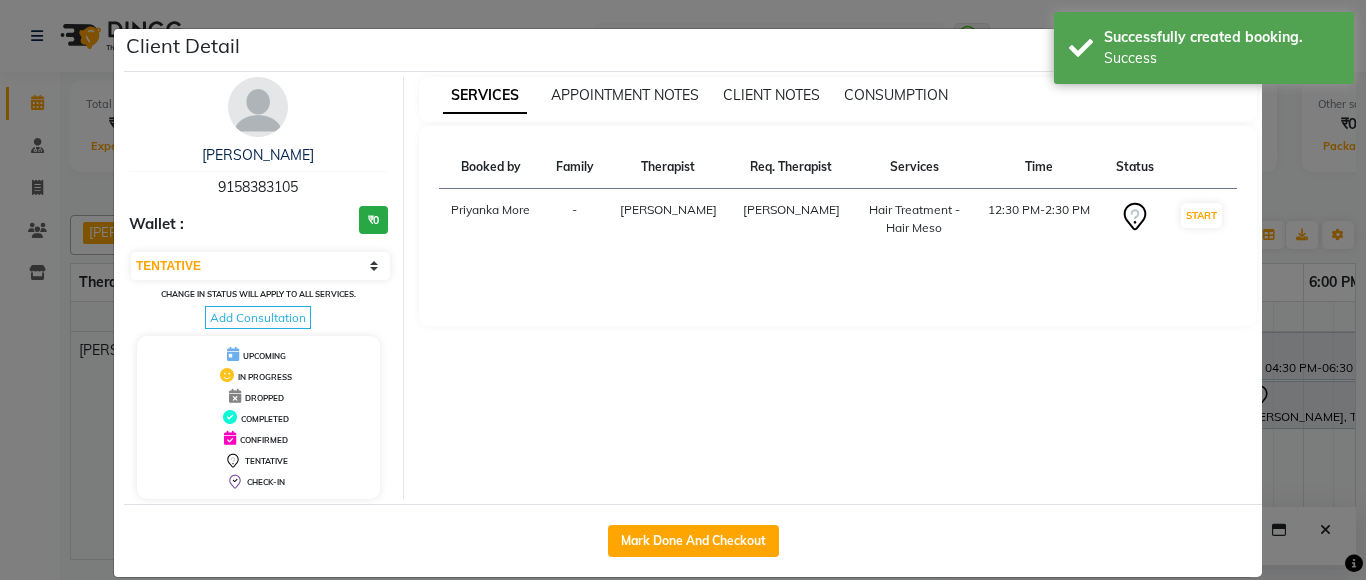 click on "Client Detail  [PERSON_NAME]   9158383105 Wallet : ₹0 Select IN SERVICE CONFIRMED TENTATIVE CHECK IN MARK DONE DROPPED UPCOMING Change in status will apply to all services. Add Consultation UPCOMING IN PROGRESS DROPPED COMPLETED CONFIRMED TENTATIVE CHECK-IN SERVICES APPOINTMENT NOTES CLIENT NOTES CONSUMPTION Booked by Family Therapist Req. Therapist Services Time Status  Priyanka  More  - [PERSON_NAME] Naikre	 [PERSON_NAME]	  Hair Treatment - Hair Meso   12:30 PM-2:30 PM   START   Mark Done And Checkout" 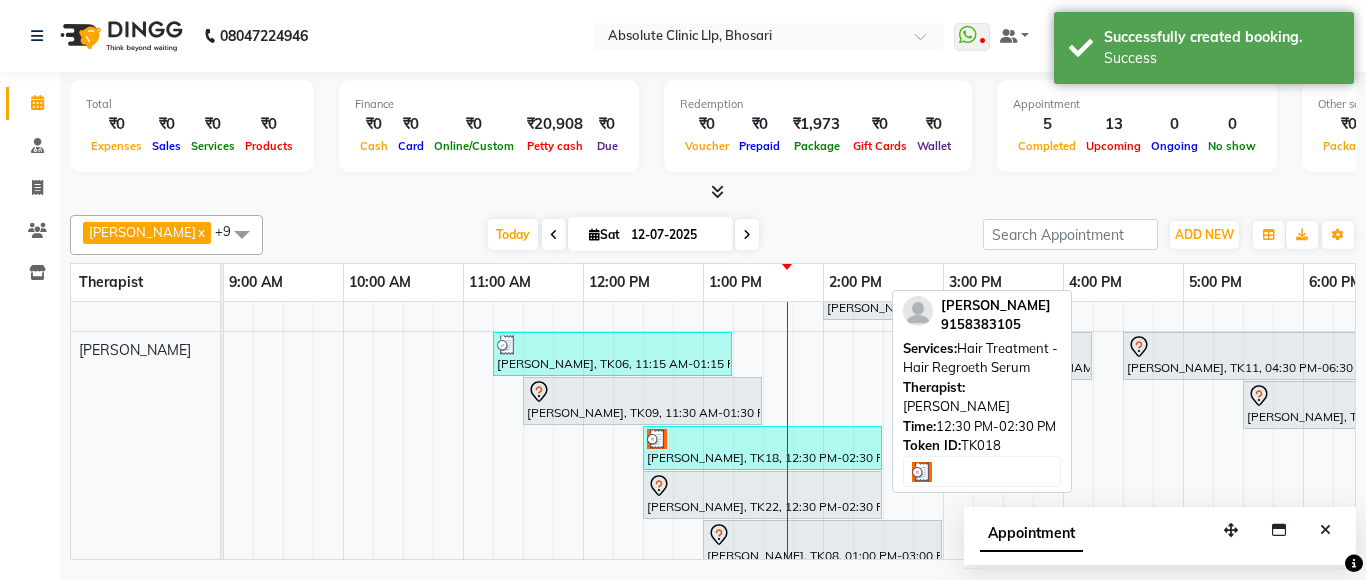 click at bounding box center [762, 439] 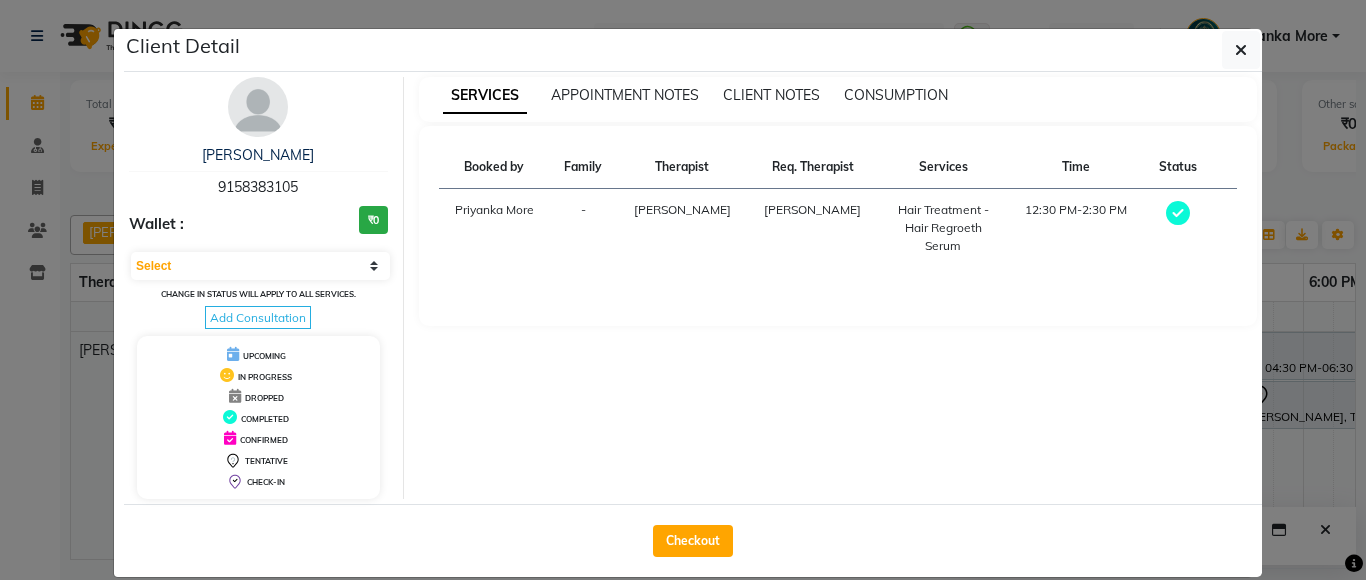 select on "3" 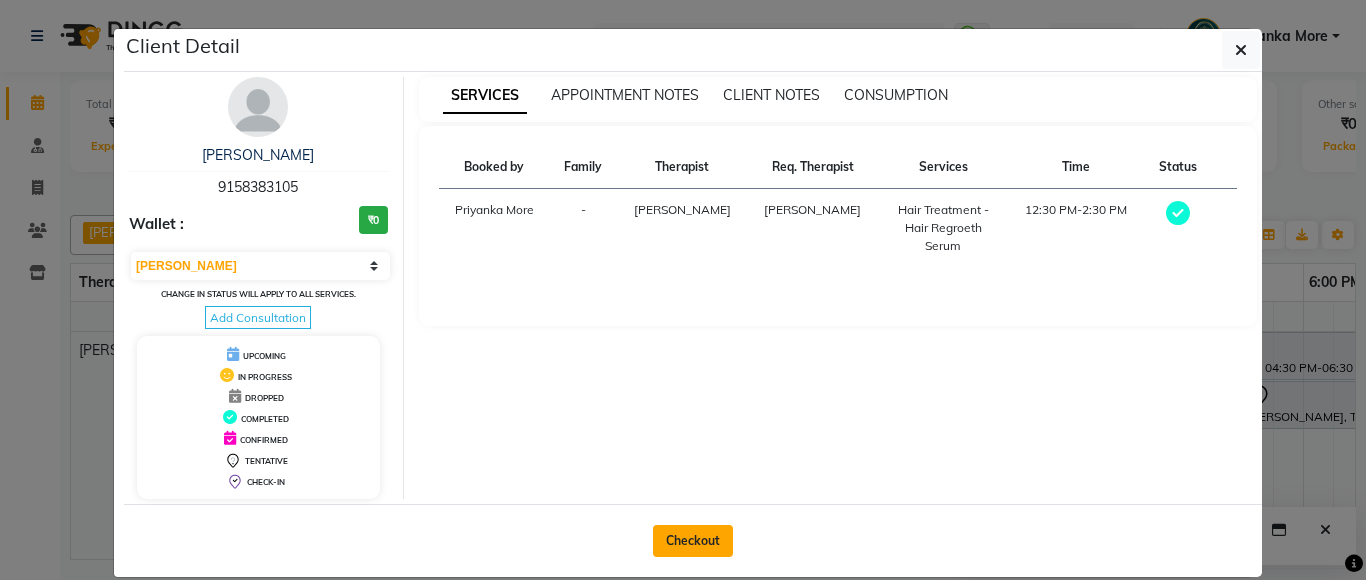 click on "Checkout" 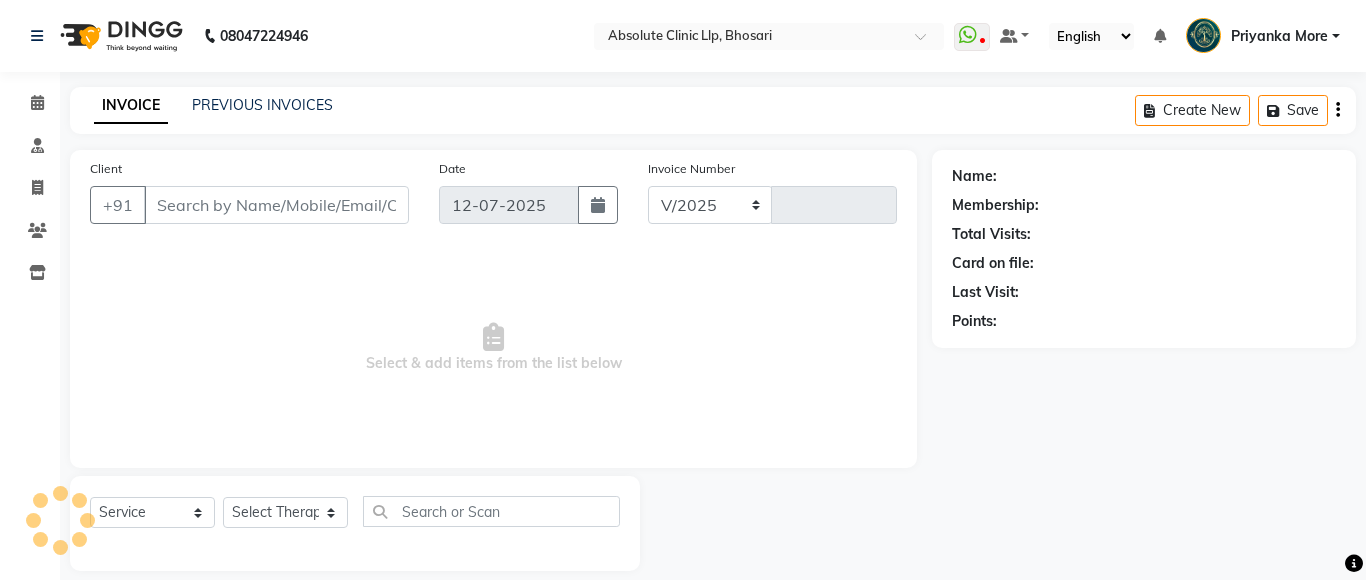 select on "4706" 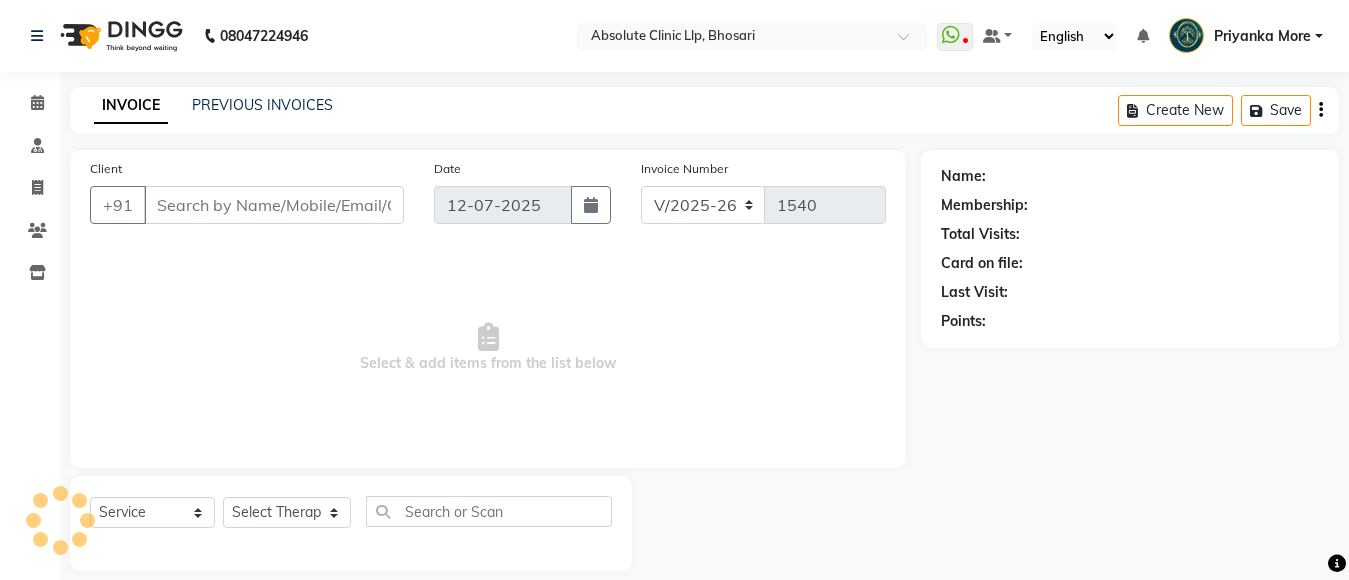 type on "9158383105" 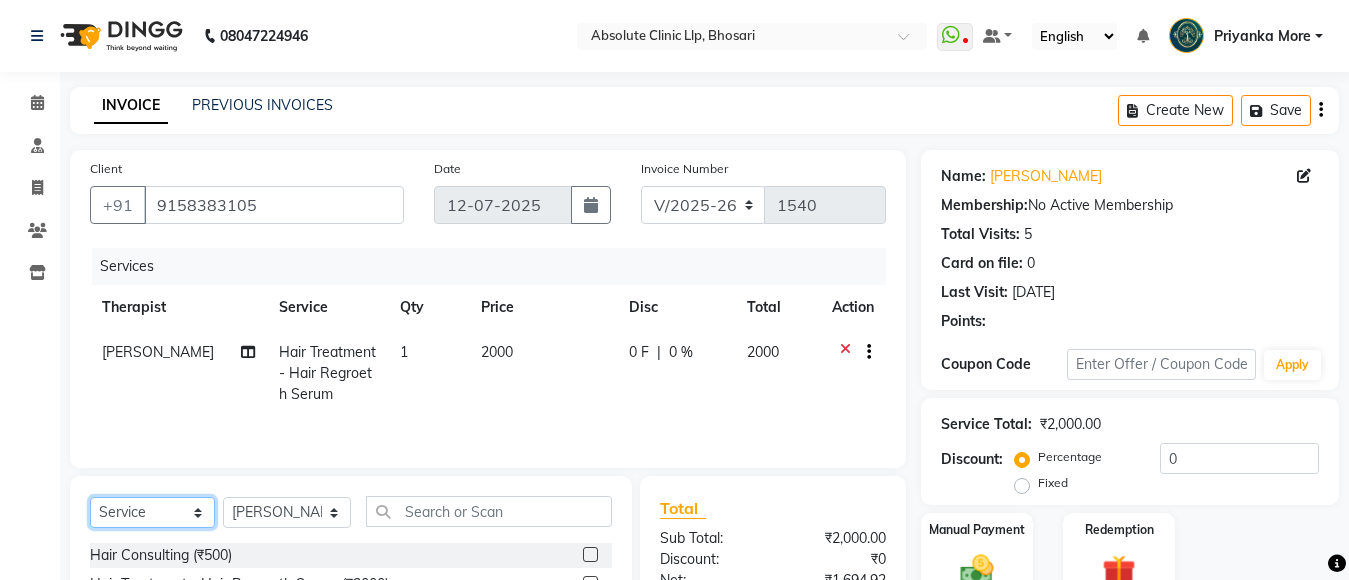 click on "Select  Service  Product  Membership  Package Voucher Prepaid Gift Card" 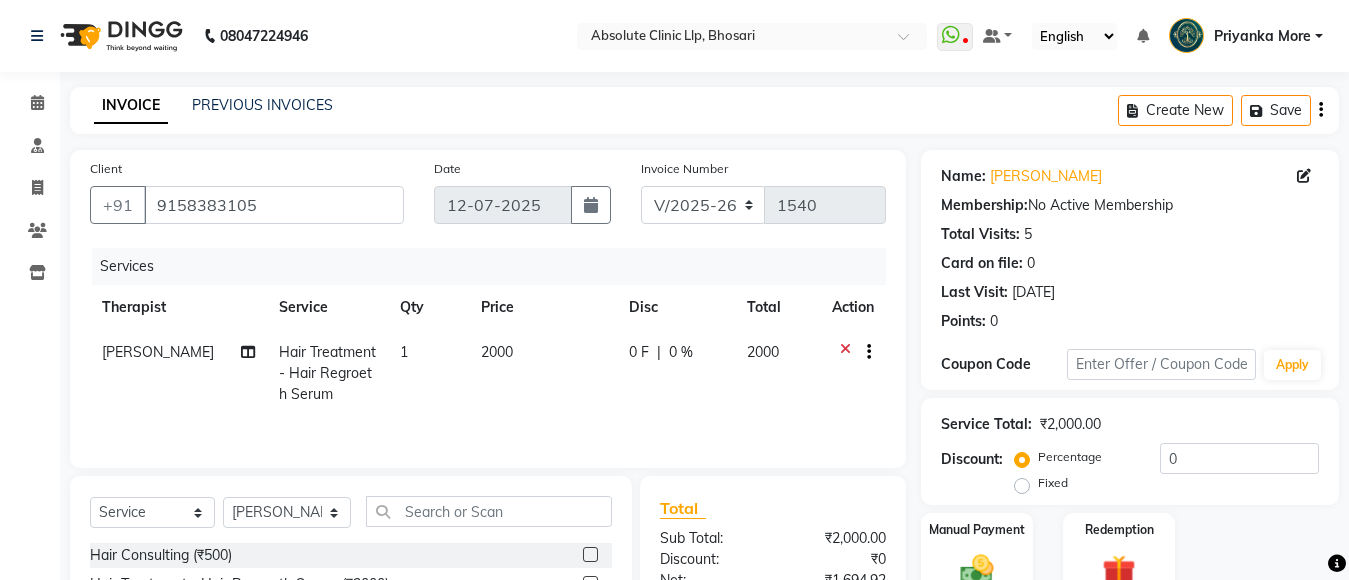 click on "2000" 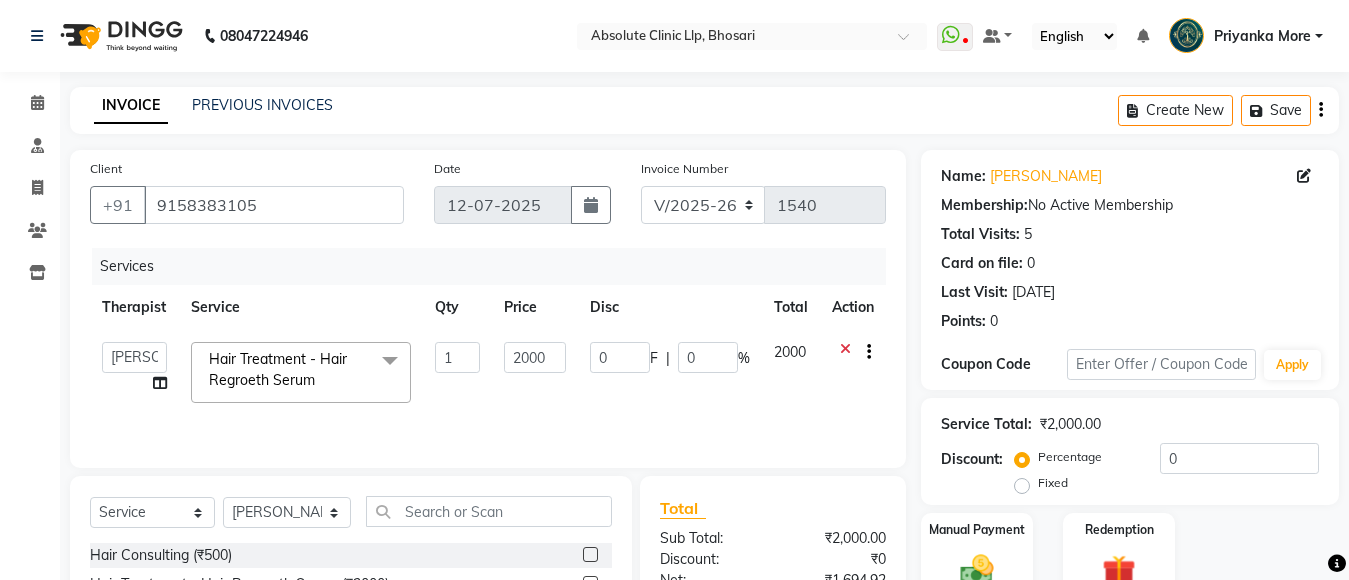 click on "Hair Treatment - Hair Regroeth Serum" 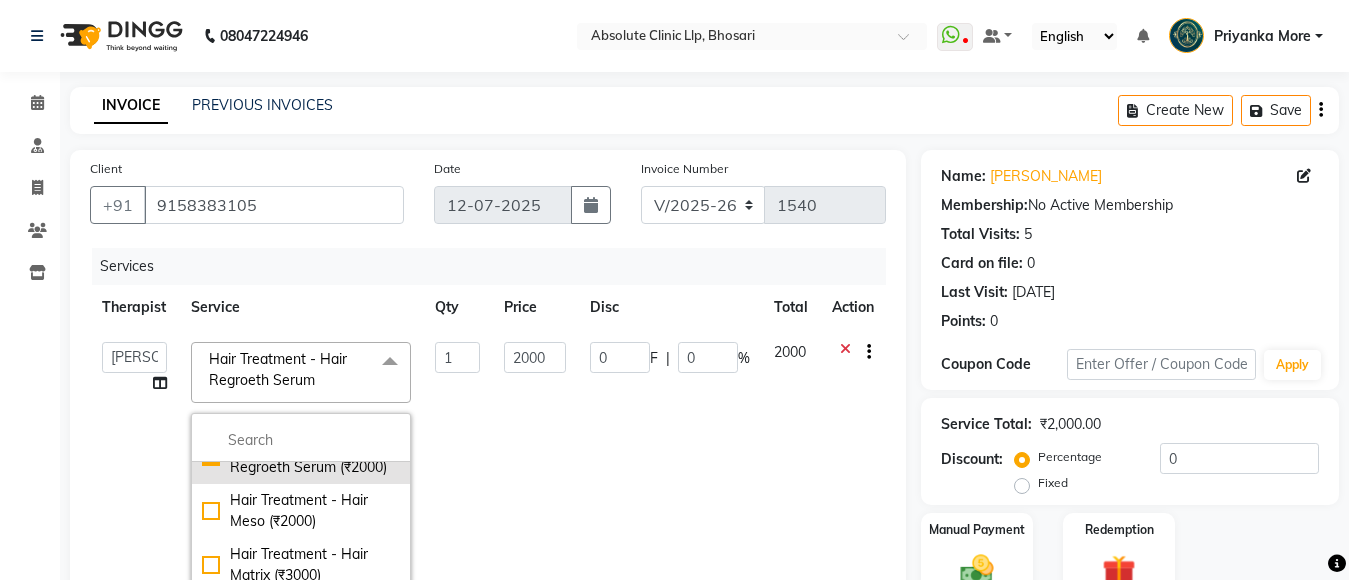 scroll, scrollTop: 100, scrollLeft: 0, axis: vertical 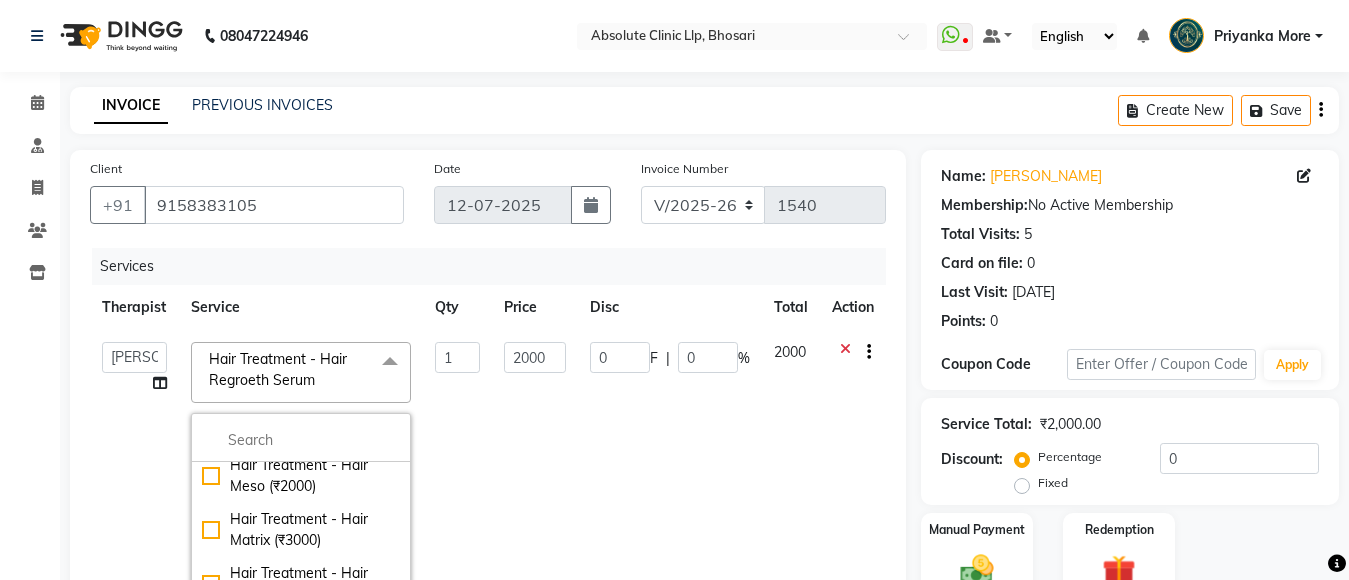 click on "Hair Treatment - Hair Meso (₹2000)" 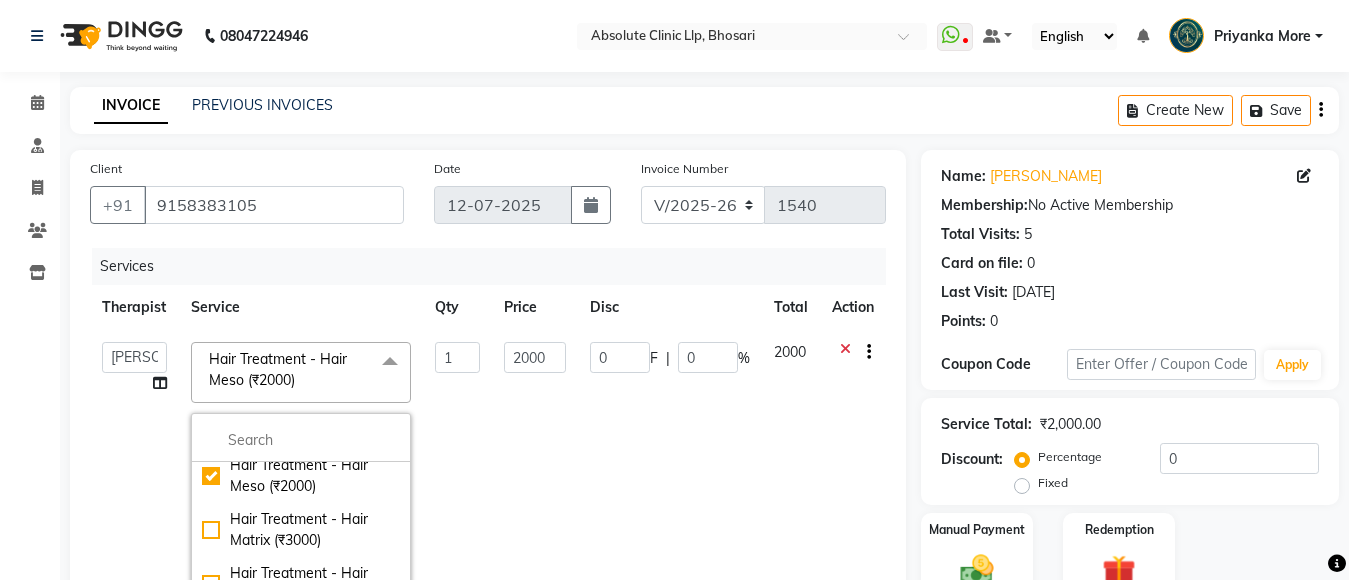 checkbox on "false" 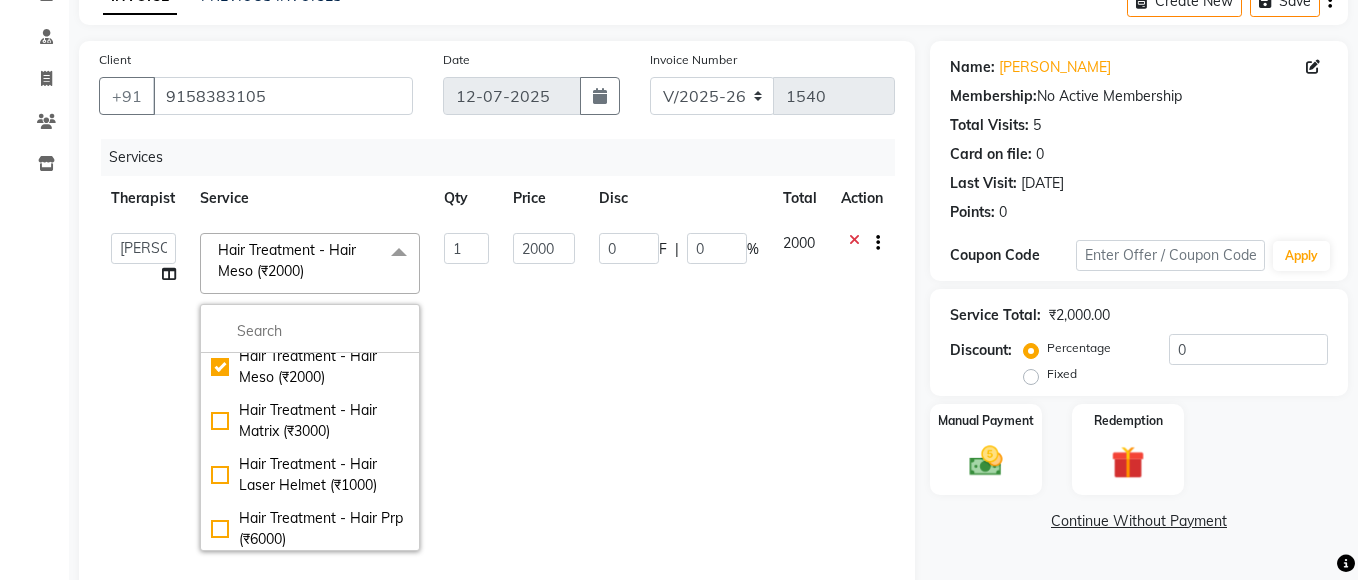 scroll, scrollTop: 0, scrollLeft: 0, axis: both 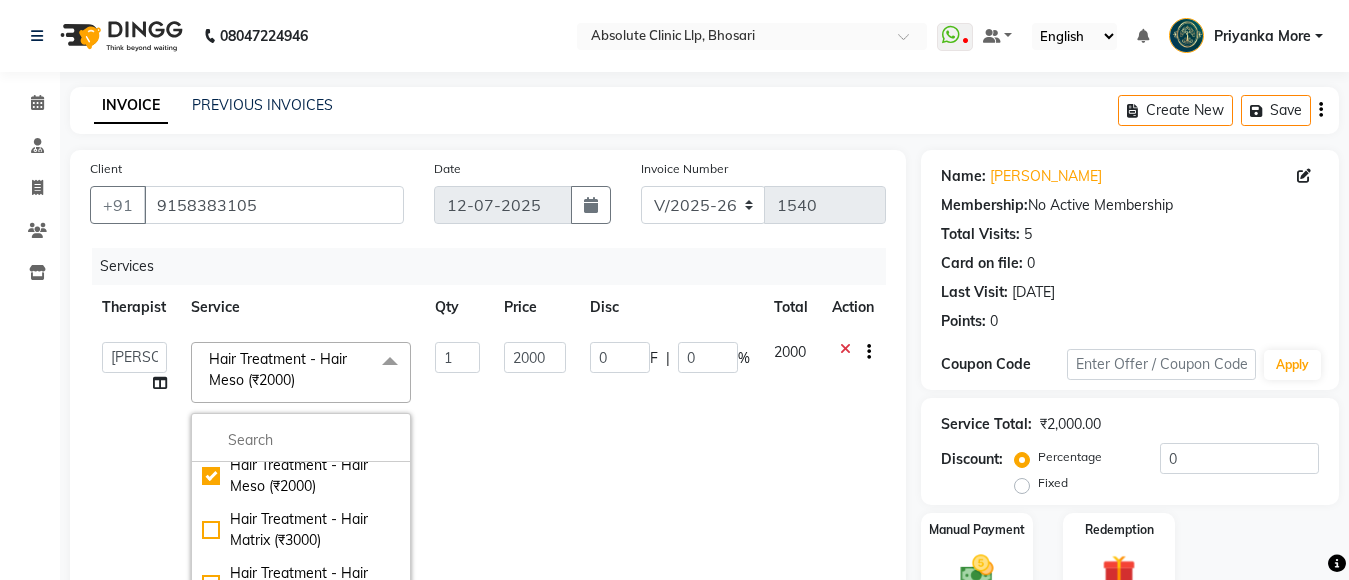 click 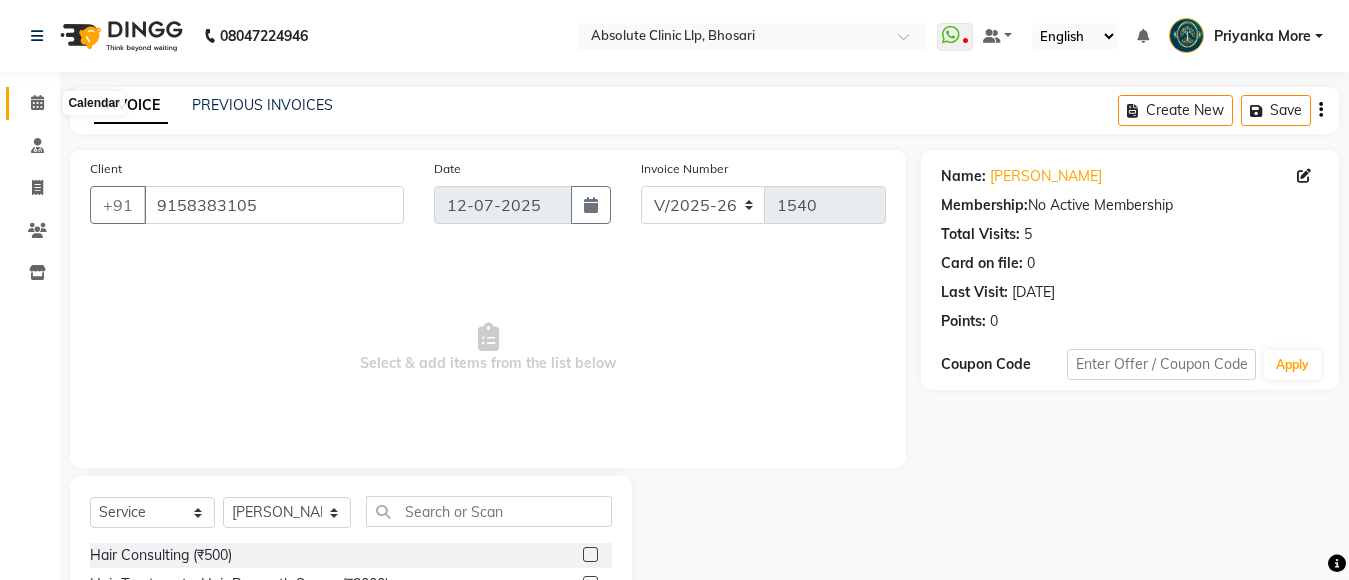 click 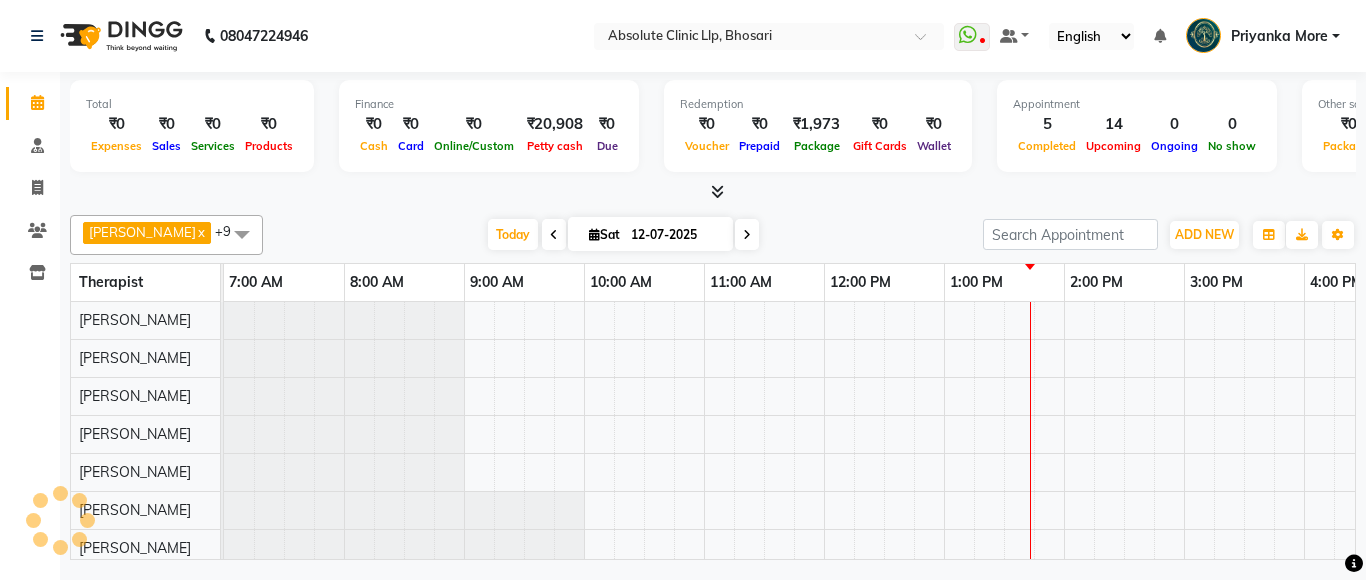 scroll, scrollTop: 0, scrollLeft: 0, axis: both 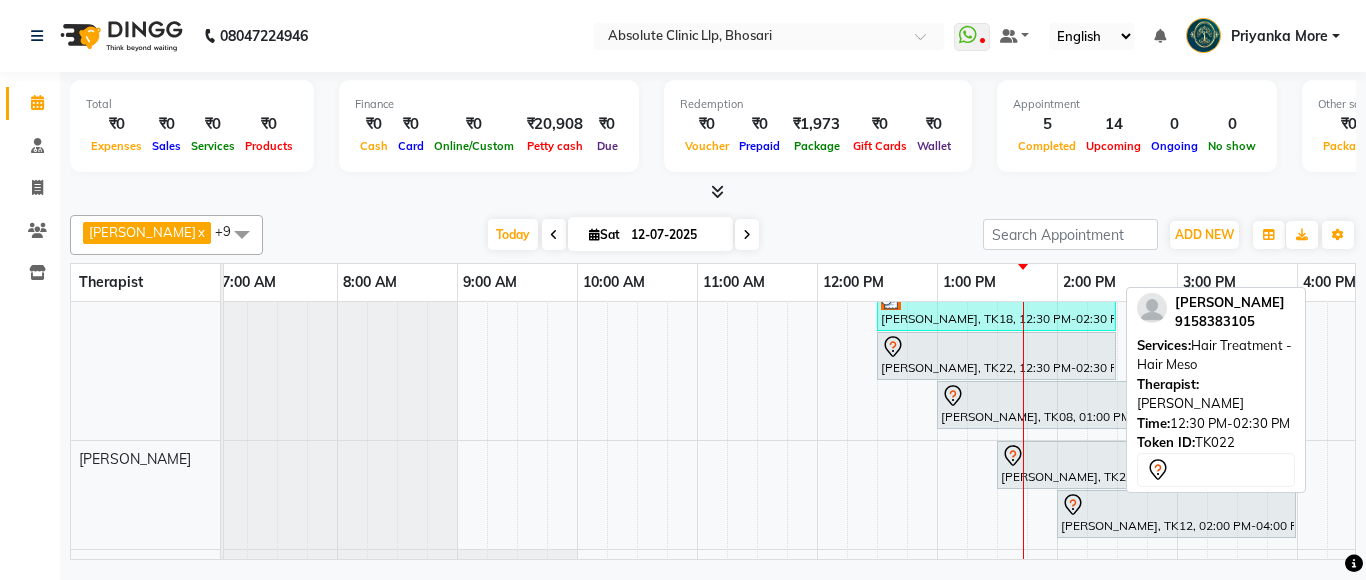 click on "[PERSON_NAME], TK22, 12:30 PM-02:30 PM, Hair Treatment - Hair Meso" at bounding box center [996, 356] 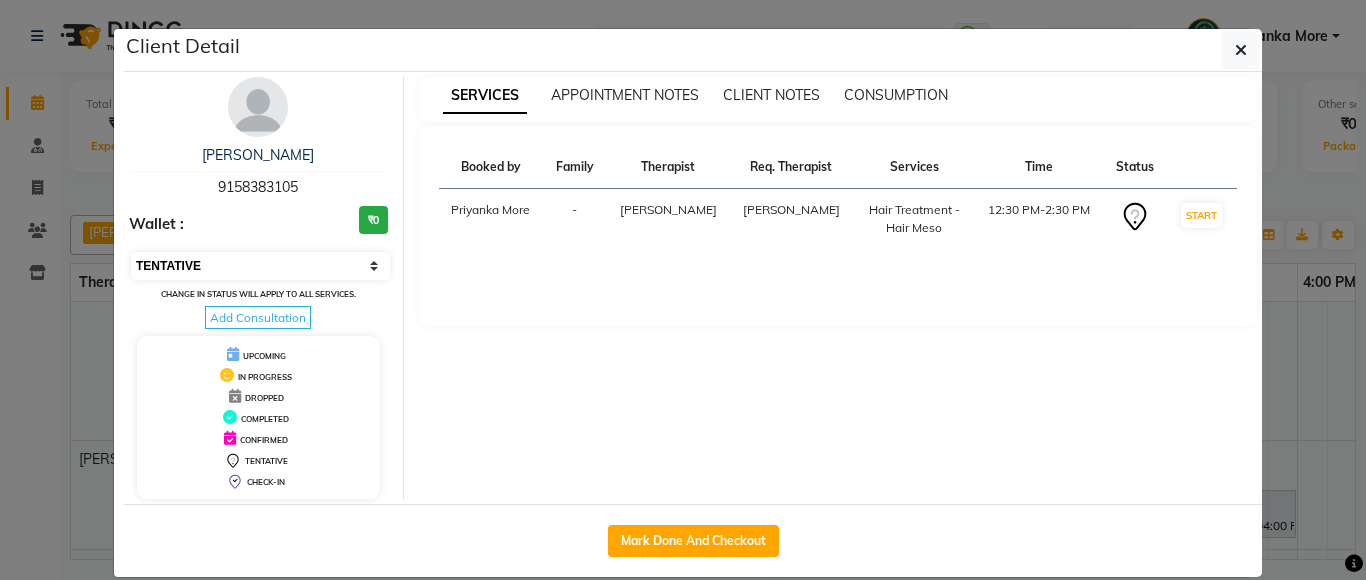 click on "Select IN SERVICE CONFIRMED TENTATIVE CHECK IN MARK DONE DROPPED UPCOMING" at bounding box center (260, 266) 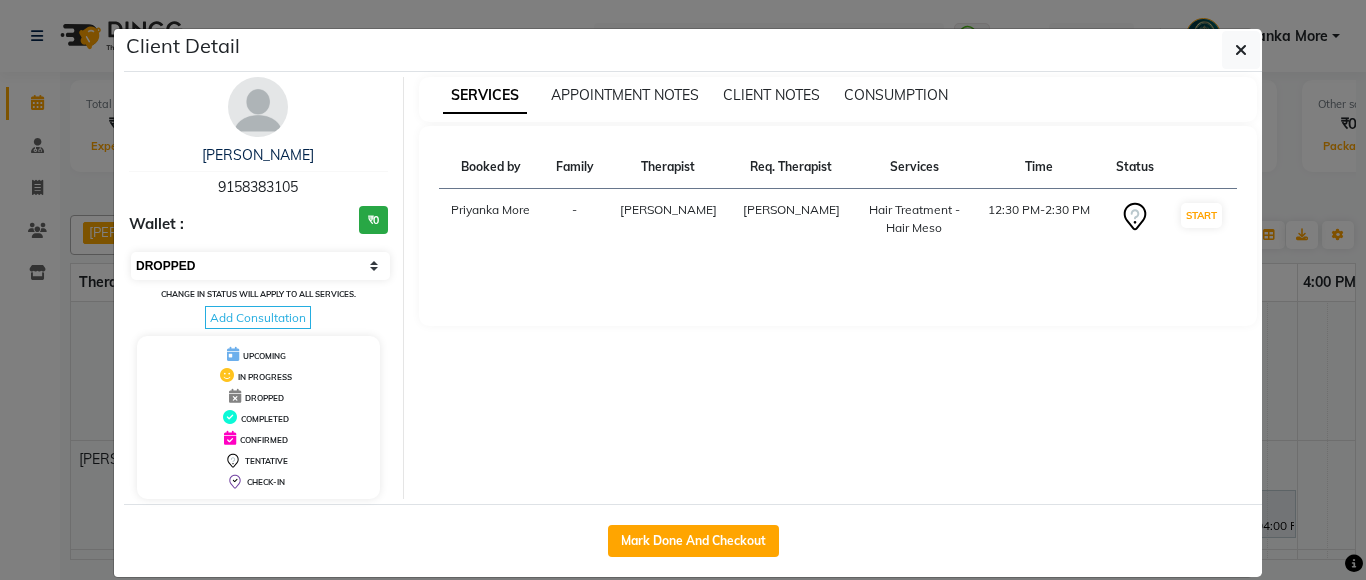 click on "Select IN SERVICE CONFIRMED TENTATIVE CHECK IN MARK DONE DROPPED UPCOMING" at bounding box center [260, 266] 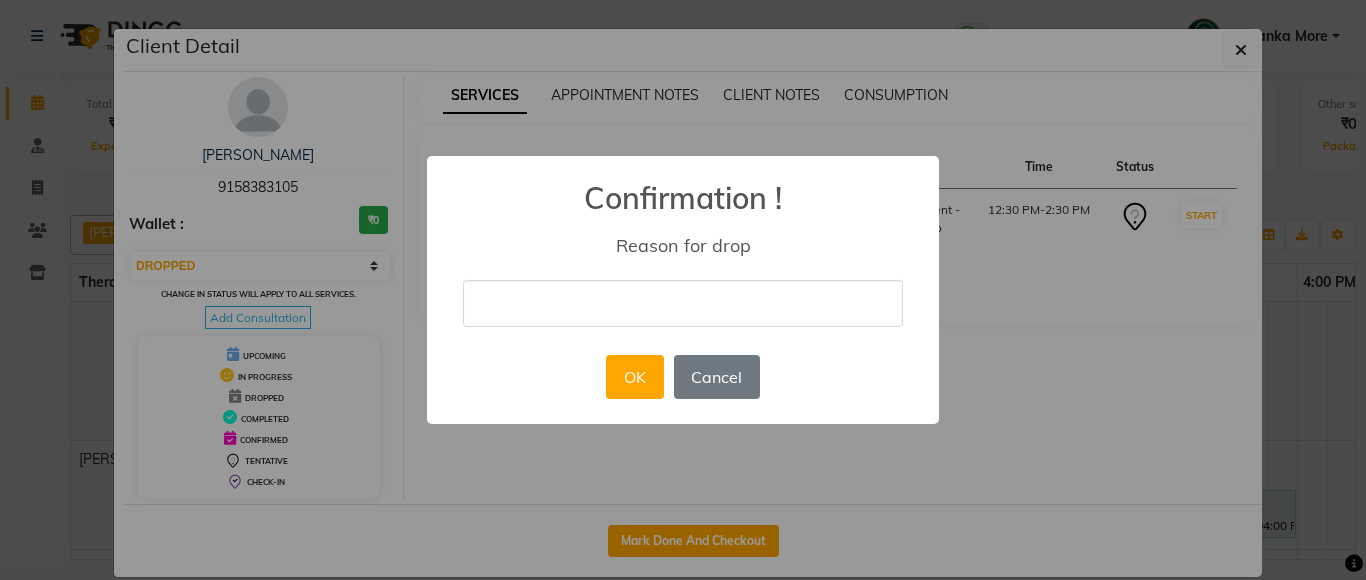 click at bounding box center [683, 303] 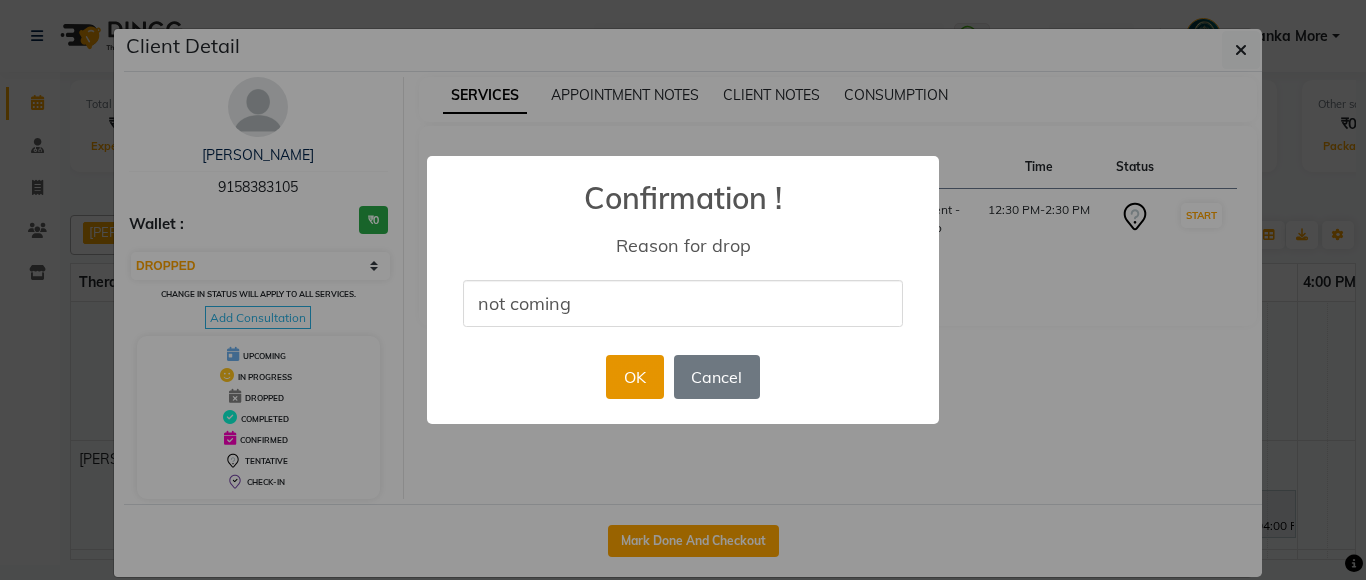 click on "OK" at bounding box center [634, 377] 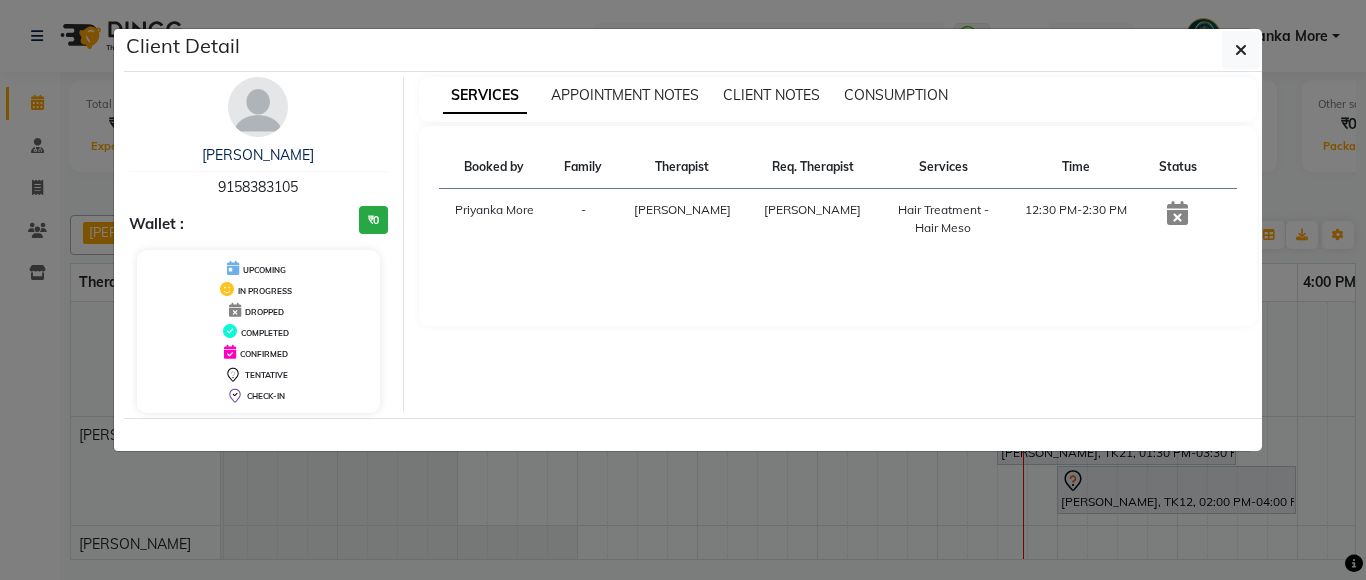click on "Client Detail  [PERSON_NAME]   9158383105 Wallet : ₹0 UPCOMING IN PROGRESS DROPPED COMPLETED CONFIRMED TENTATIVE CHECK-IN SERVICES APPOINTMENT NOTES CLIENT NOTES CONSUMPTION Booked by Family Therapist Req. Therapist Services Time Status  Priyanka  More  - [PERSON_NAME] Naikre	 [PERSON_NAME] Naikre	  Hair Treatment - Hair Meso   12:30 PM-2:30 PM" 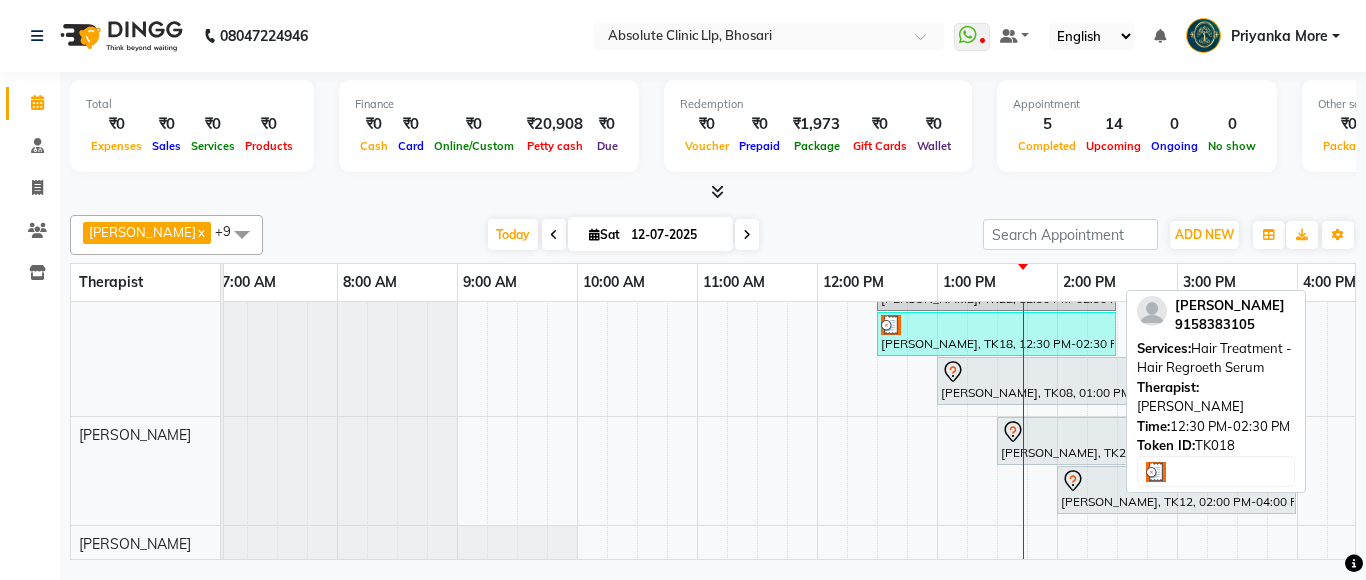 click at bounding box center (996, 325) 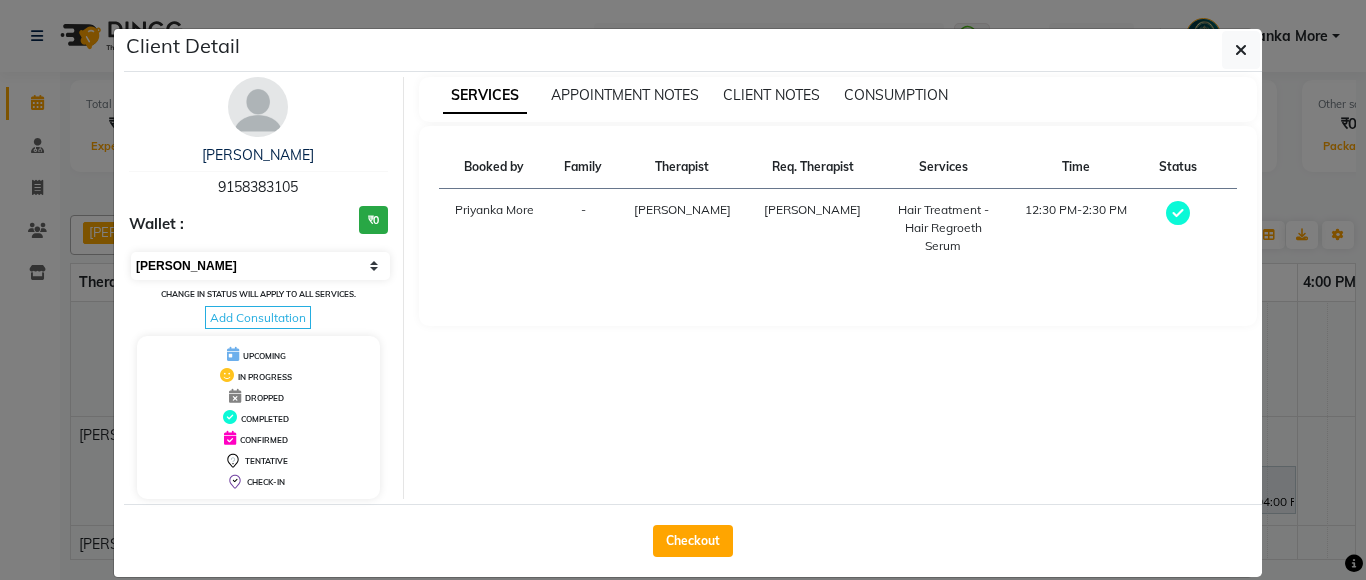 click on "Select MARK DONE UPCOMING" at bounding box center (260, 266) 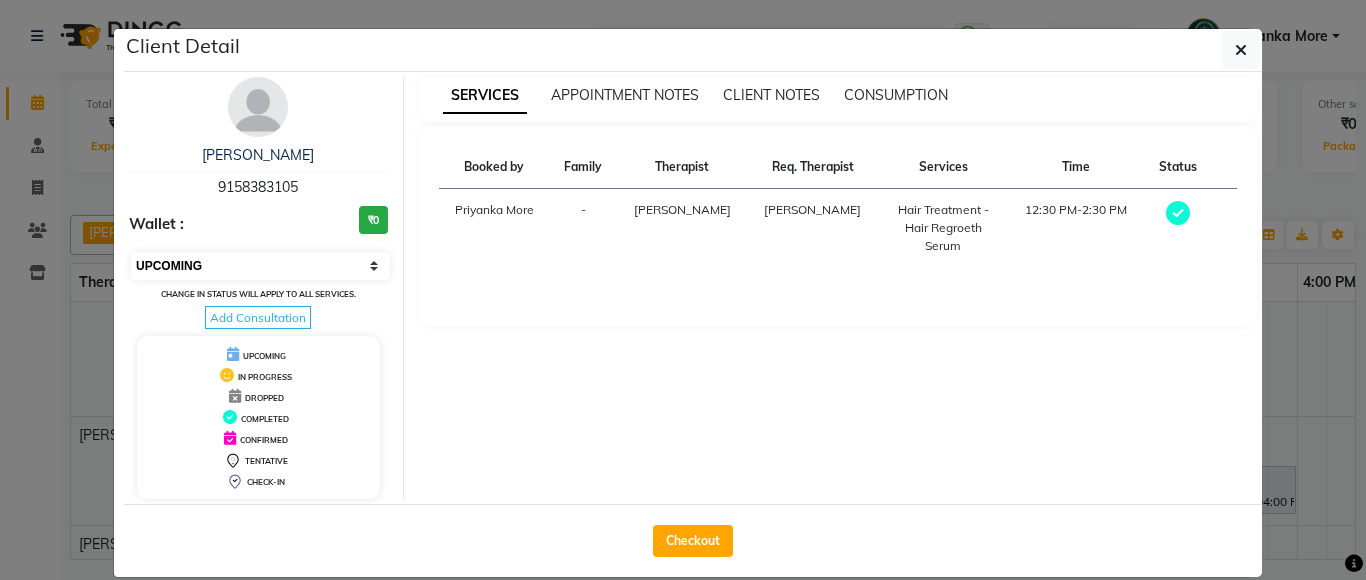 click on "Select MARK DONE UPCOMING" at bounding box center [260, 266] 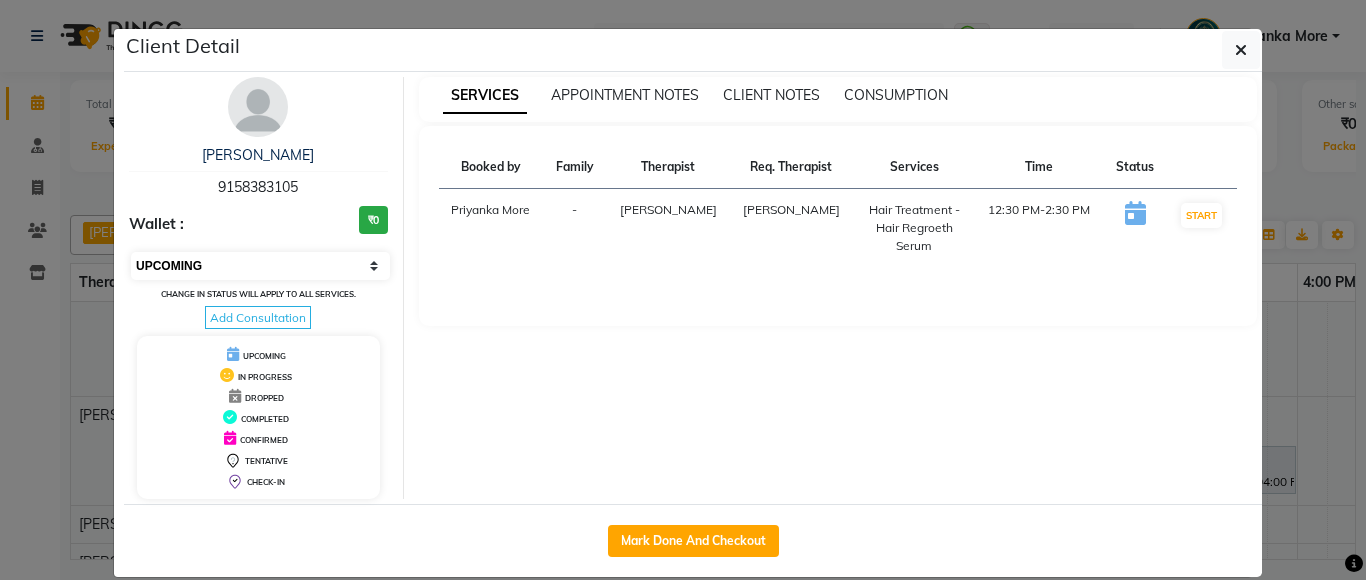 click on "Select IN SERVICE CONFIRMED TENTATIVE CHECK IN MARK DONE DROPPED UPCOMING" at bounding box center [260, 266] 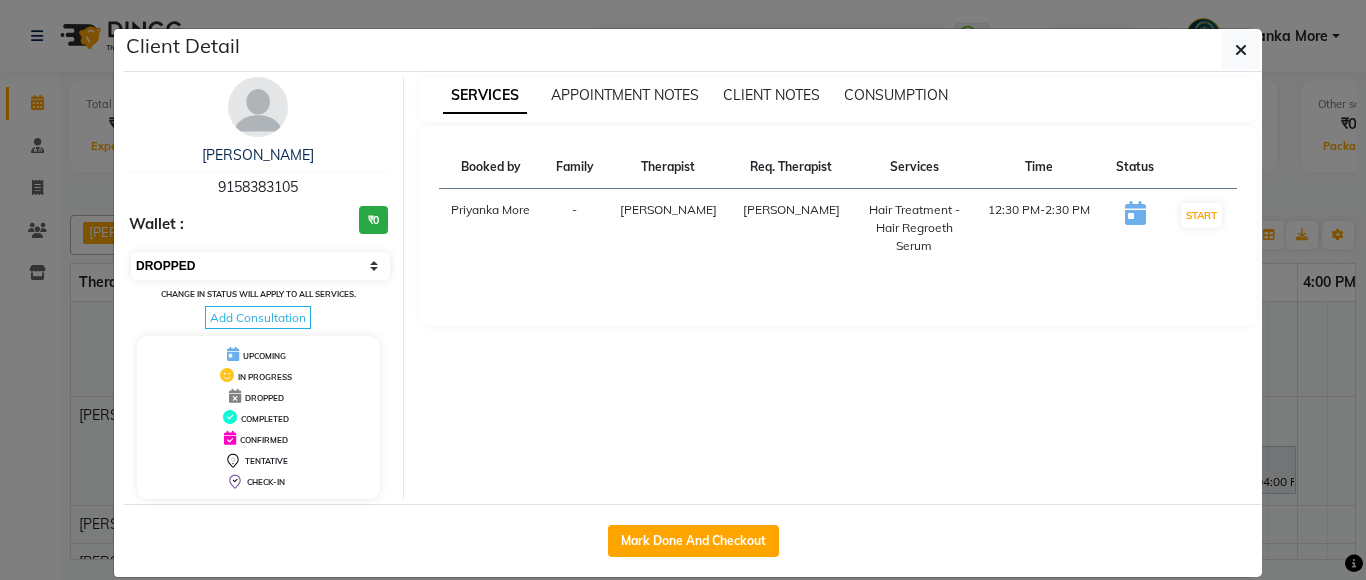 click on "Select IN SERVICE CONFIRMED TENTATIVE CHECK IN MARK DONE DROPPED UPCOMING" at bounding box center [260, 266] 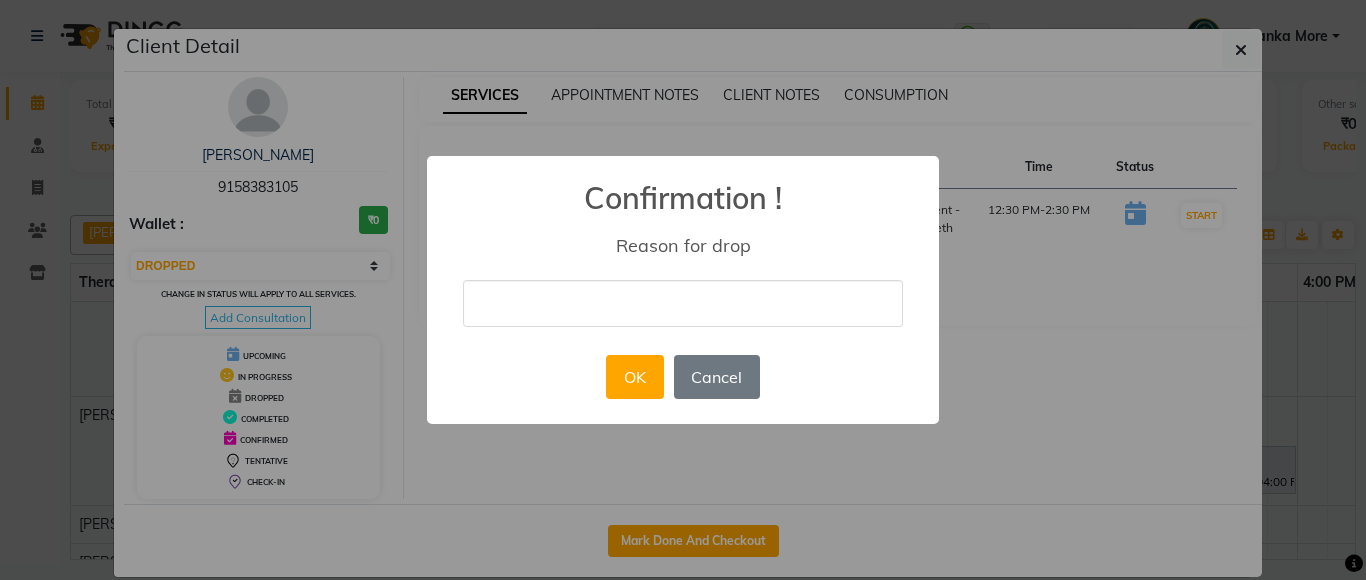 click at bounding box center [683, 303] 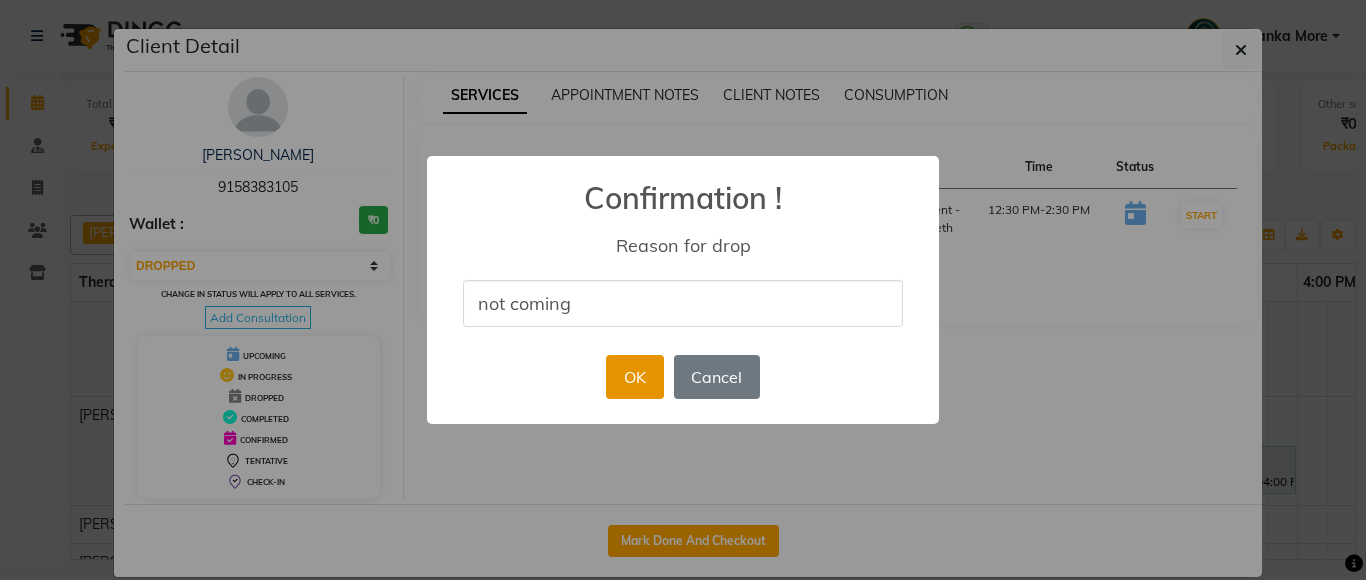 click on "OK" at bounding box center (634, 377) 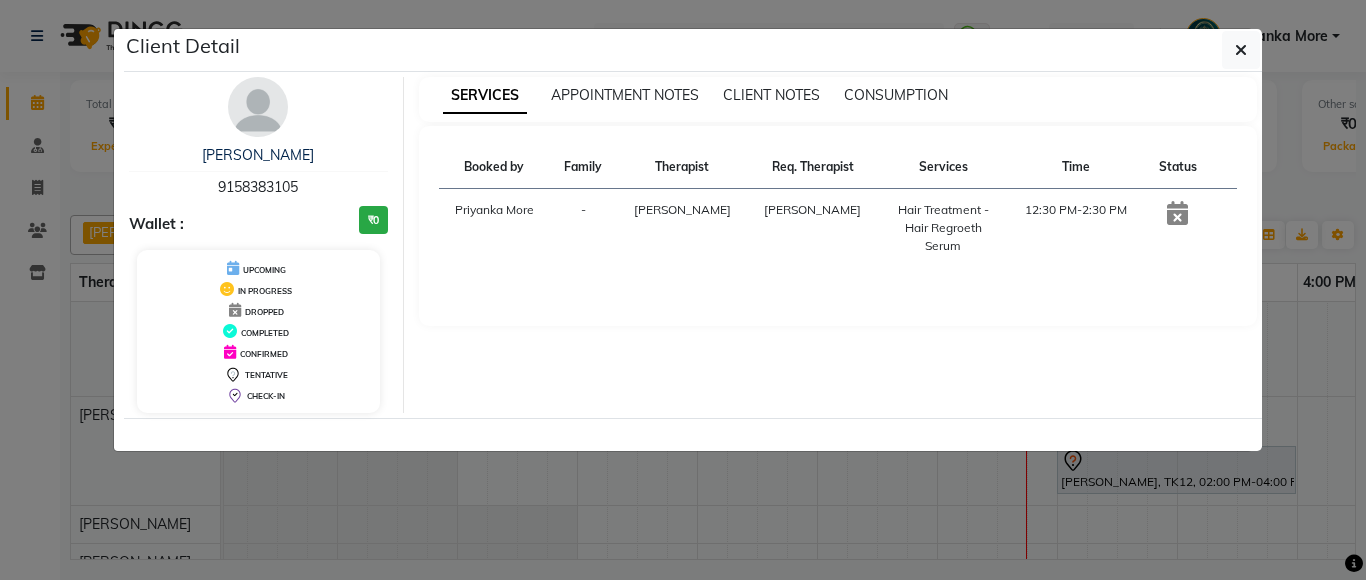 drag, startPoint x: 600, startPoint y: 499, endPoint x: 597, endPoint y: 474, distance: 25.179358 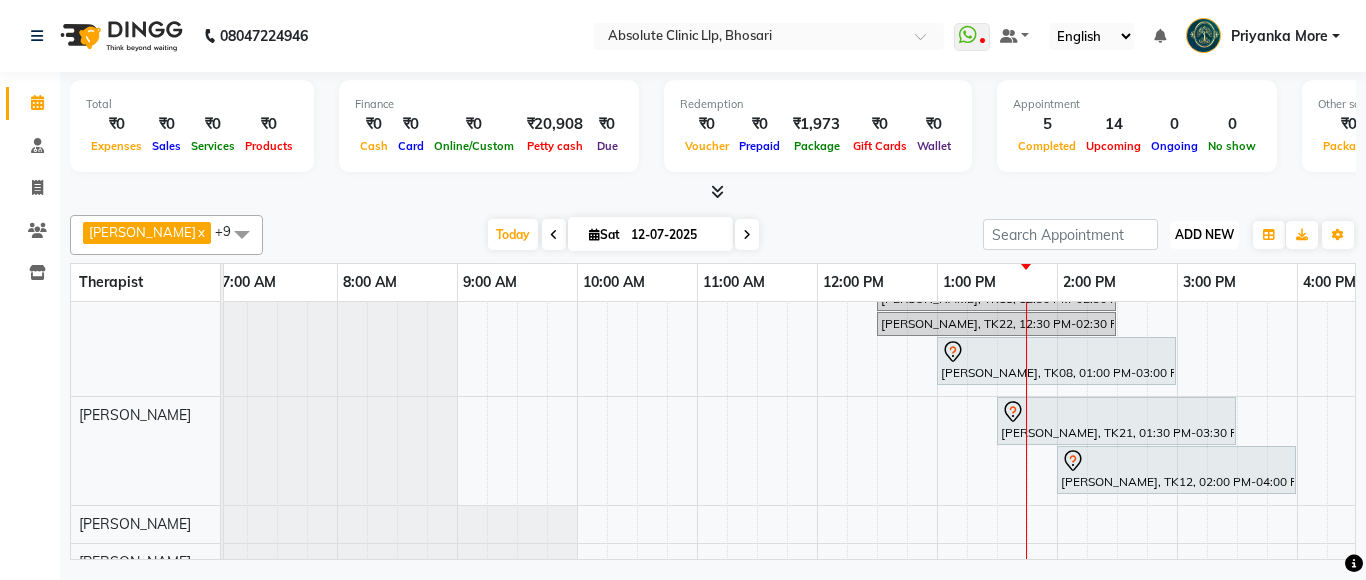 click on "ADD NEW" at bounding box center [1204, 234] 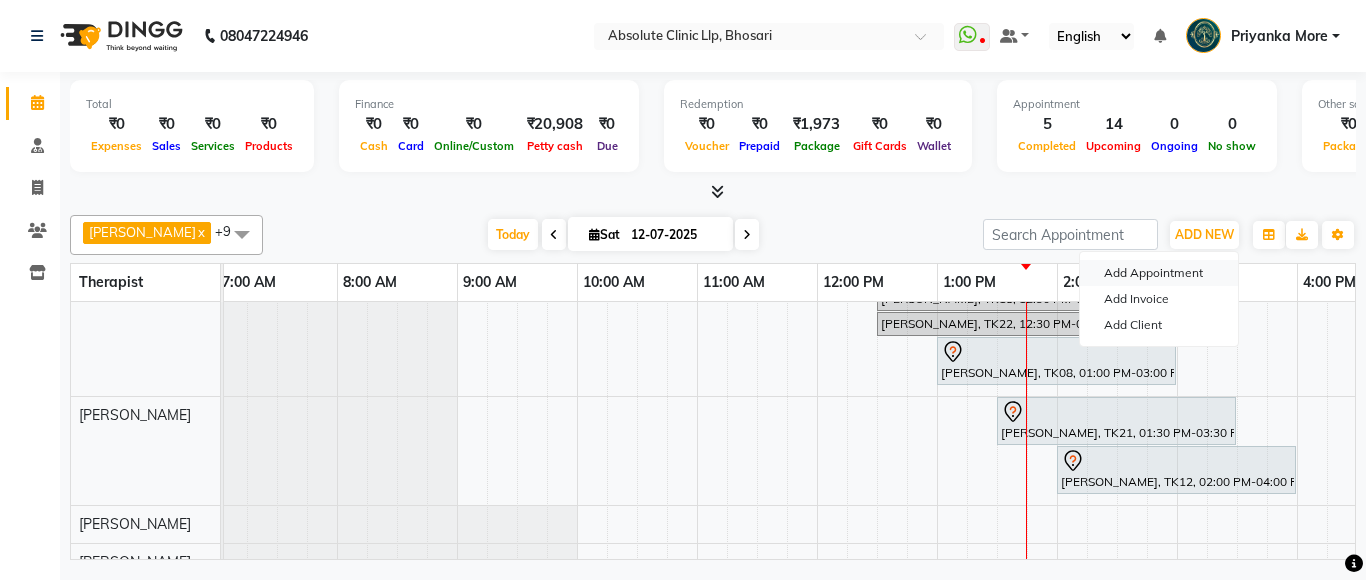 click on "Add Appointment" at bounding box center (1159, 273) 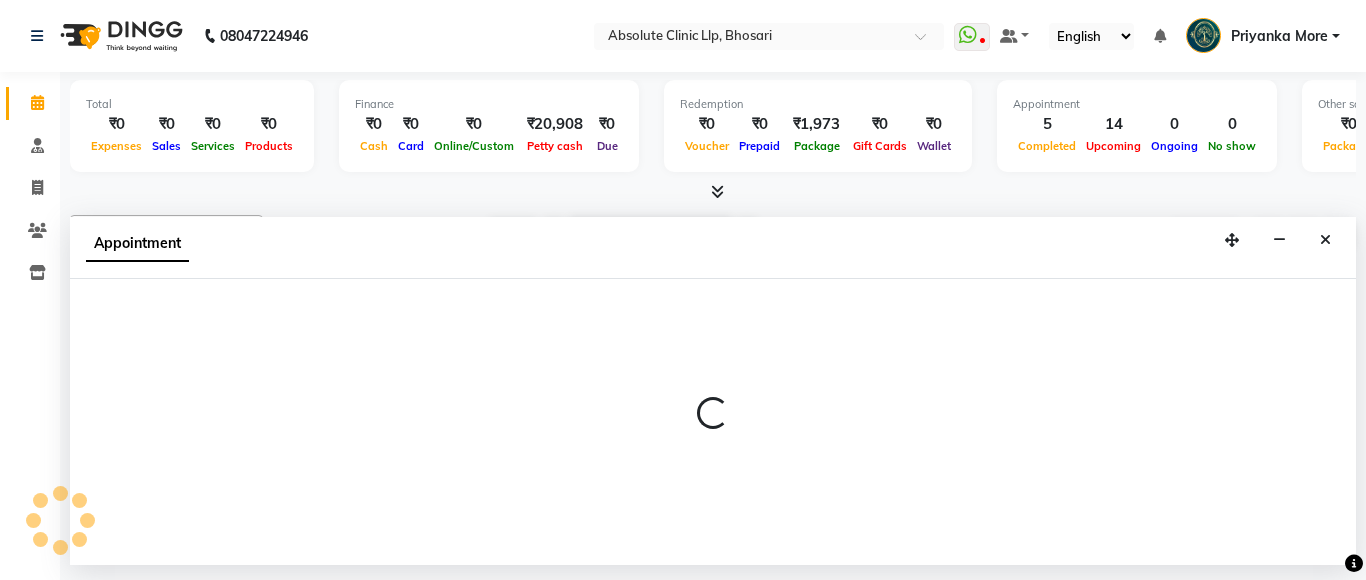 select on "tentative" 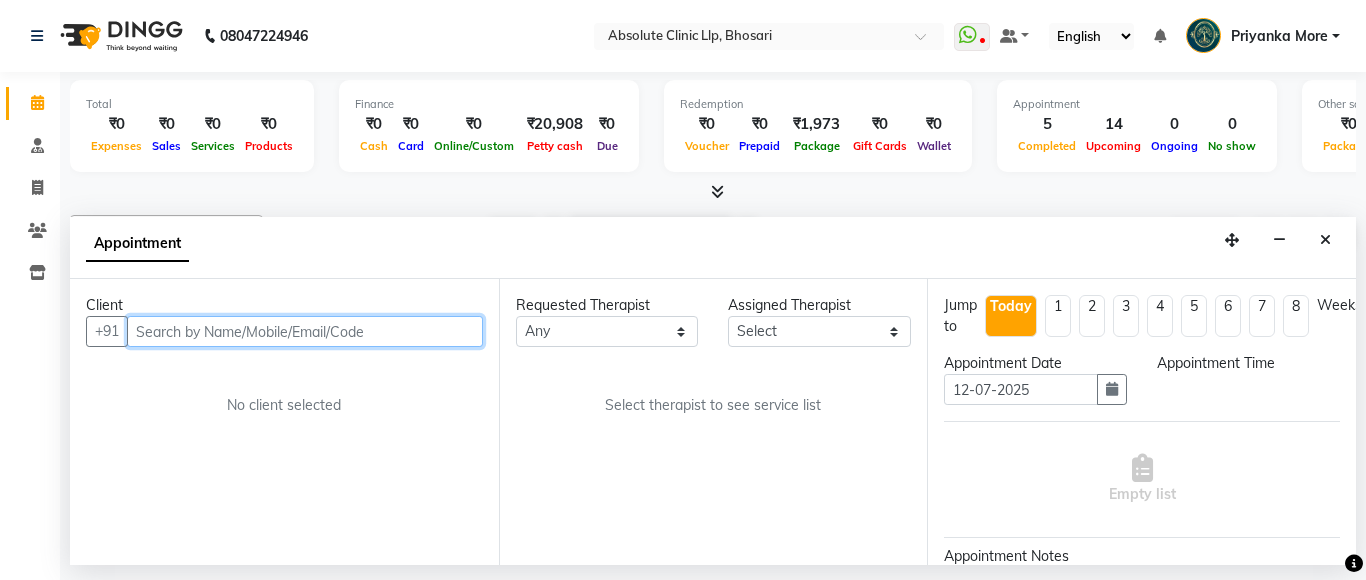 select on "480" 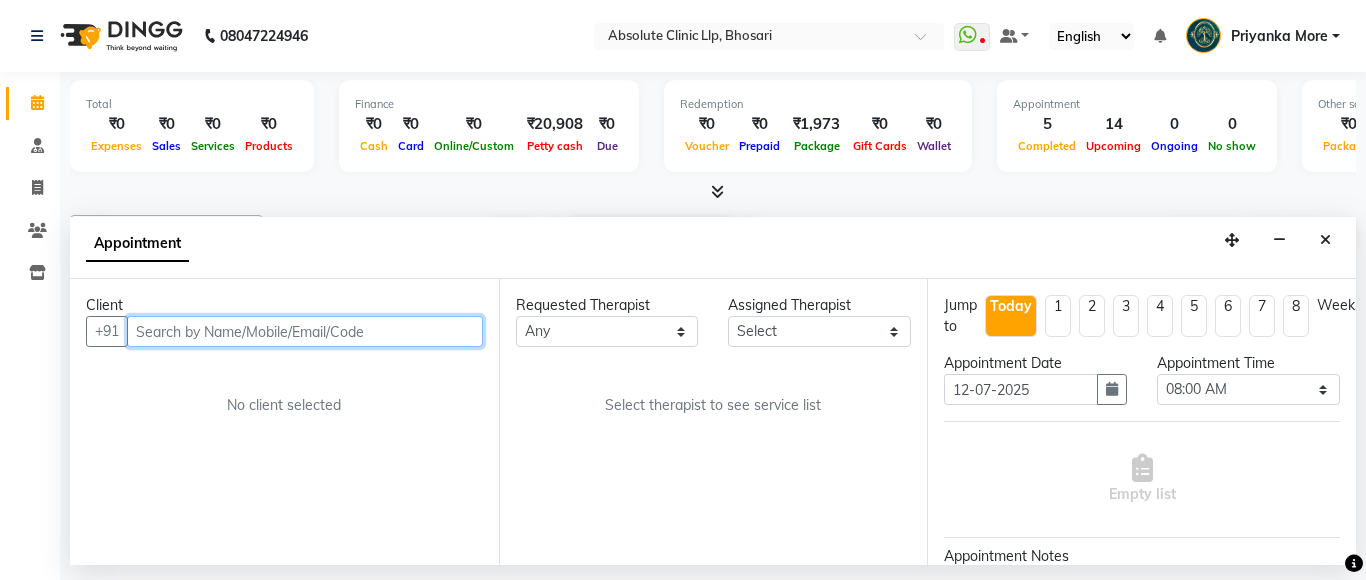 click at bounding box center [305, 331] 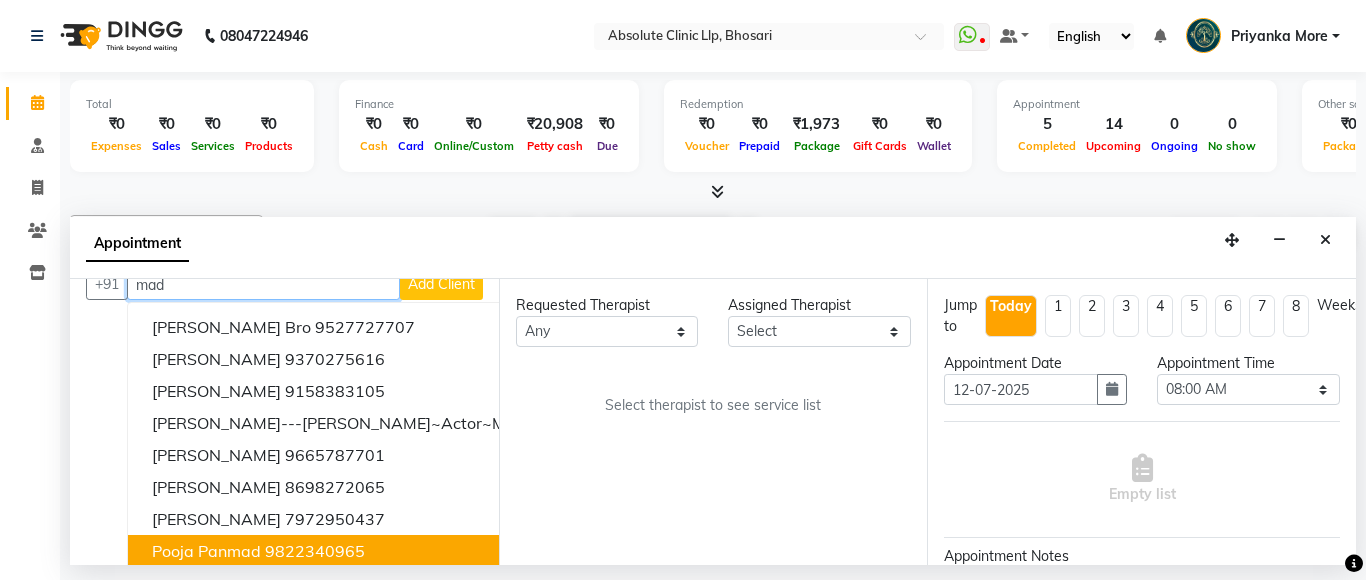 scroll, scrollTop: 0, scrollLeft: 0, axis: both 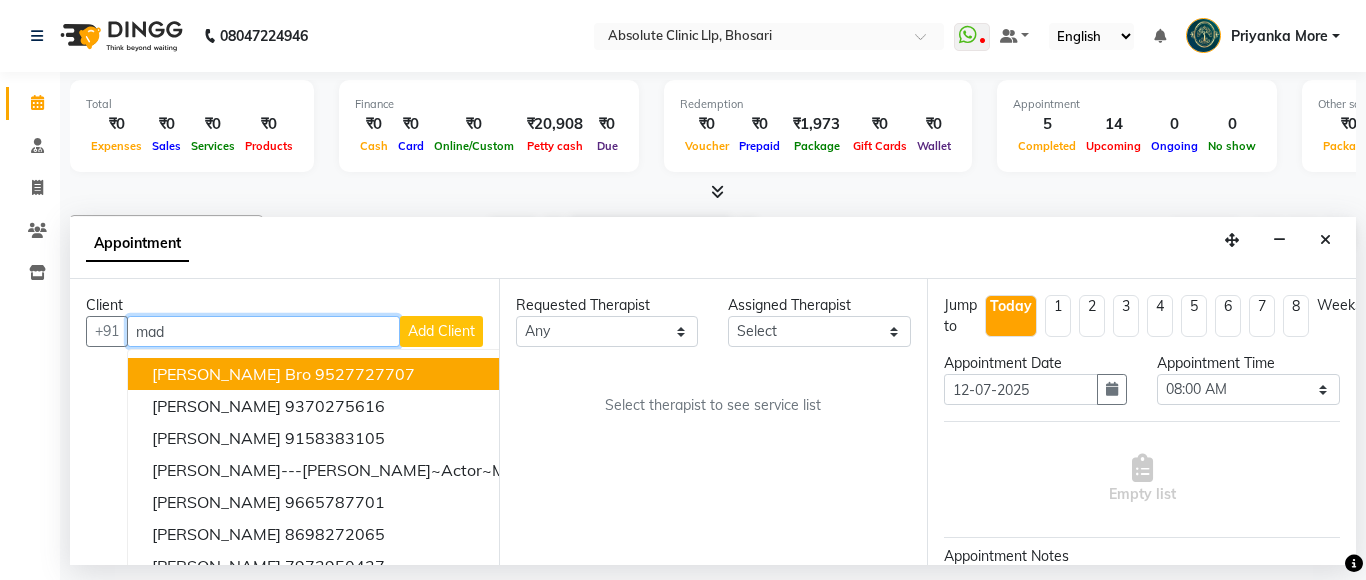 click on "[PERSON_NAME] Bro  9527727707 [PERSON_NAME]  9370275616 [PERSON_NAME]  9158383105 [PERSON_NAME]---[PERSON_NAME]~actor~m  9689440077 [PERSON_NAME]  9665787701 [PERSON_NAME]  8698272065 [PERSON_NAME]  7972950437 Pooja panmad  9822340965 [PERSON_NAME]  7057824535 [PERSON_NAME]  7566968849" at bounding box center (381, 518) 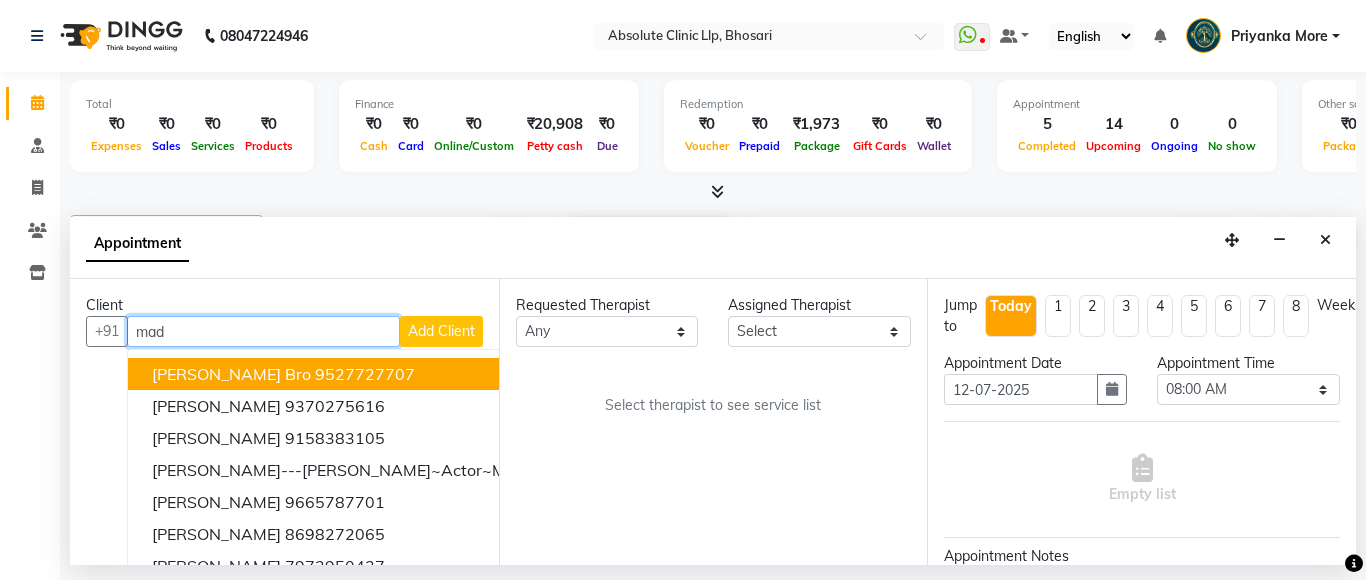 click on "mad" at bounding box center (263, 331) 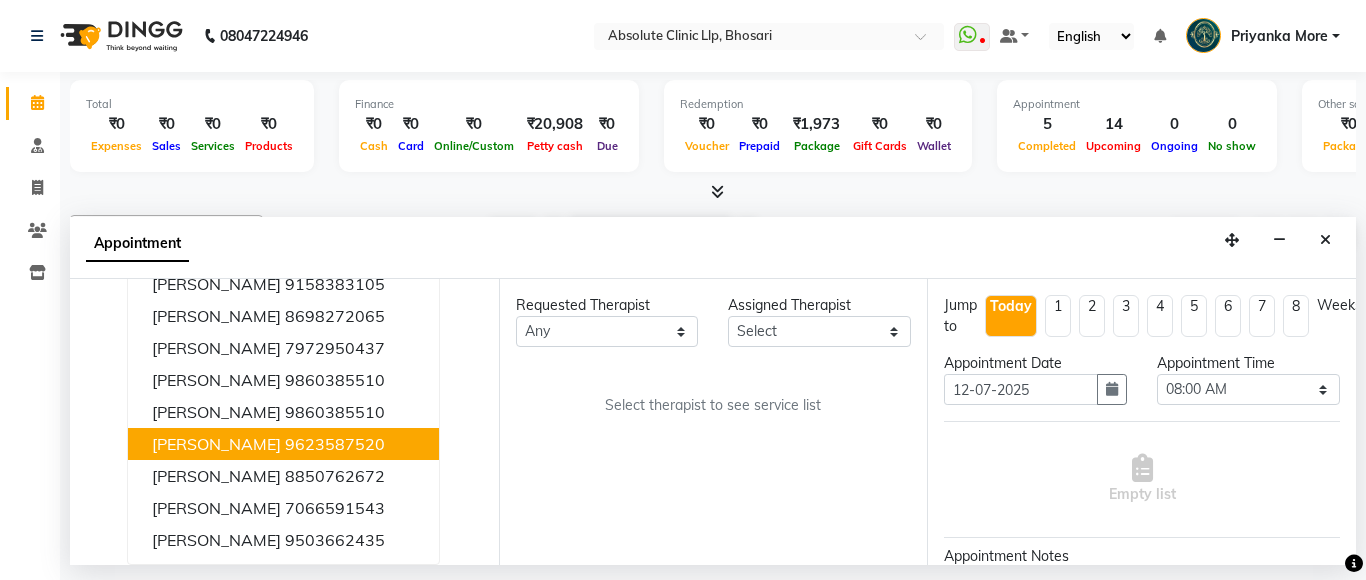 scroll, scrollTop: 0, scrollLeft: 0, axis: both 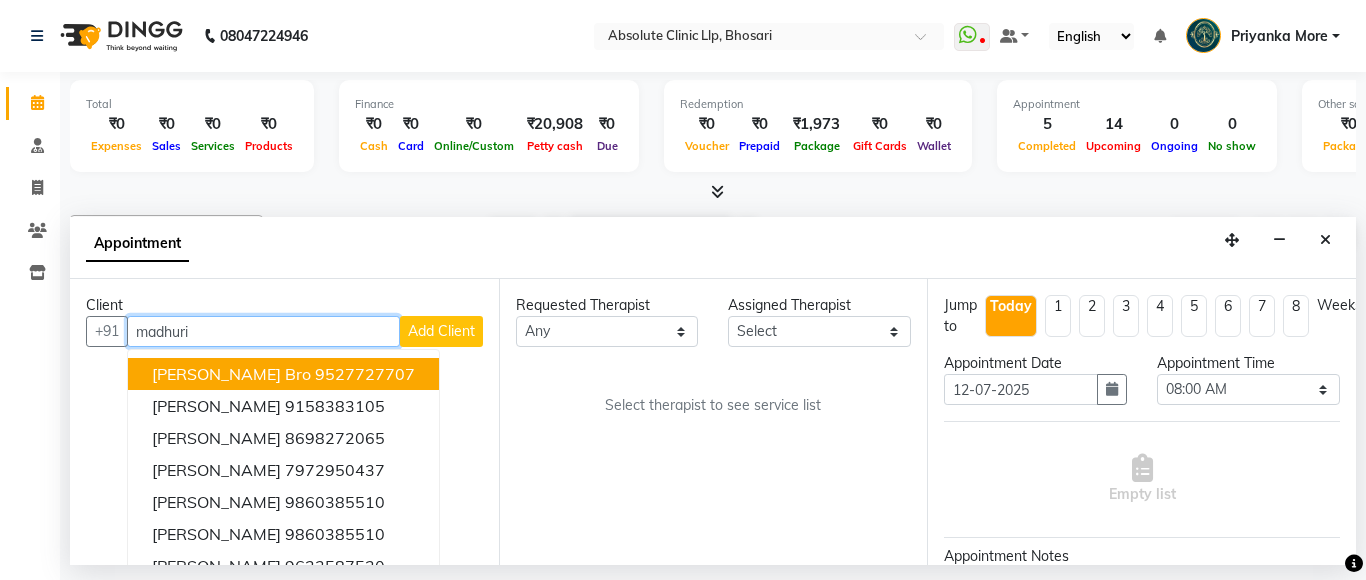 click on "madhuri" at bounding box center [263, 331] 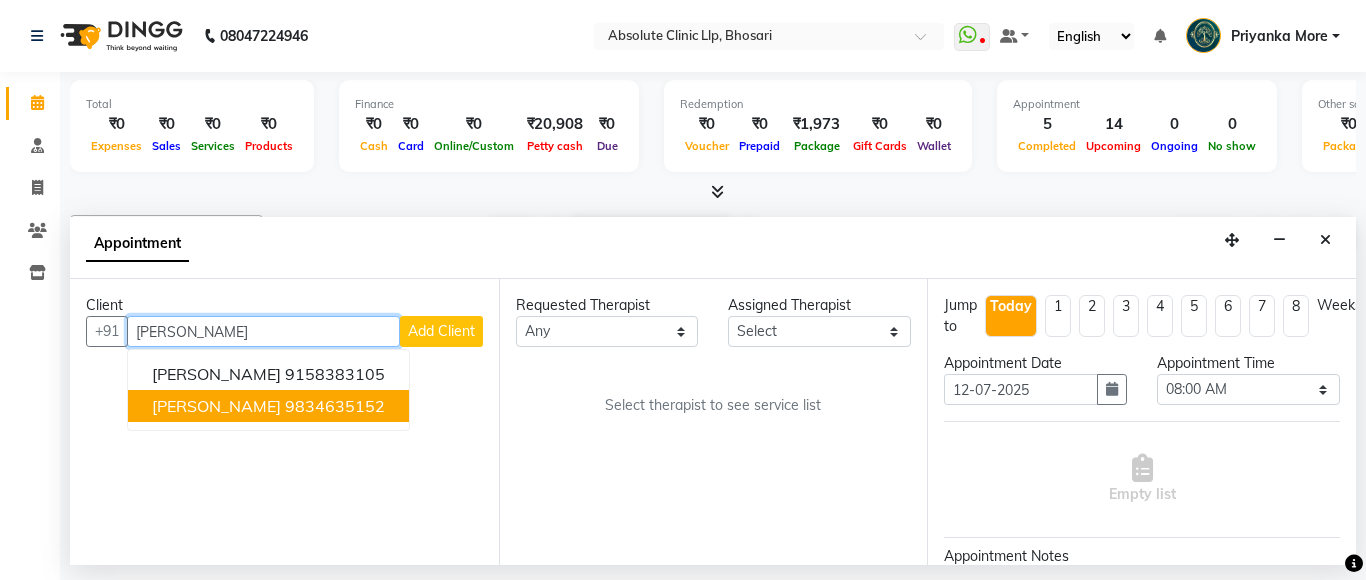 click on "9834635152" at bounding box center (335, 406) 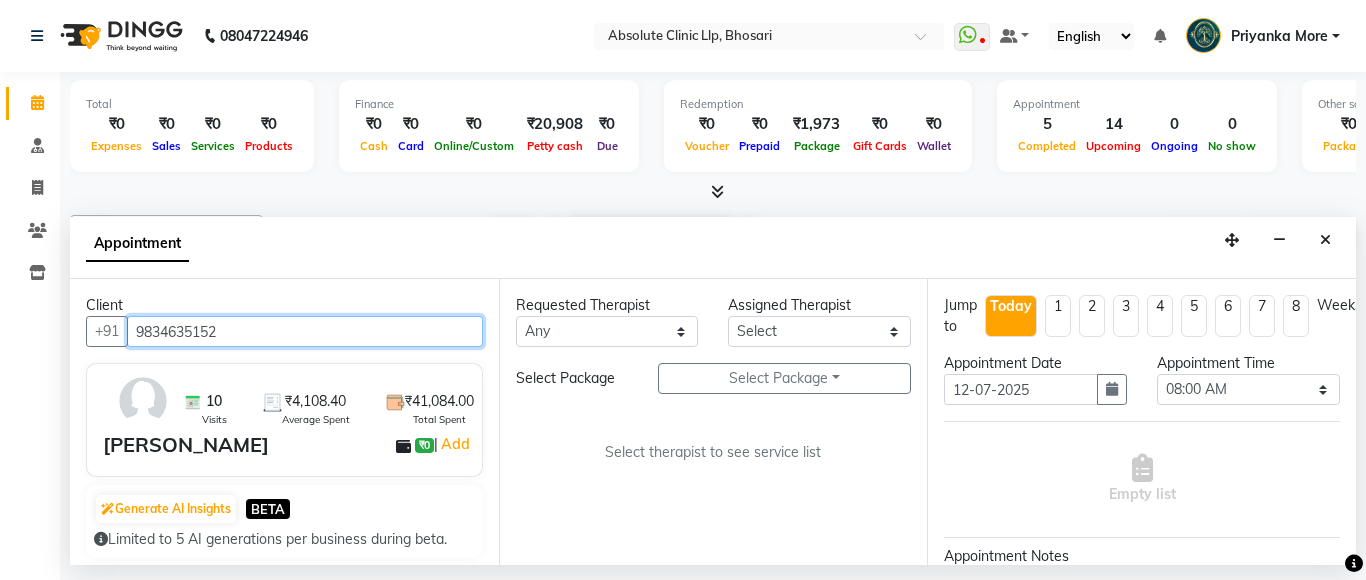 type on "9834635152" 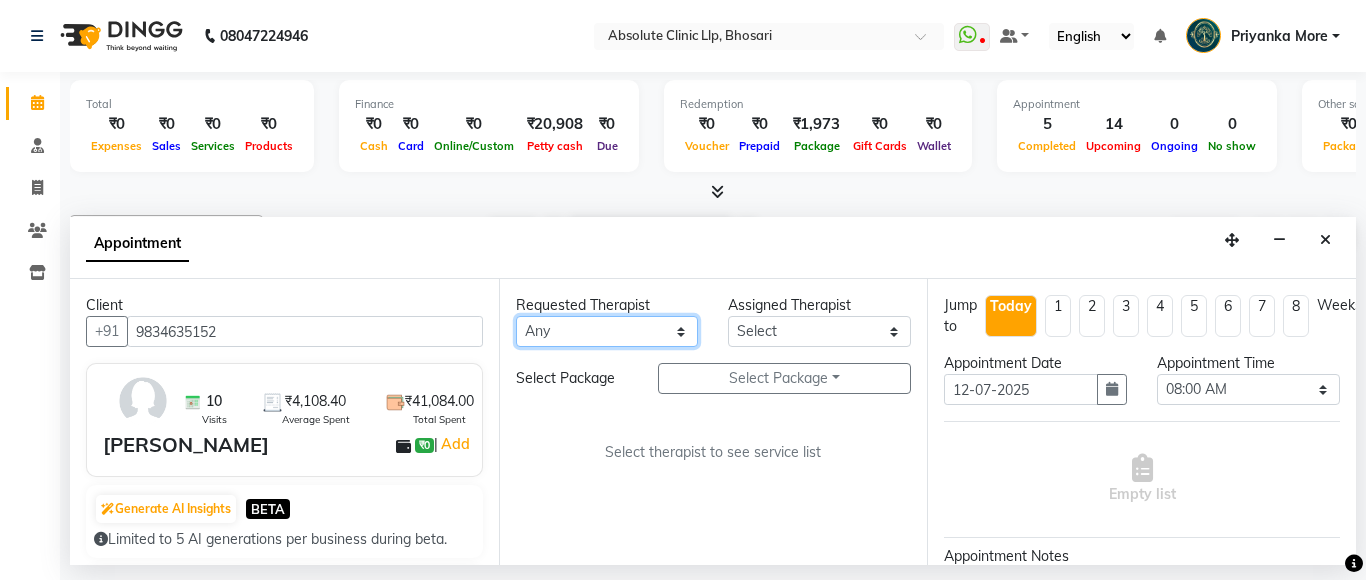 click on "Any [PERSON_NAME]	 [PERSON_NAME] [PERSON_NAME] [PERSON_NAME] [PERSON_NAME] Priyanka  More [PERSON_NAME]	 [PERSON_NAME] [PERSON_NAME] Naikre	 [PERSON_NAME]" at bounding box center [607, 331] 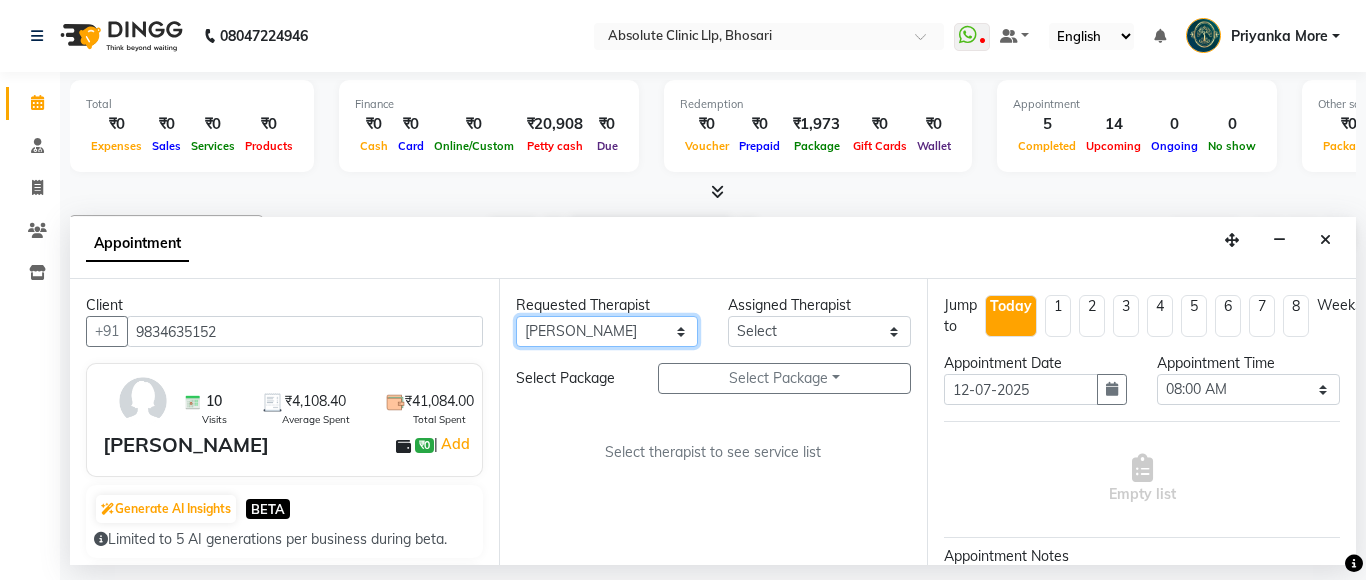 click on "Any [PERSON_NAME]	 [PERSON_NAME] [PERSON_NAME] [PERSON_NAME] [PERSON_NAME] Priyanka  More [PERSON_NAME]	 [PERSON_NAME] [PERSON_NAME] Naikre	 [PERSON_NAME]" at bounding box center [607, 331] 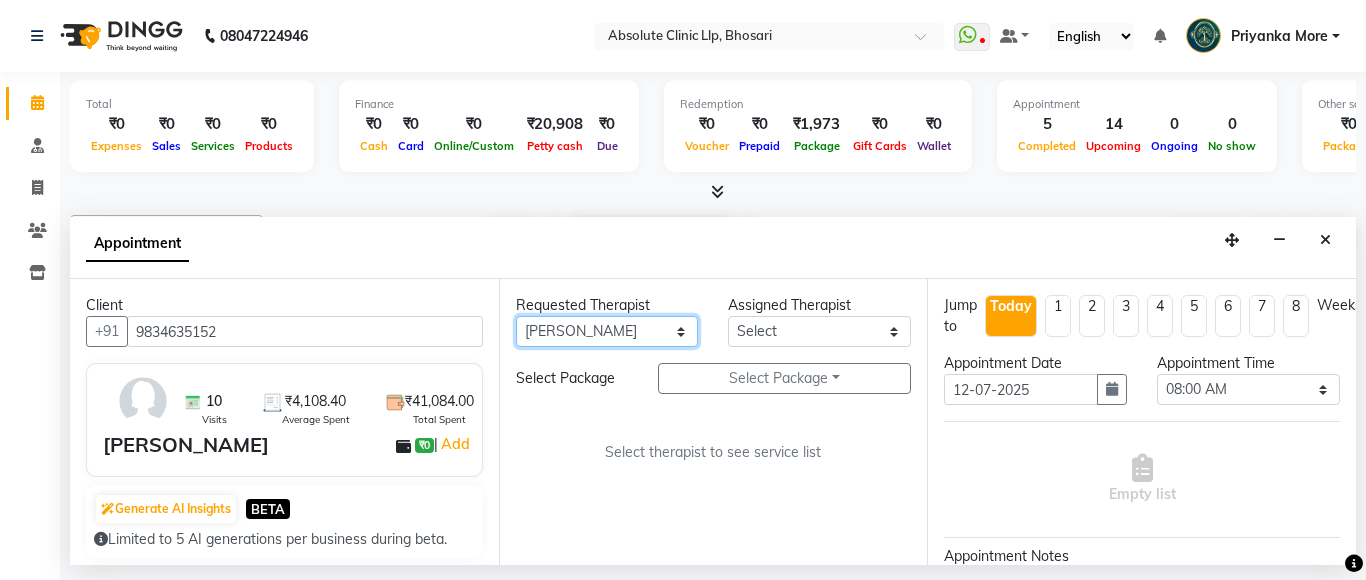 select on "27987" 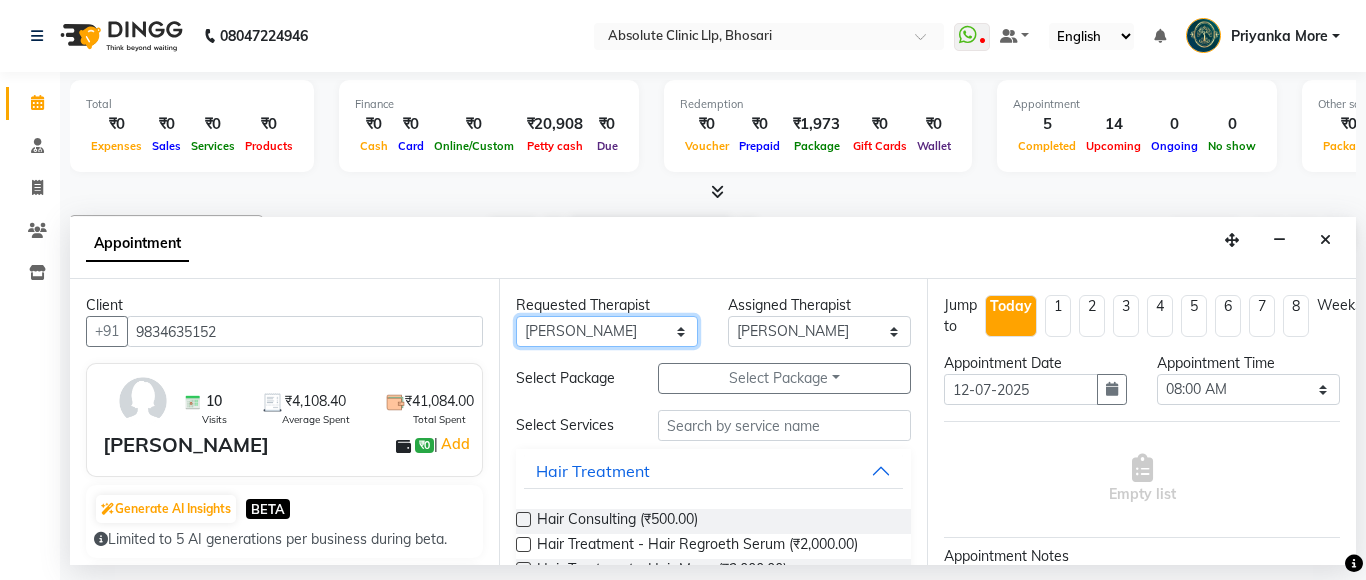 scroll, scrollTop: 100, scrollLeft: 0, axis: vertical 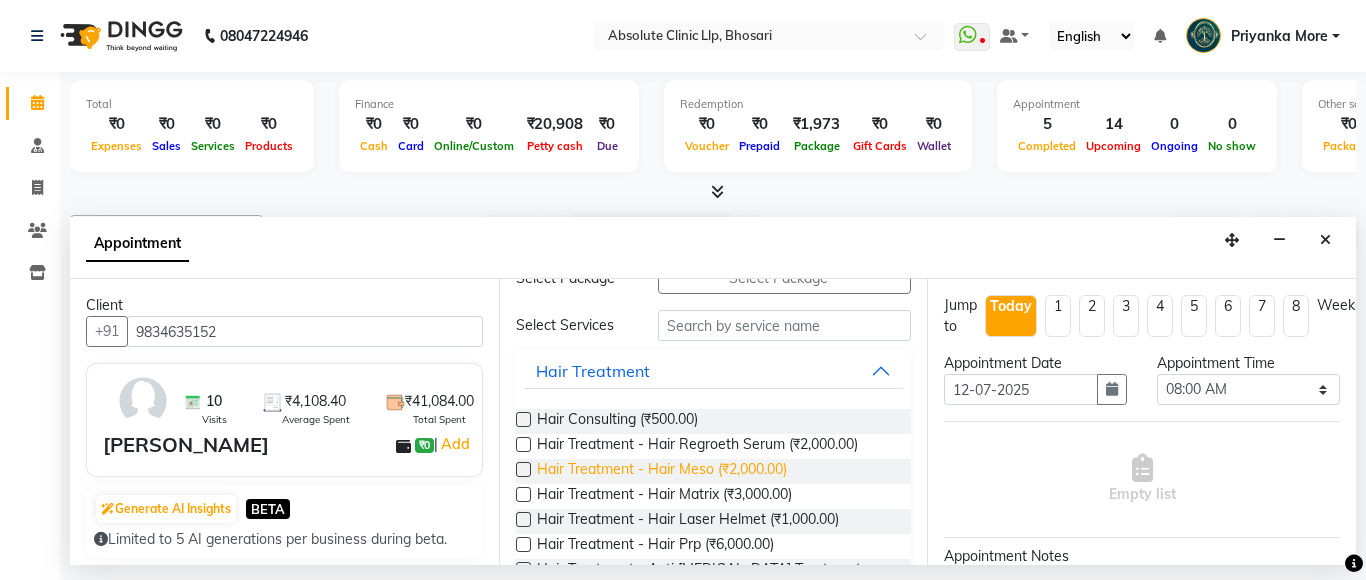 click on "Hair Treatment - Hair Meso (₹2,000.00)" at bounding box center (662, 471) 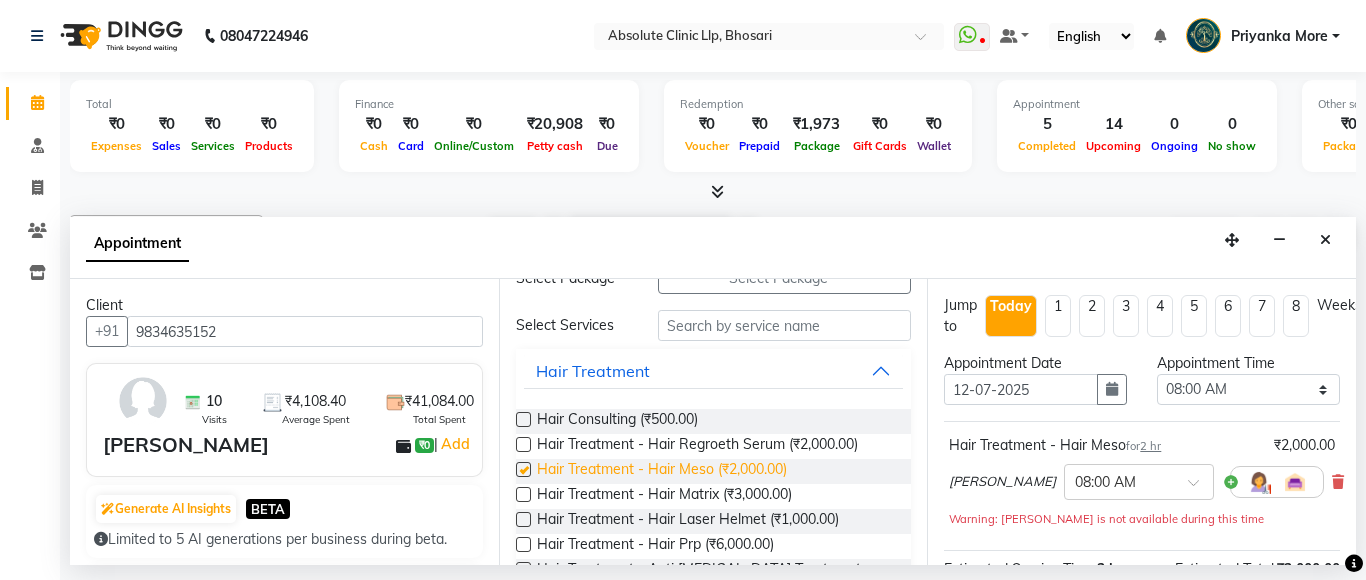 checkbox on "false" 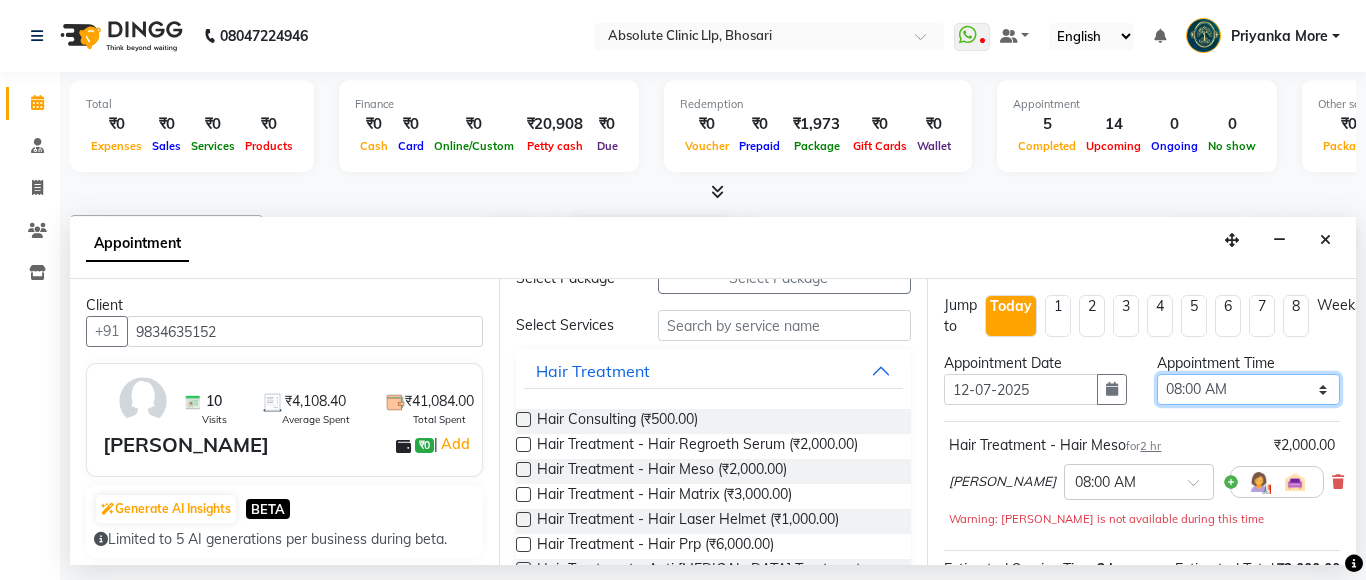 click on "Select 08:00 AM 08:15 AM 08:30 AM 08:45 AM 09:00 AM 09:15 AM 09:30 AM 09:45 AM 10:00 AM 10:15 AM 10:30 AM 10:45 AM 11:00 AM 11:15 AM 11:30 AM 11:45 AM 12:00 PM 12:15 PM 12:30 PM 12:45 PM 01:00 PM 01:15 PM 01:30 PM 01:45 PM 02:00 PM 02:15 PM 02:30 PM 02:45 PM 03:00 PM 03:15 PM 03:30 PM 03:45 PM 04:00 PM 04:15 PM 04:30 PM 04:45 PM 05:00 PM 05:15 PM 05:30 PM 05:45 PM 06:00 PM 06:15 PM 06:30 PM 06:45 PM 07:00 PM 07:15 PM 07:30 PM 07:45 PM 08:00 PM 08:15 PM 08:30 PM 08:45 PM 09:00 PM" at bounding box center (1248, 389) 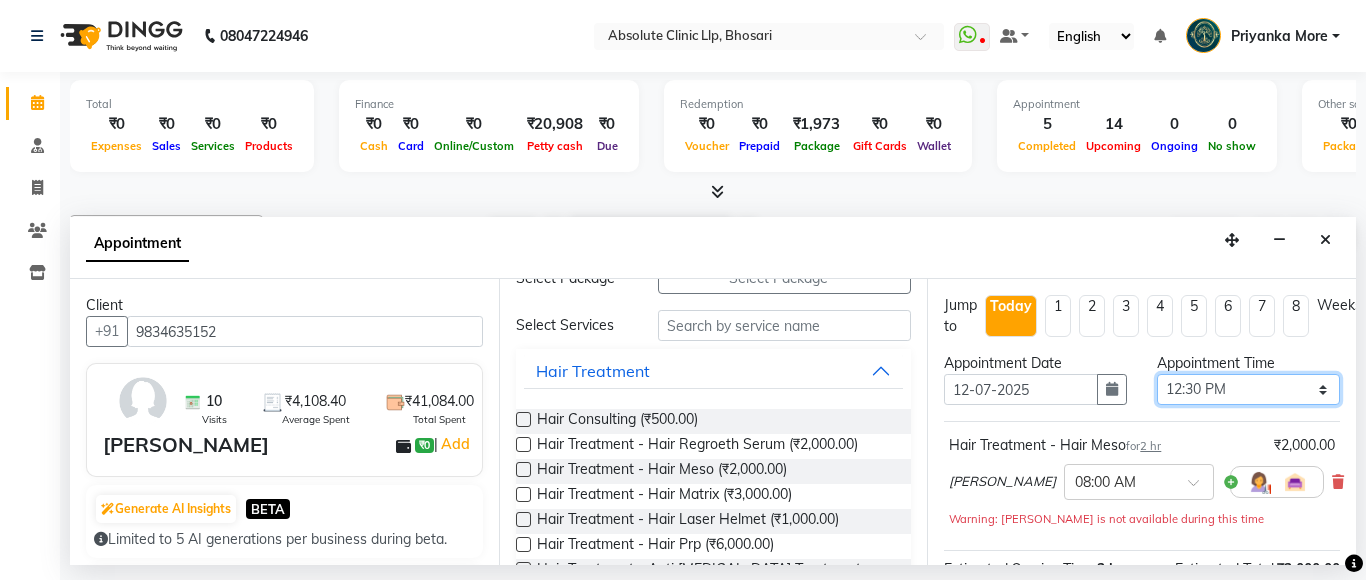 click on "Select 08:00 AM 08:15 AM 08:30 AM 08:45 AM 09:00 AM 09:15 AM 09:30 AM 09:45 AM 10:00 AM 10:15 AM 10:30 AM 10:45 AM 11:00 AM 11:15 AM 11:30 AM 11:45 AM 12:00 PM 12:15 PM 12:30 PM 12:45 PM 01:00 PM 01:15 PM 01:30 PM 01:45 PM 02:00 PM 02:15 PM 02:30 PM 02:45 PM 03:00 PM 03:15 PM 03:30 PM 03:45 PM 04:00 PM 04:15 PM 04:30 PM 04:45 PM 05:00 PM 05:15 PM 05:30 PM 05:45 PM 06:00 PM 06:15 PM 06:30 PM 06:45 PM 07:00 PM 07:15 PM 07:30 PM 07:45 PM 08:00 PM 08:15 PM 08:30 PM 08:45 PM 09:00 PM" at bounding box center [1248, 389] 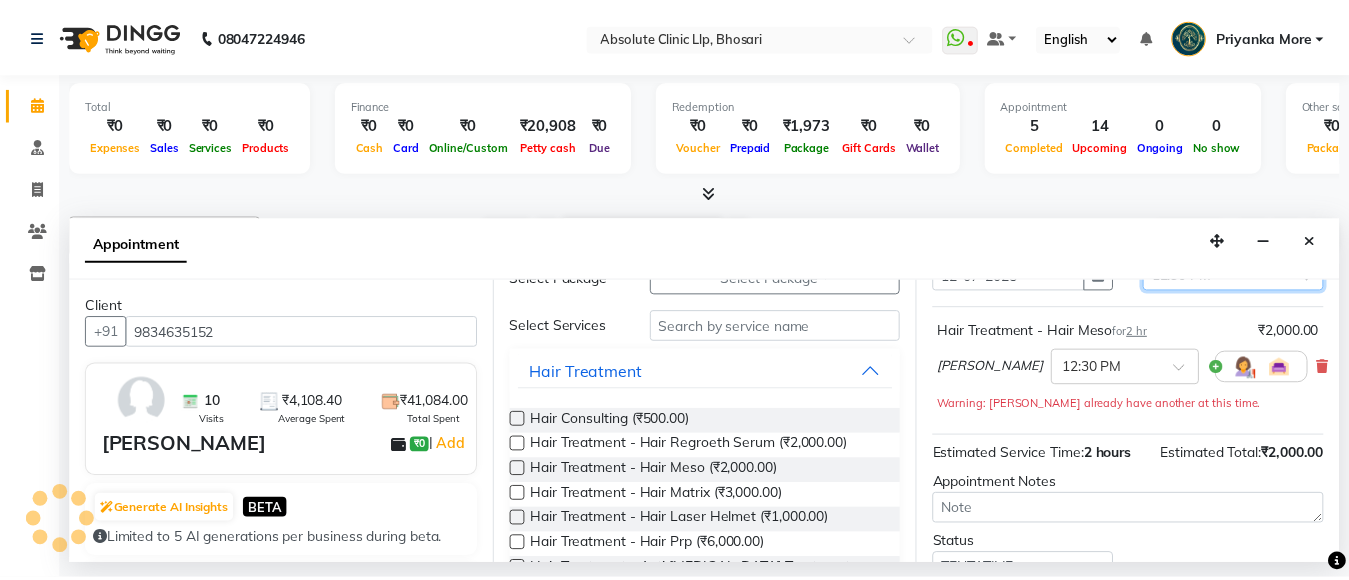 scroll, scrollTop: 278, scrollLeft: 0, axis: vertical 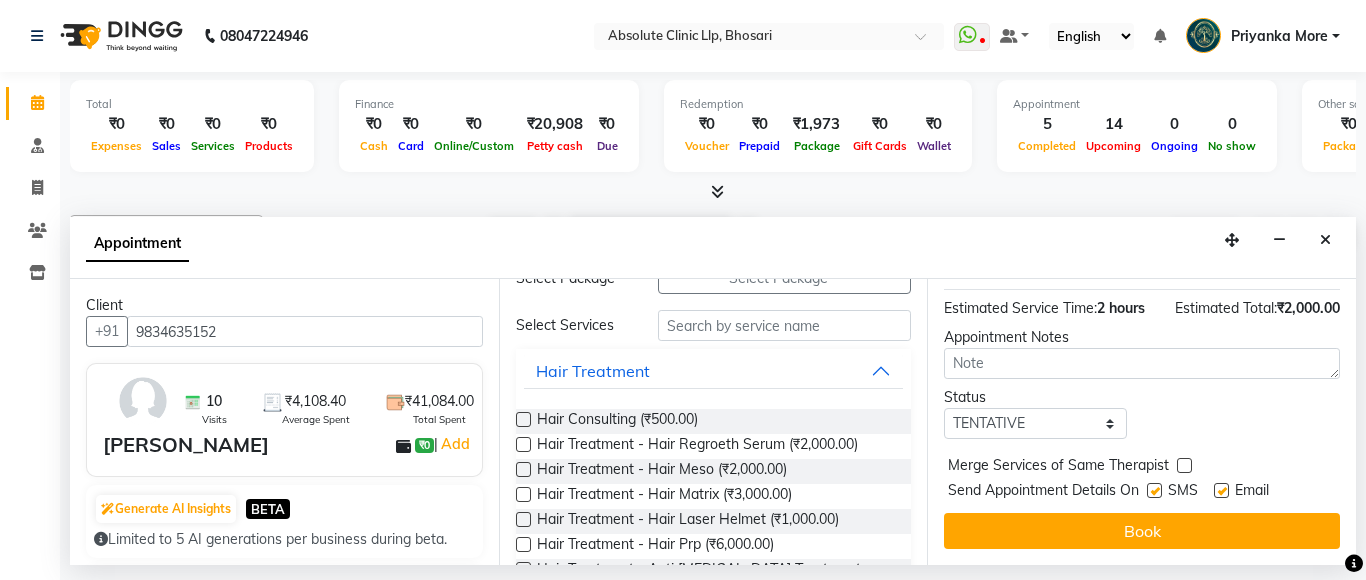 drag, startPoint x: 1130, startPoint y: 521, endPoint x: 1140, endPoint y: 519, distance: 10.198039 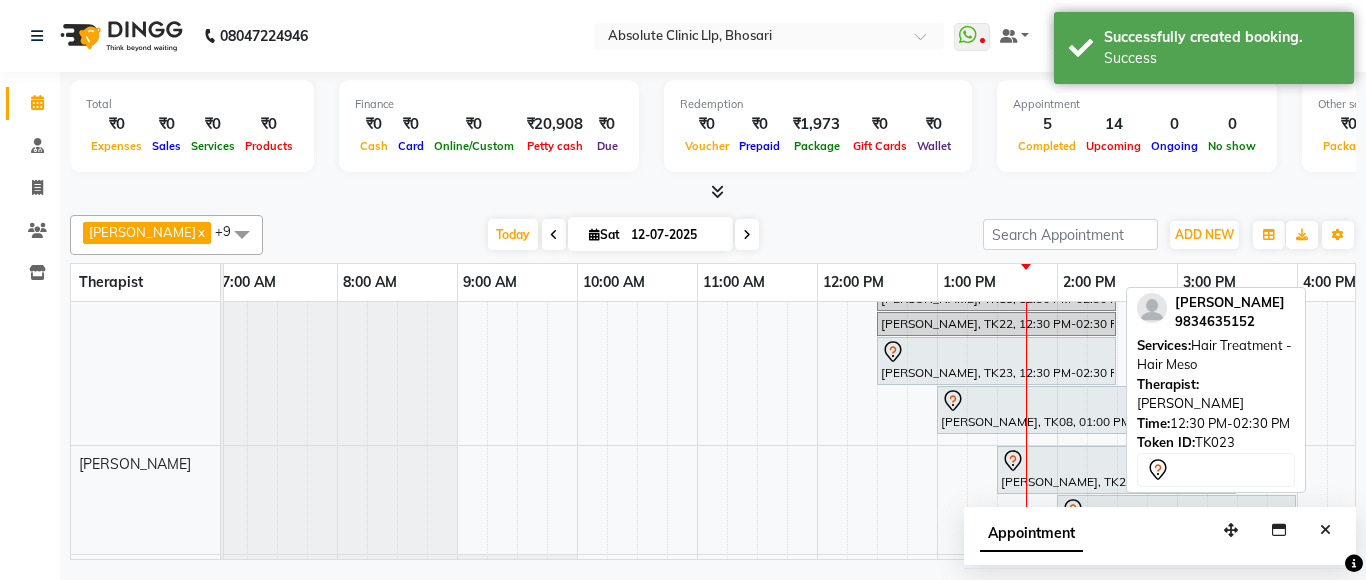 click at bounding box center (996, 352) 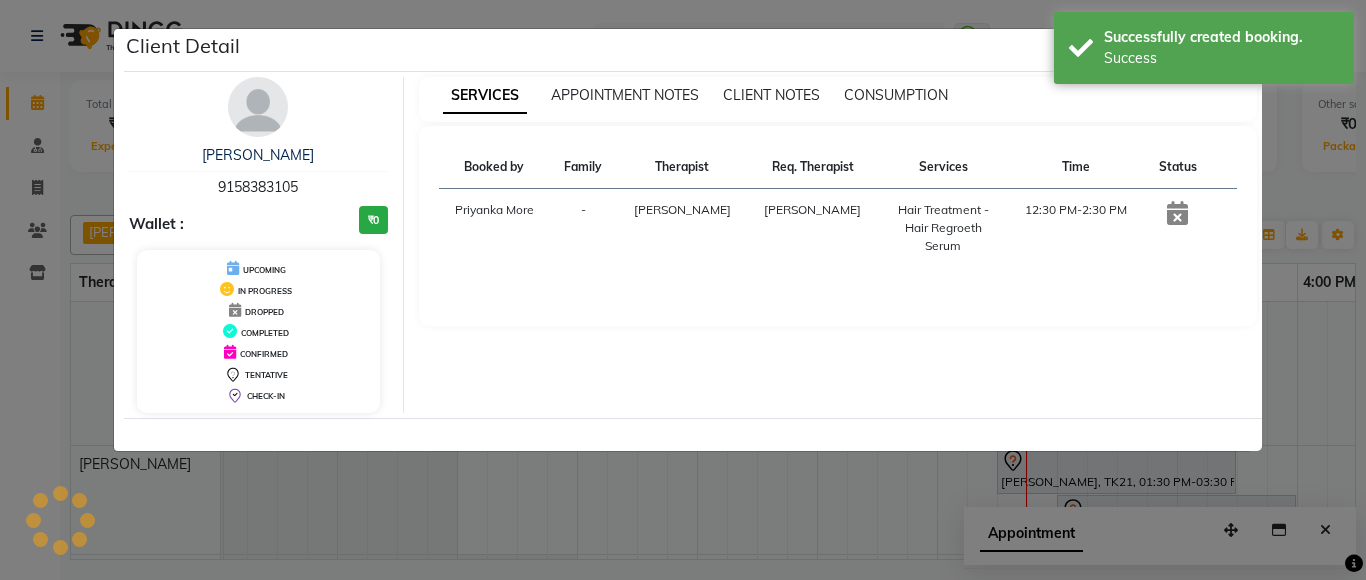 select on "7" 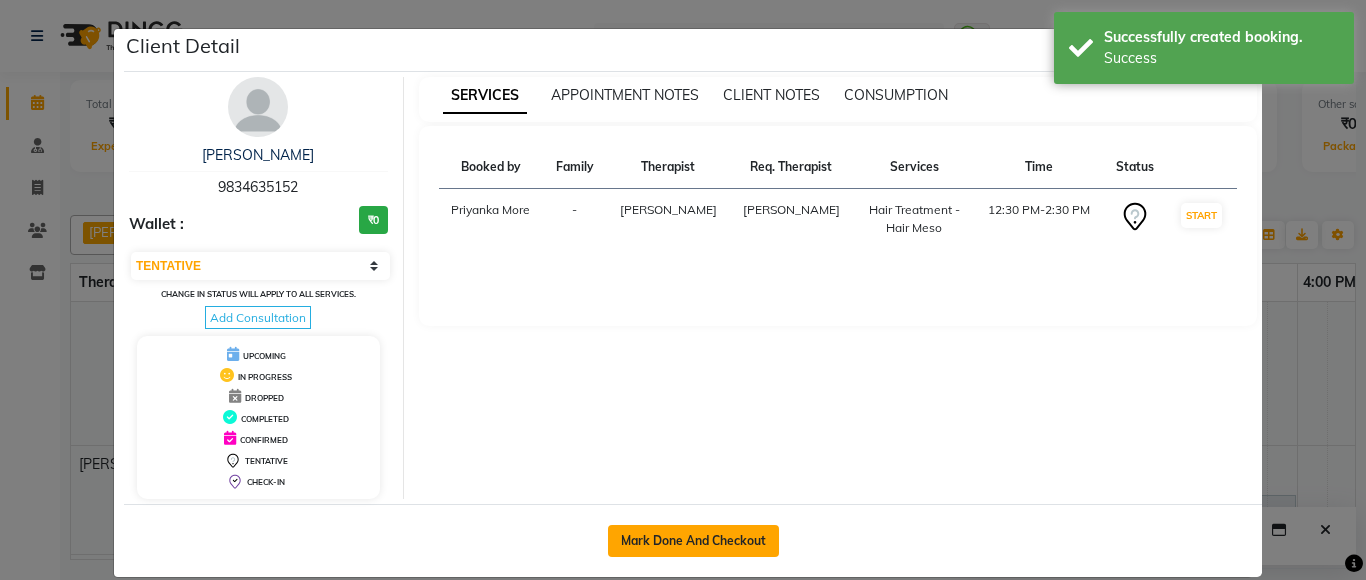 click on "Mark Done And Checkout" 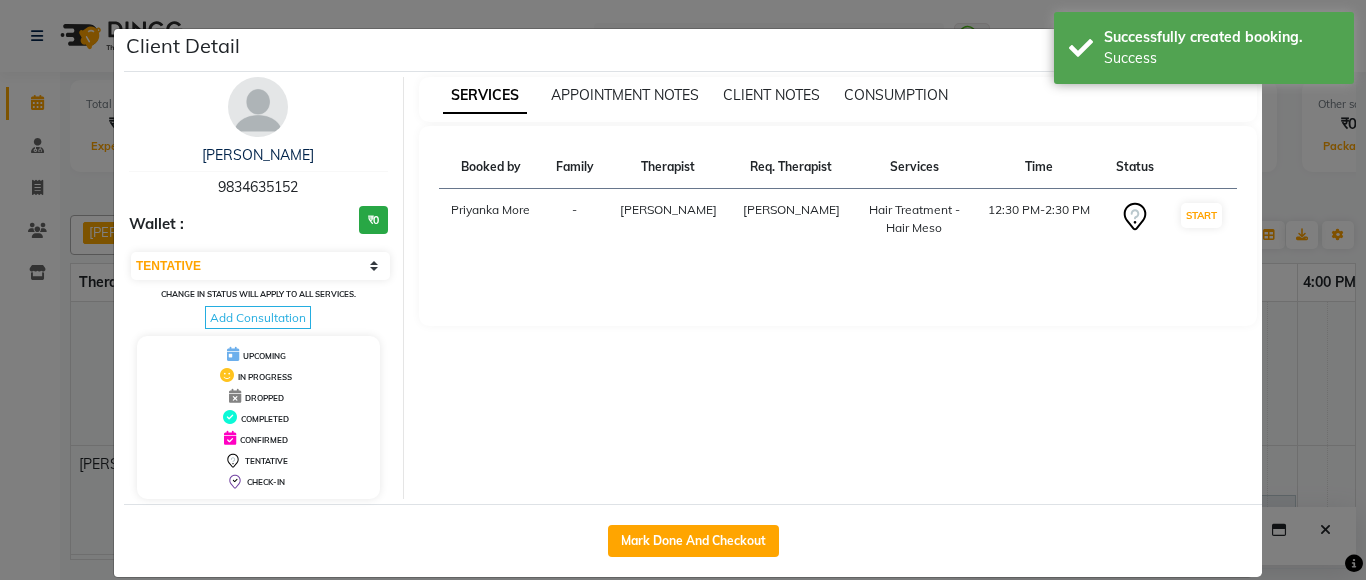 select on "service" 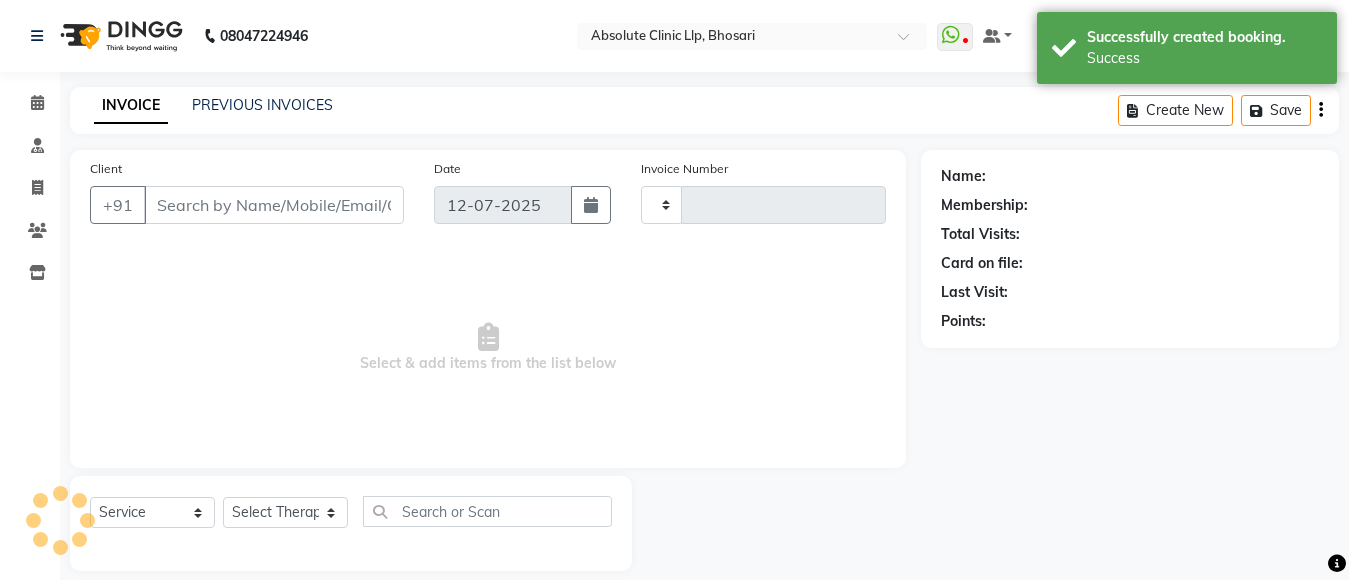 type on "1540" 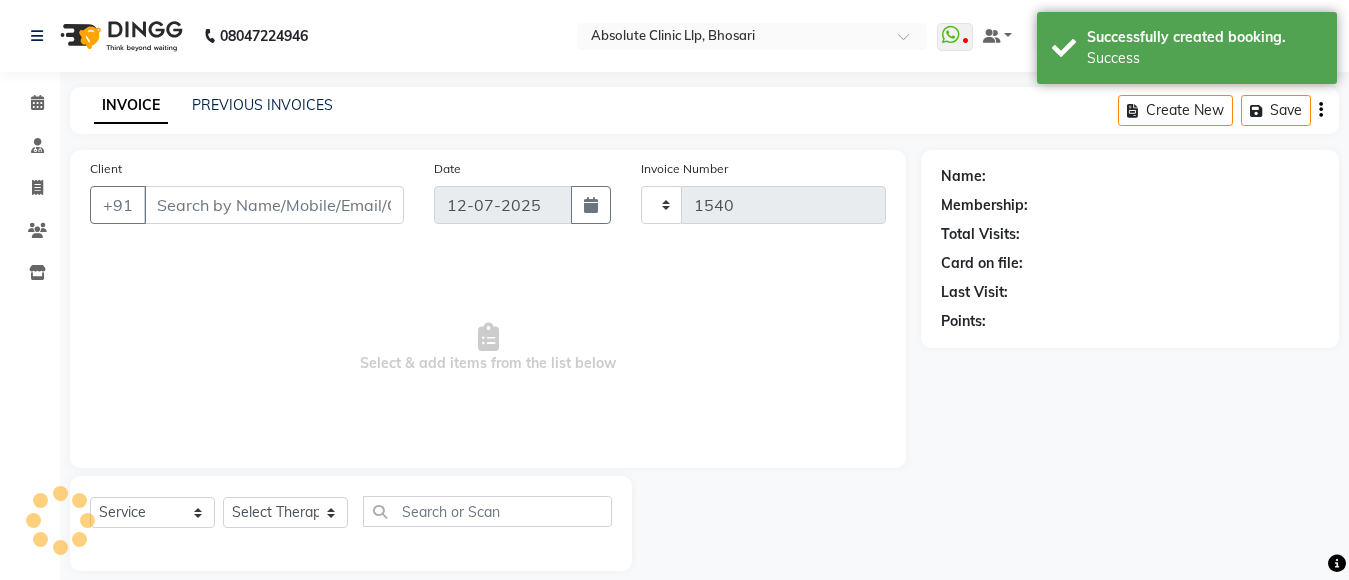 select on "4706" 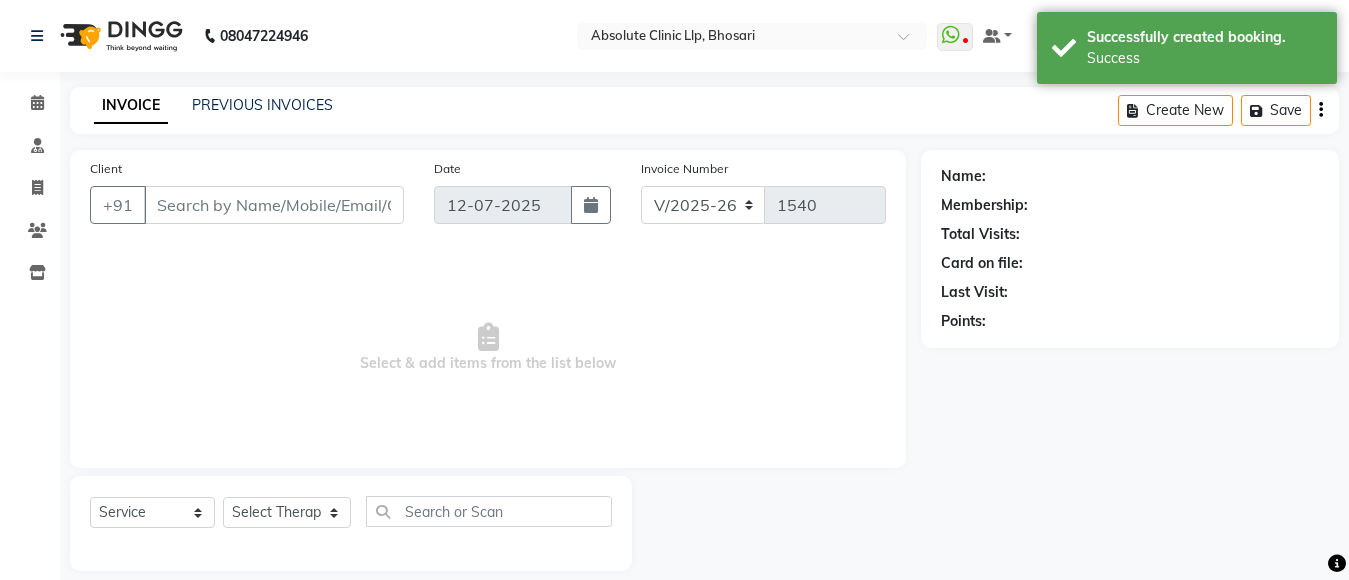 scroll, scrollTop: 21, scrollLeft: 0, axis: vertical 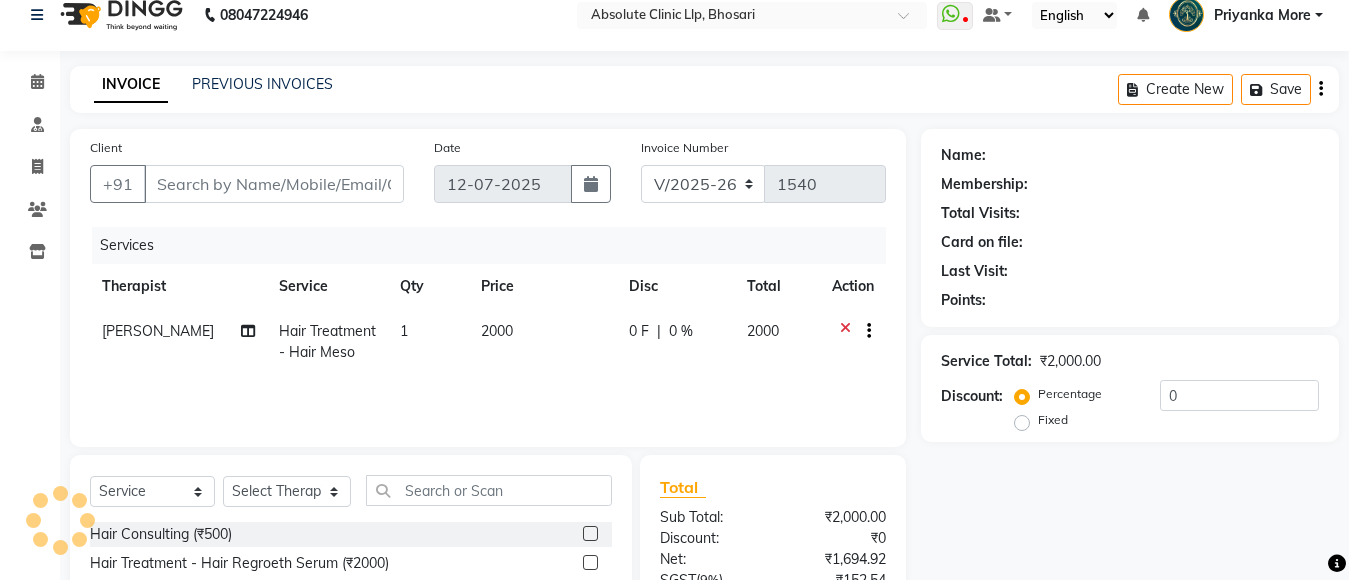 type on "9834635152" 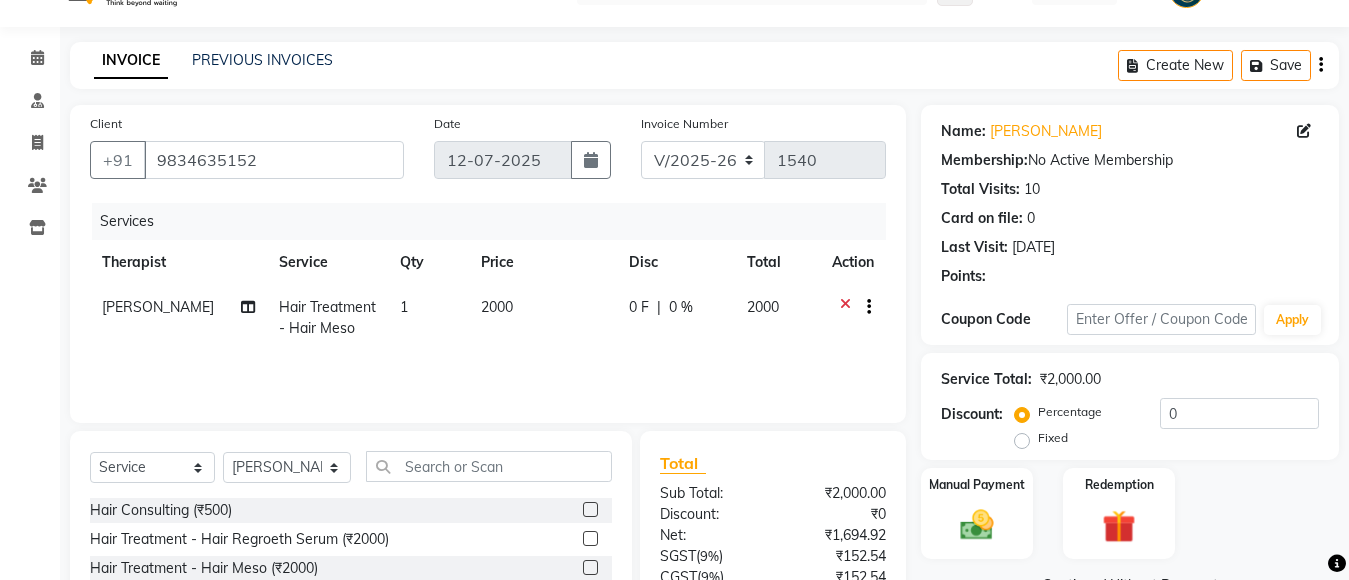 scroll, scrollTop: 221, scrollLeft: 0, axis: vertical 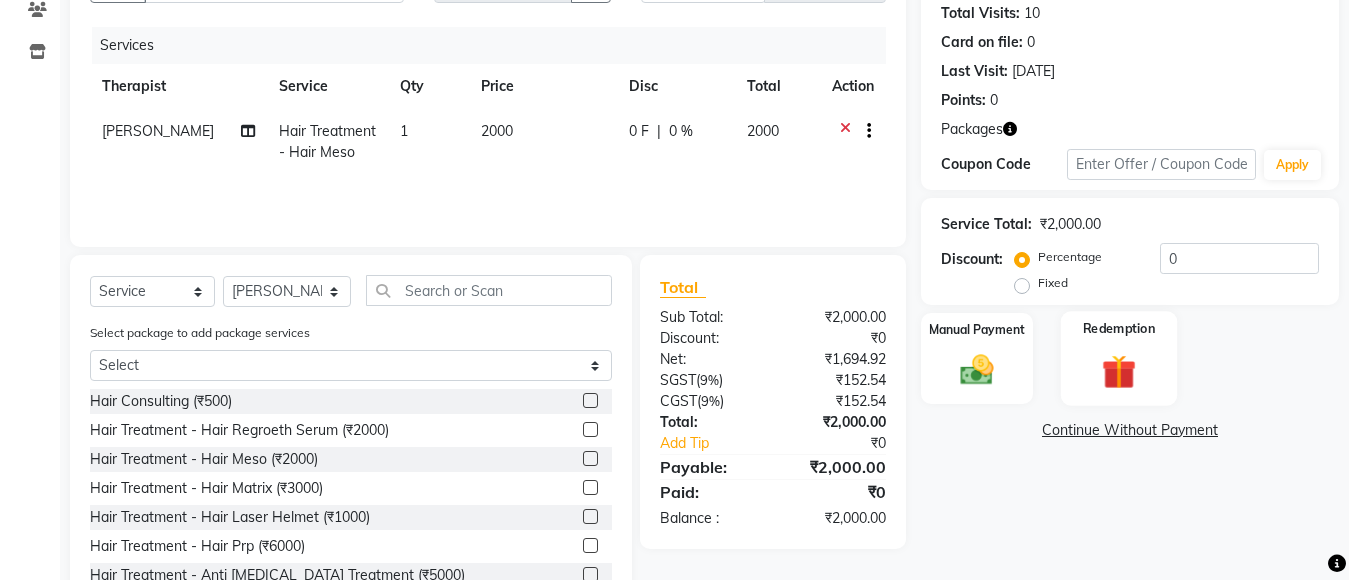click 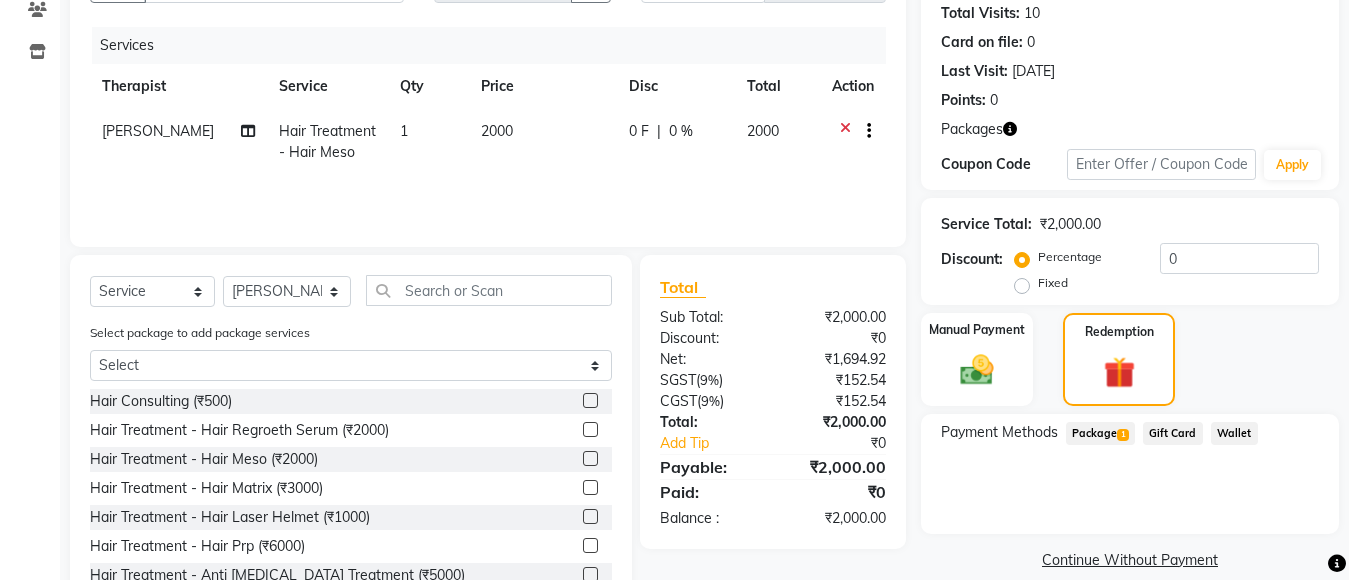 click on "Package  1" 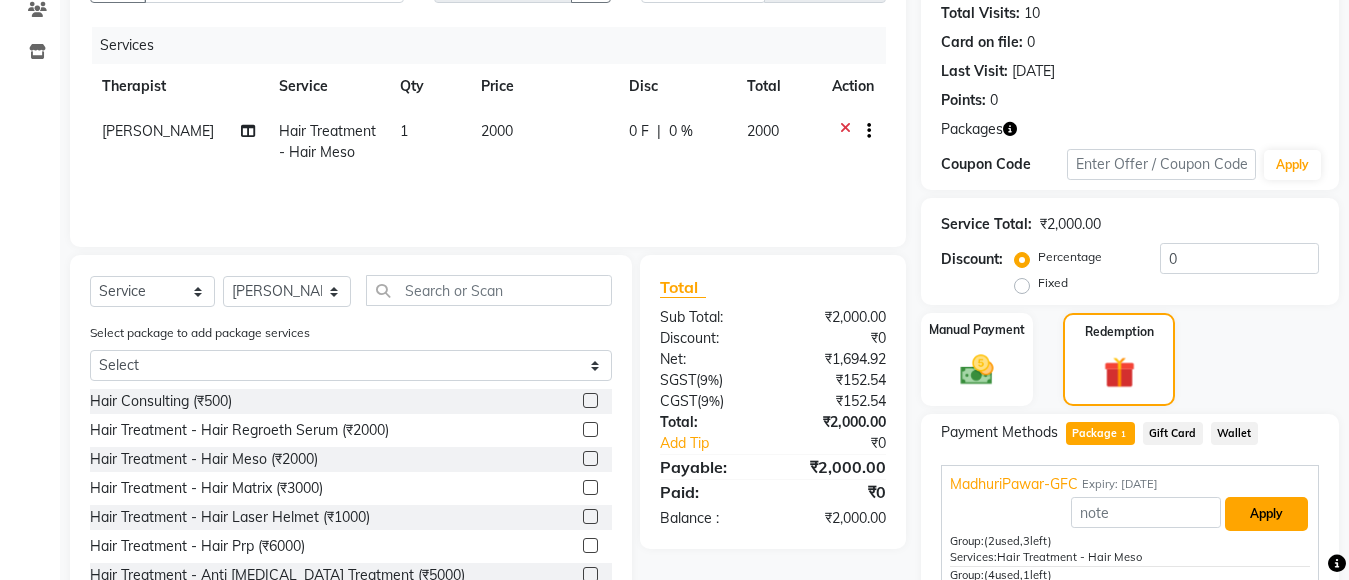 click on "Apply" at bounding box center (1266, 514) 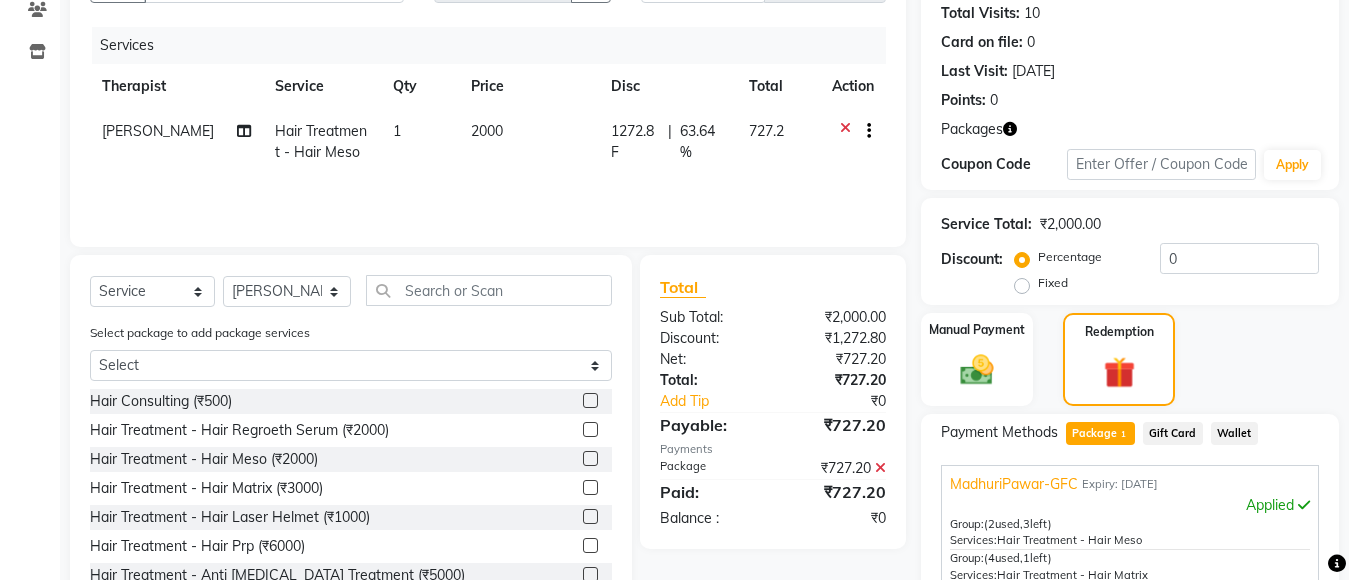 scroll, scrollTop: 61, scrollLeft: 0, axis: vertical 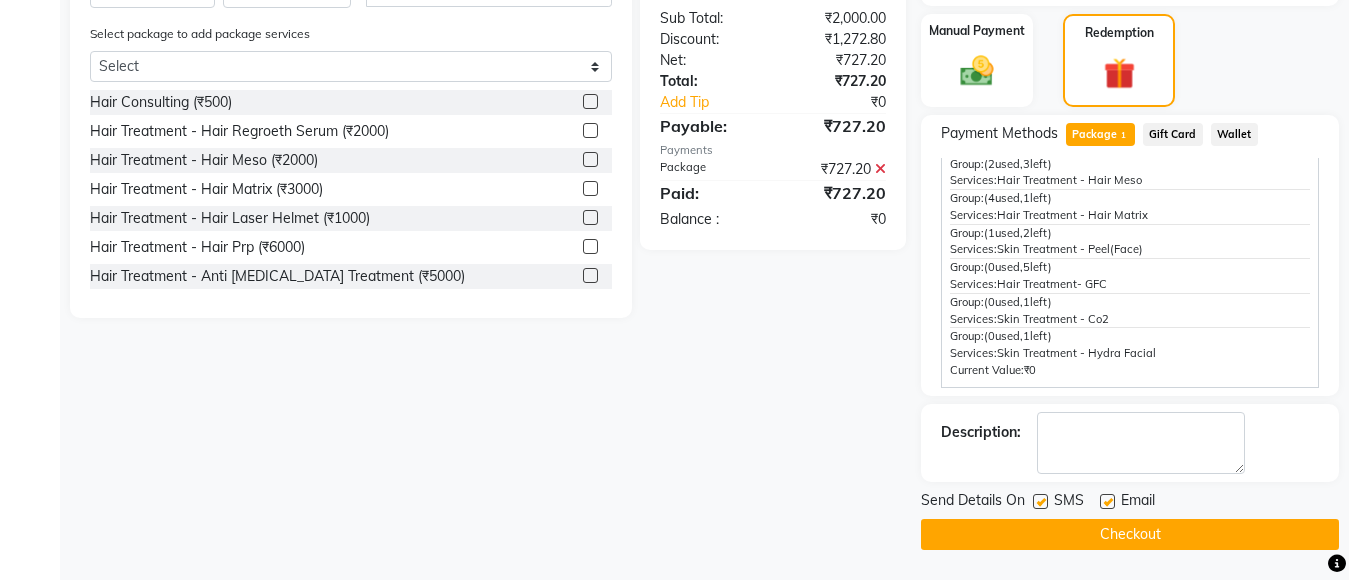 click on "Checkout" 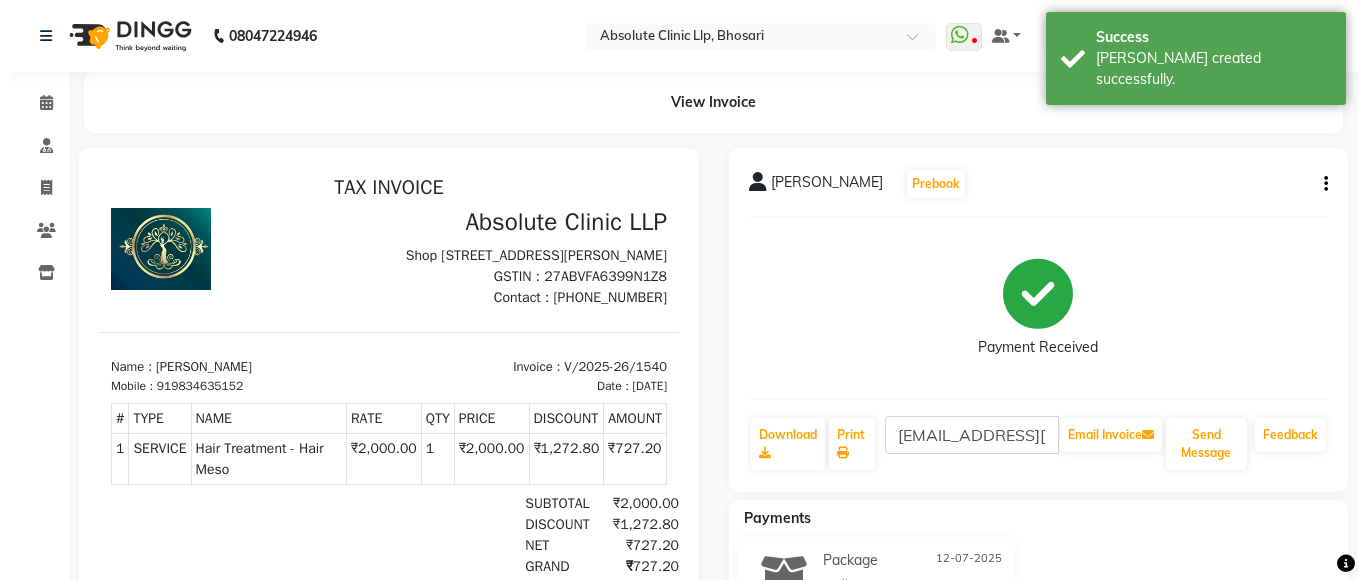 scroll, scrollTop: 0, scrollLeft: 0, axis: both 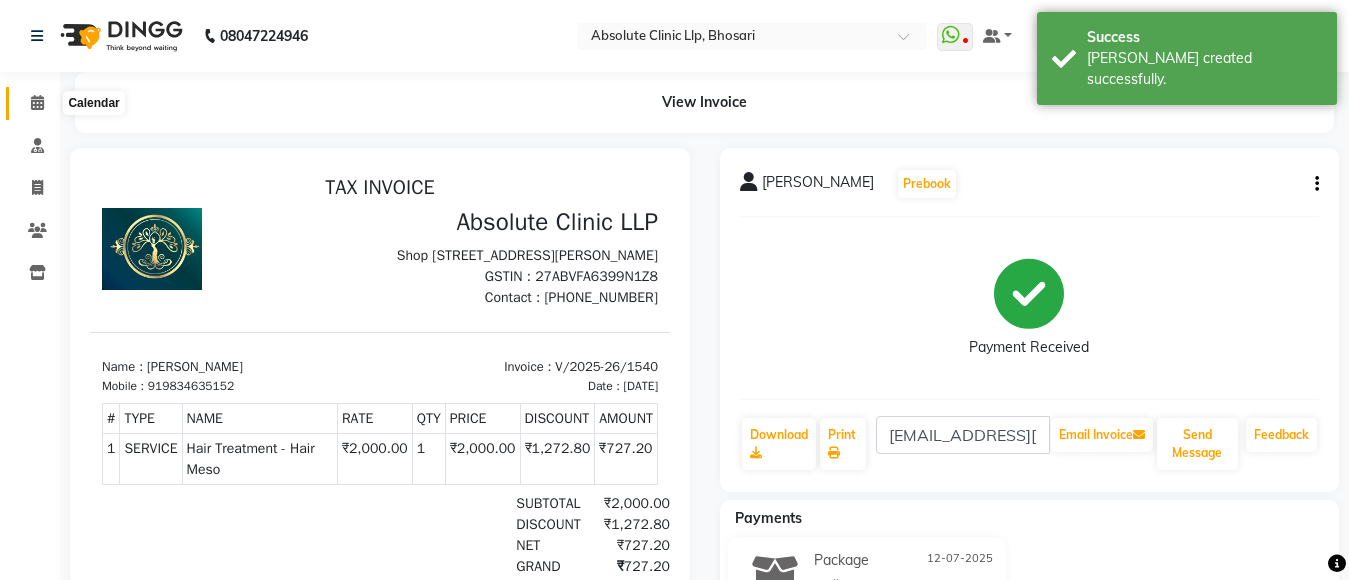 click 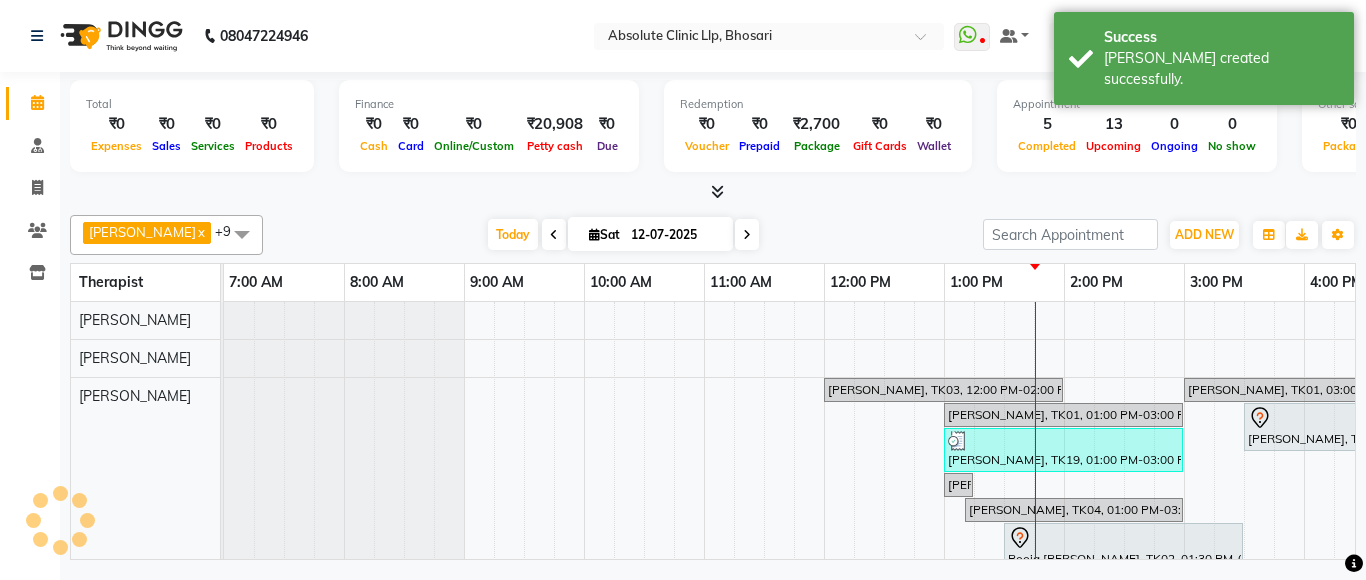 scroll, scrollTop: 0, scrollLeft: 175, axis: horizontal 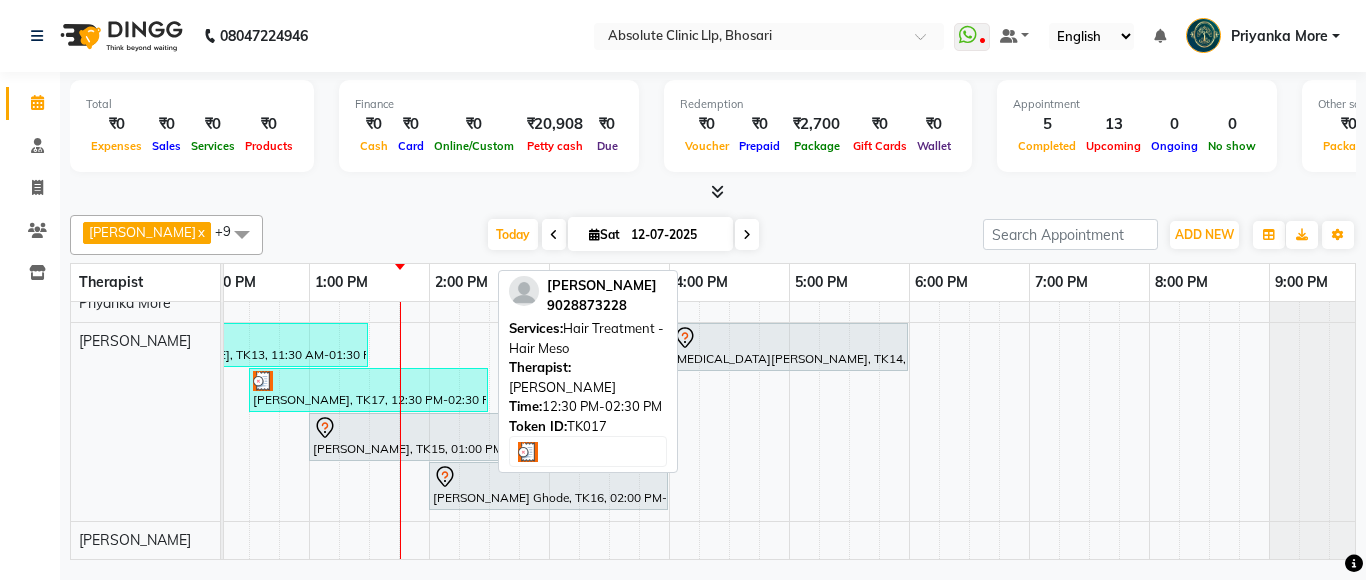 click on "[PERSON_NAME], TK17, 12:30 PM-02:30 PM, Hair Treatment - Hair Meso" at bounding box center (368, 390) 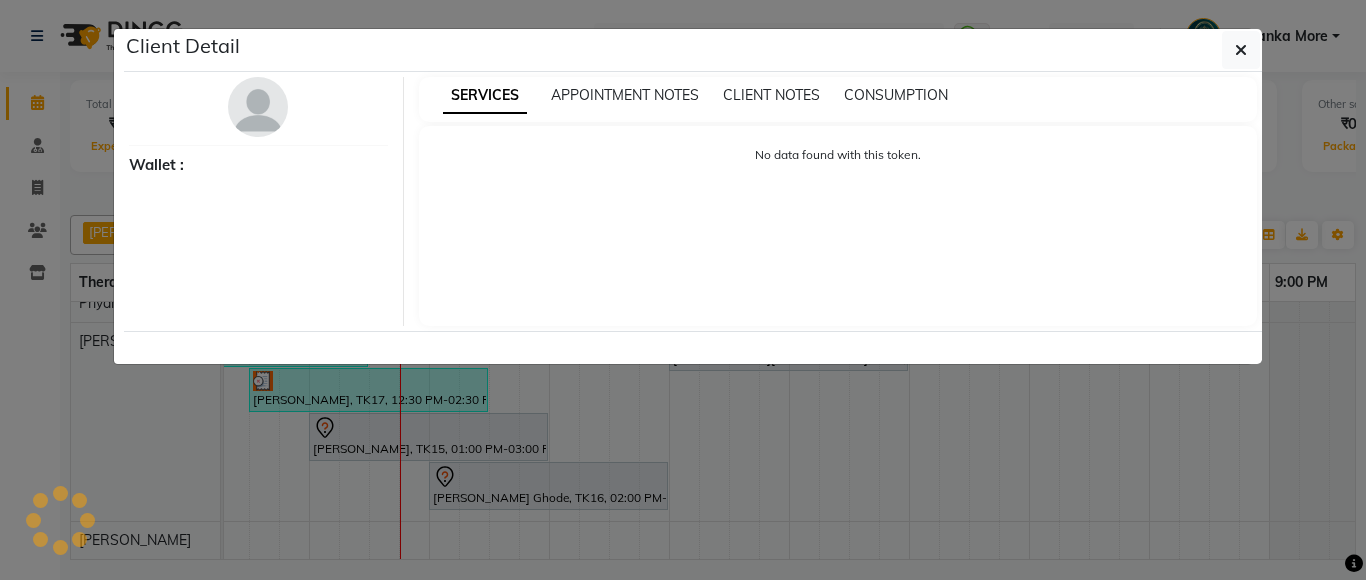 select on "3" 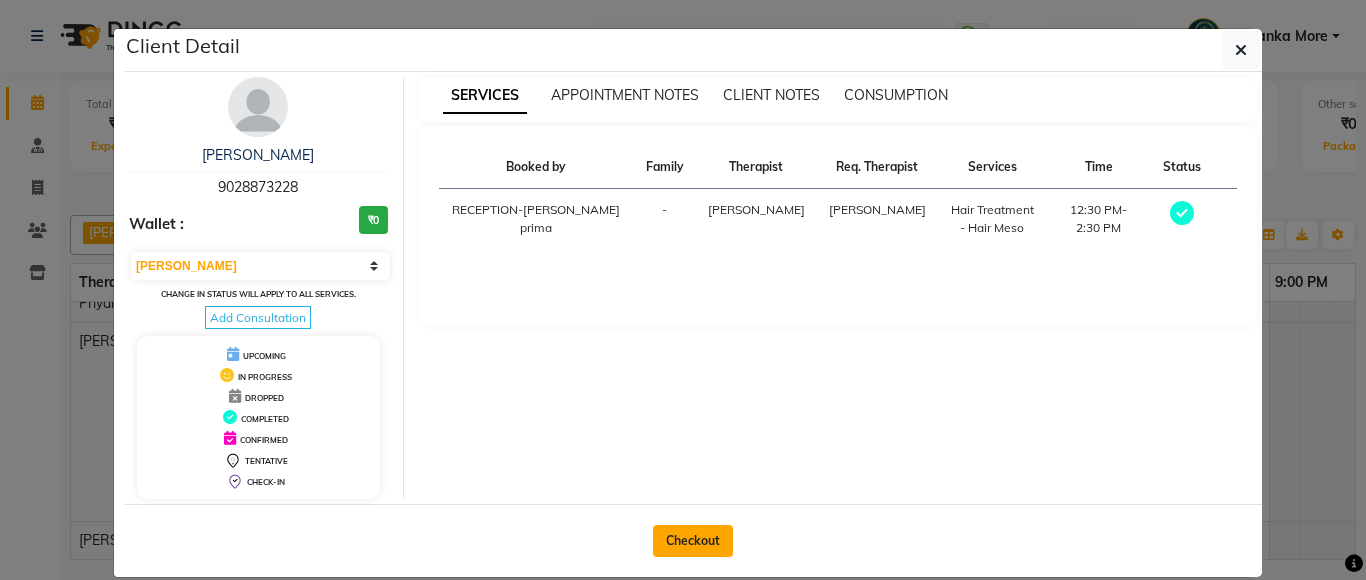 click on "Checkout" 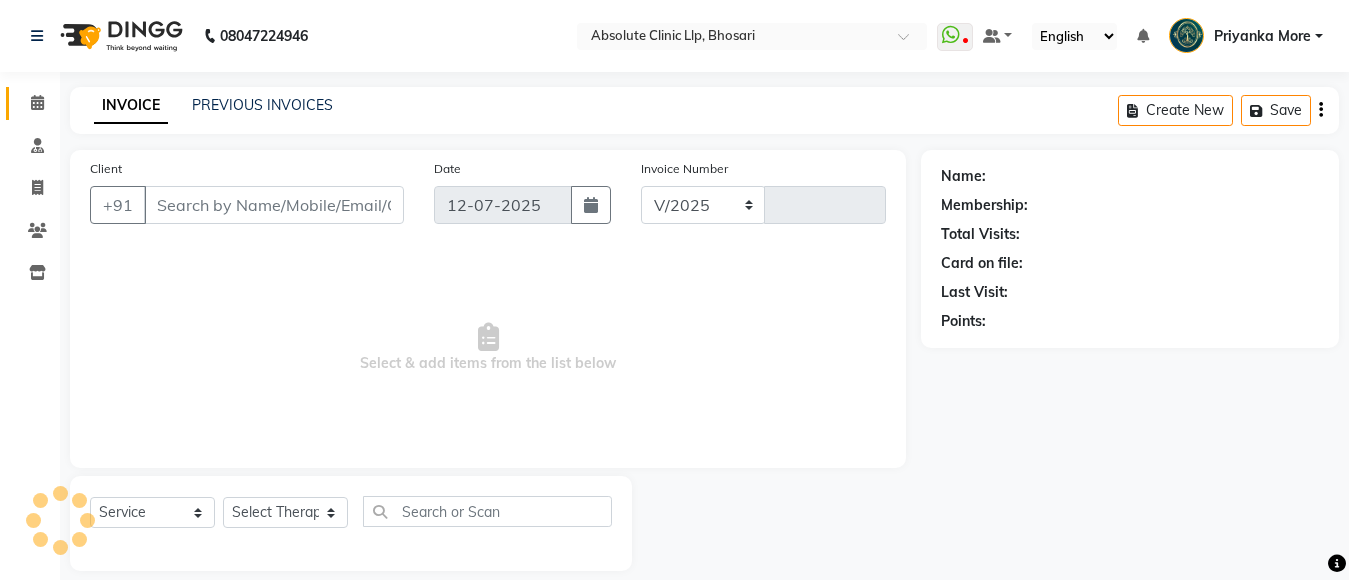 select on "4706" 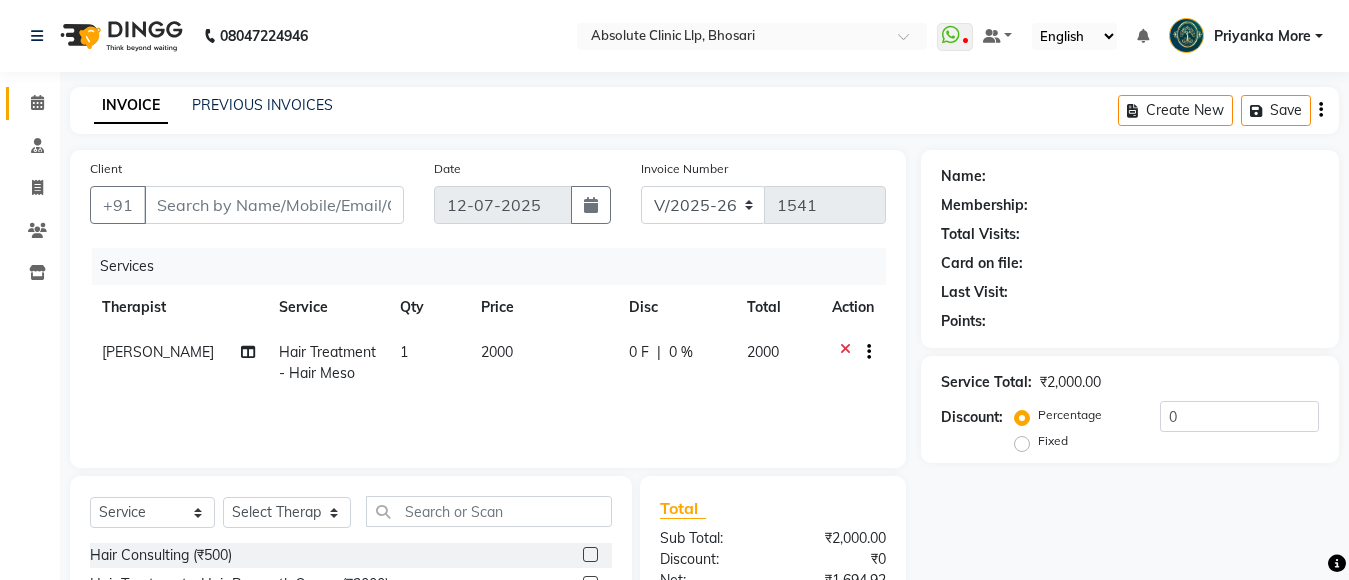 type on "9028873228" 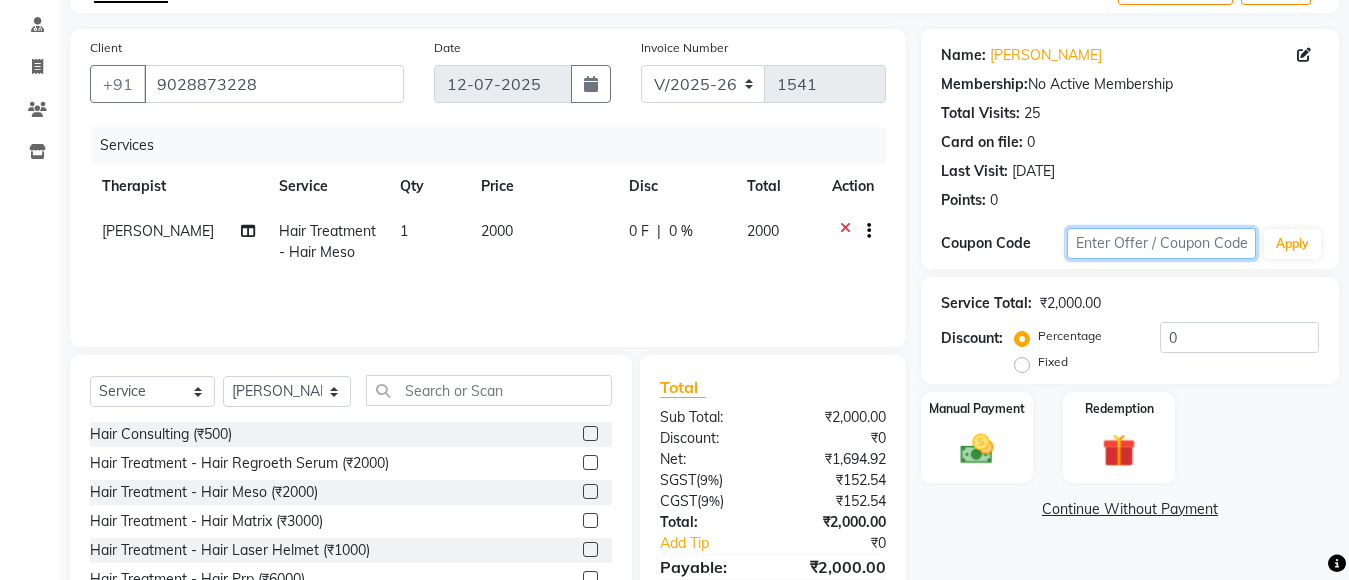 click 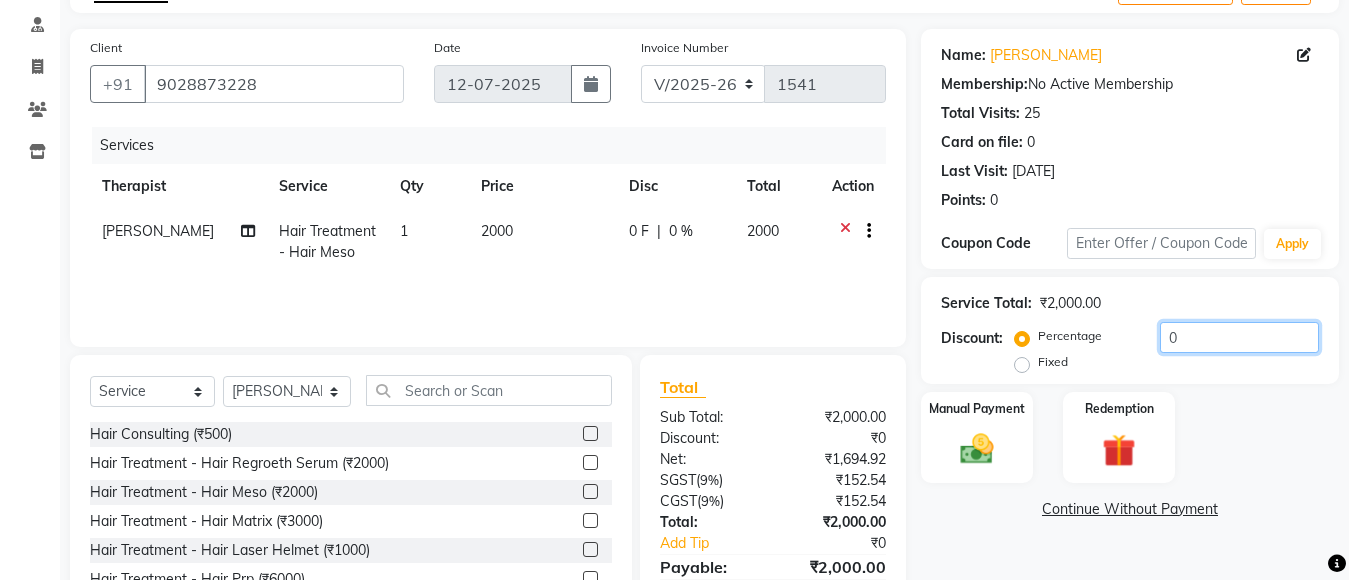 click on "0" 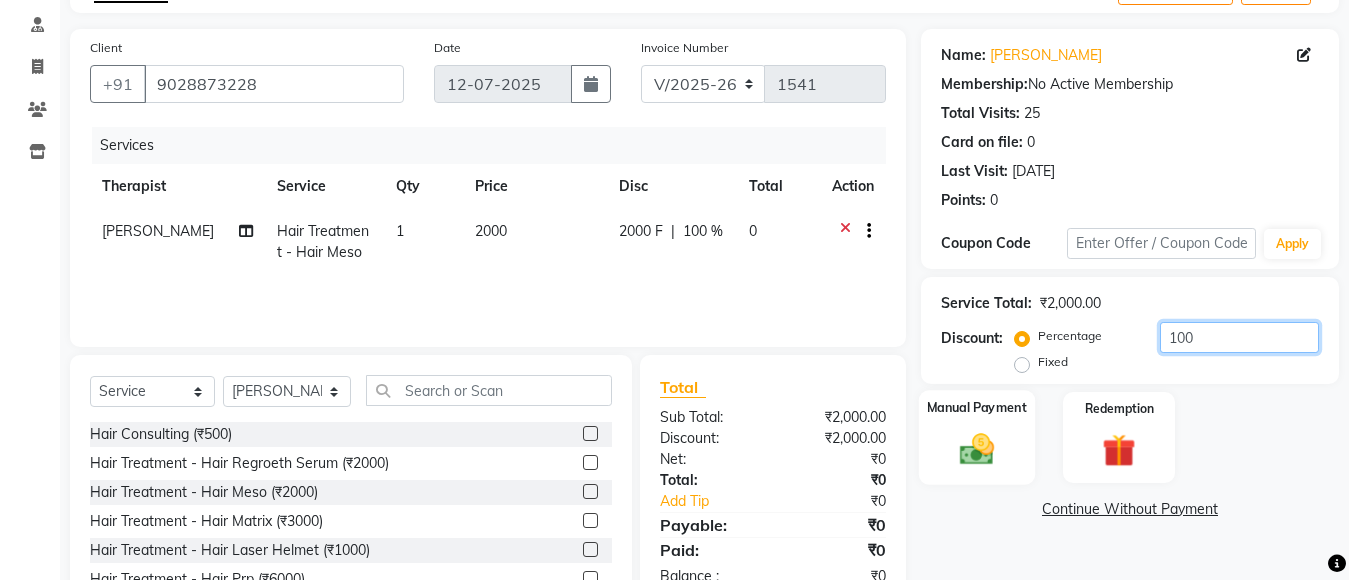 type on "100" 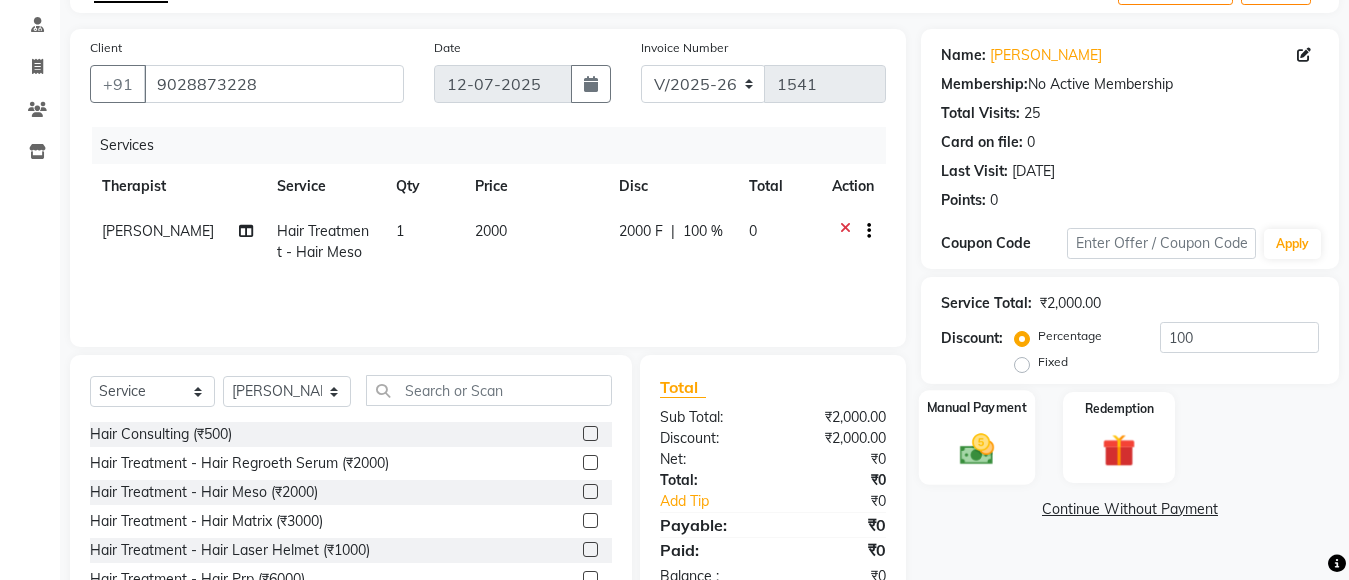 click on "Manual Payment" 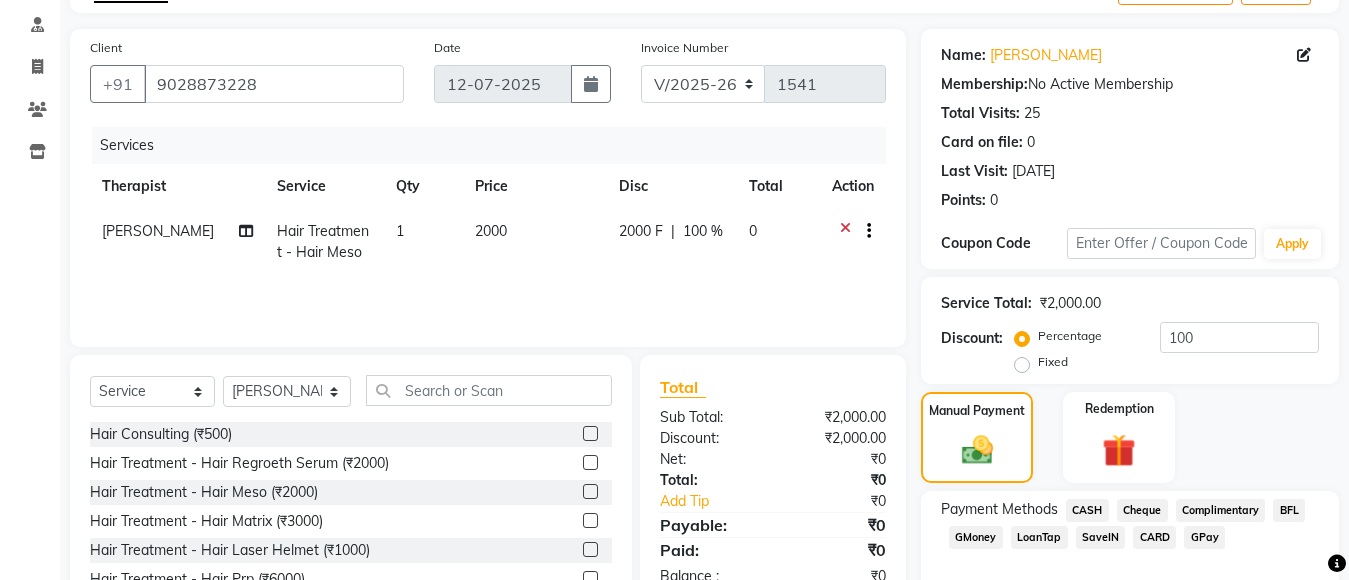 click on "CASH" 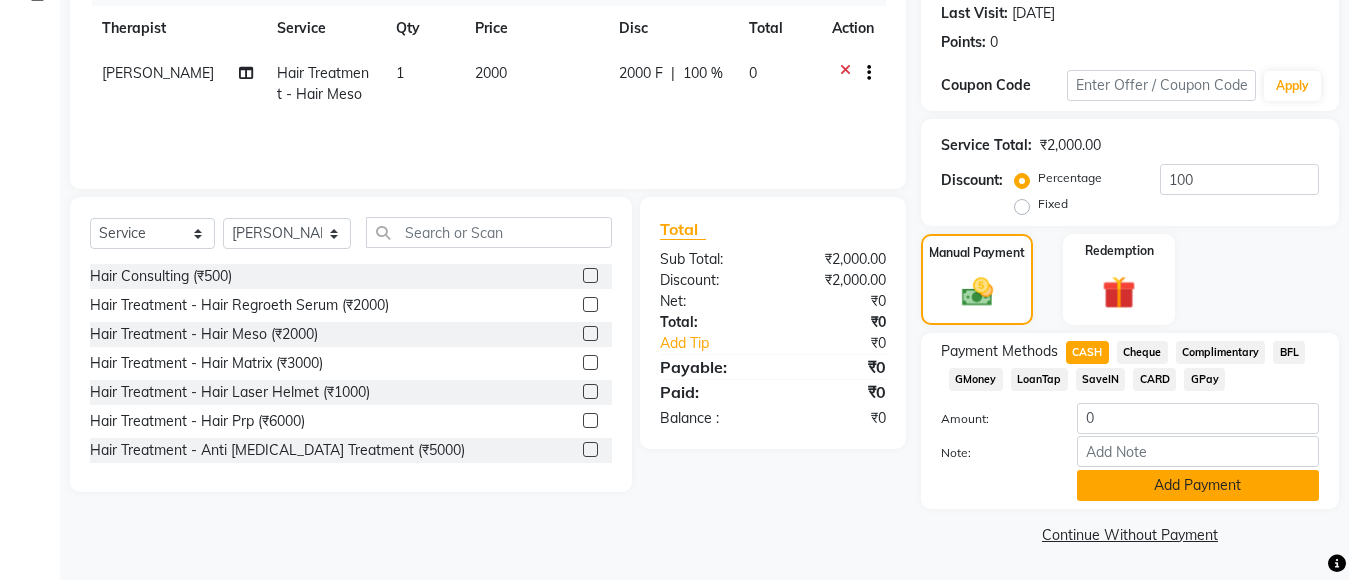 click on "Add Payment" 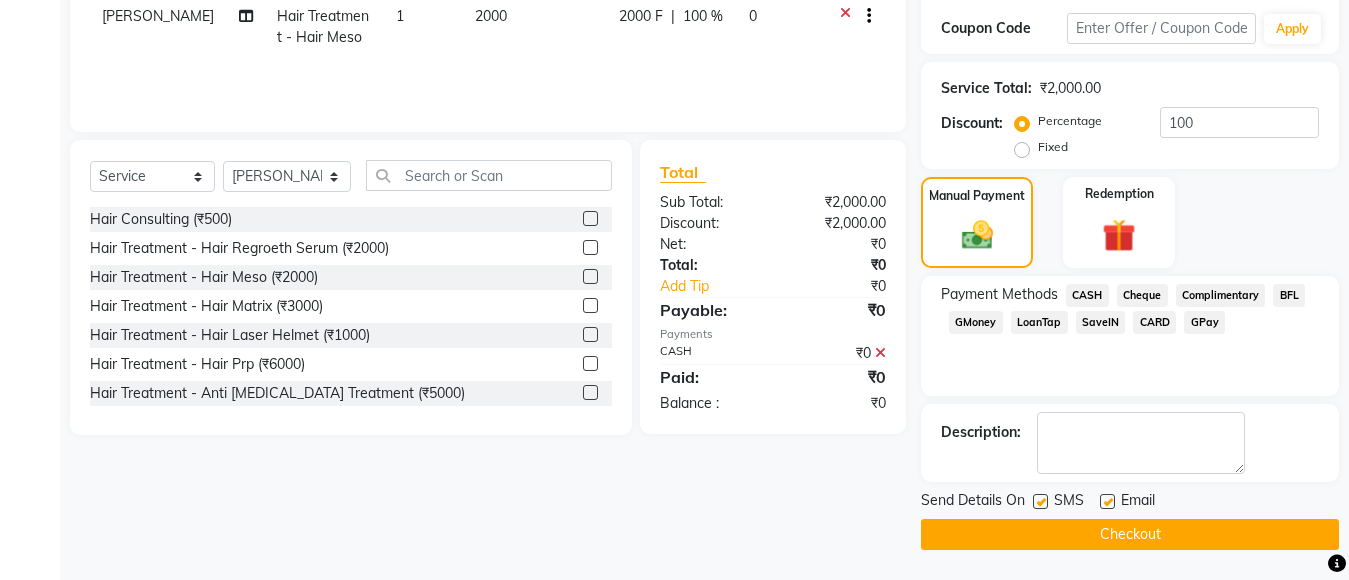 click on "Checkout" 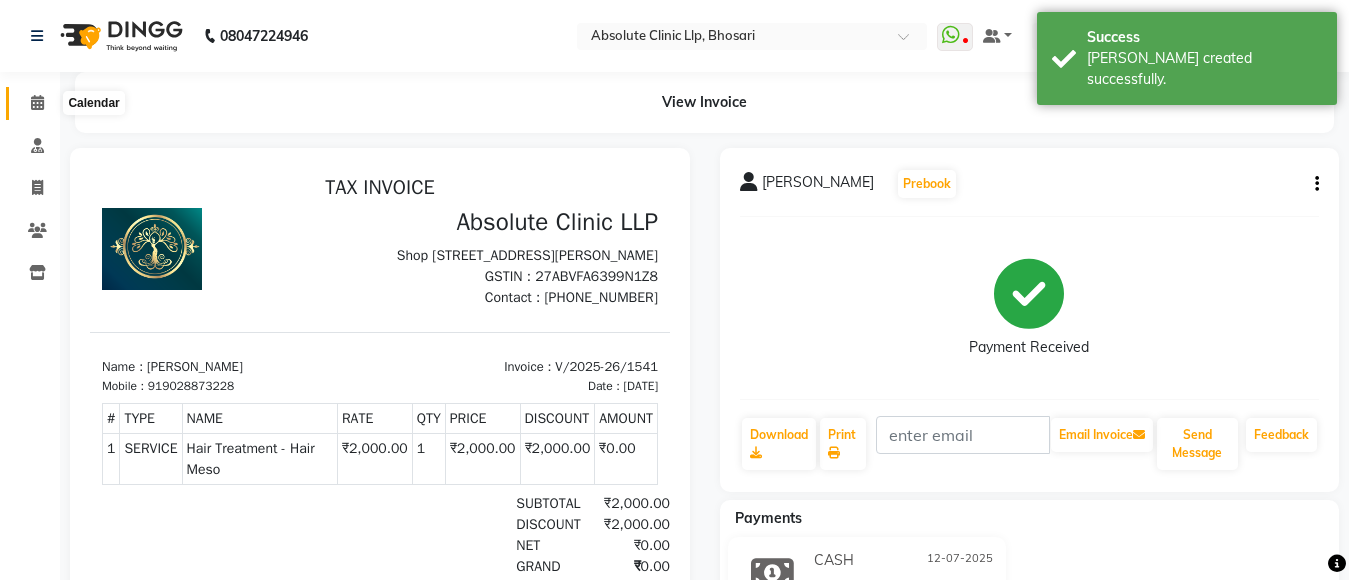 click 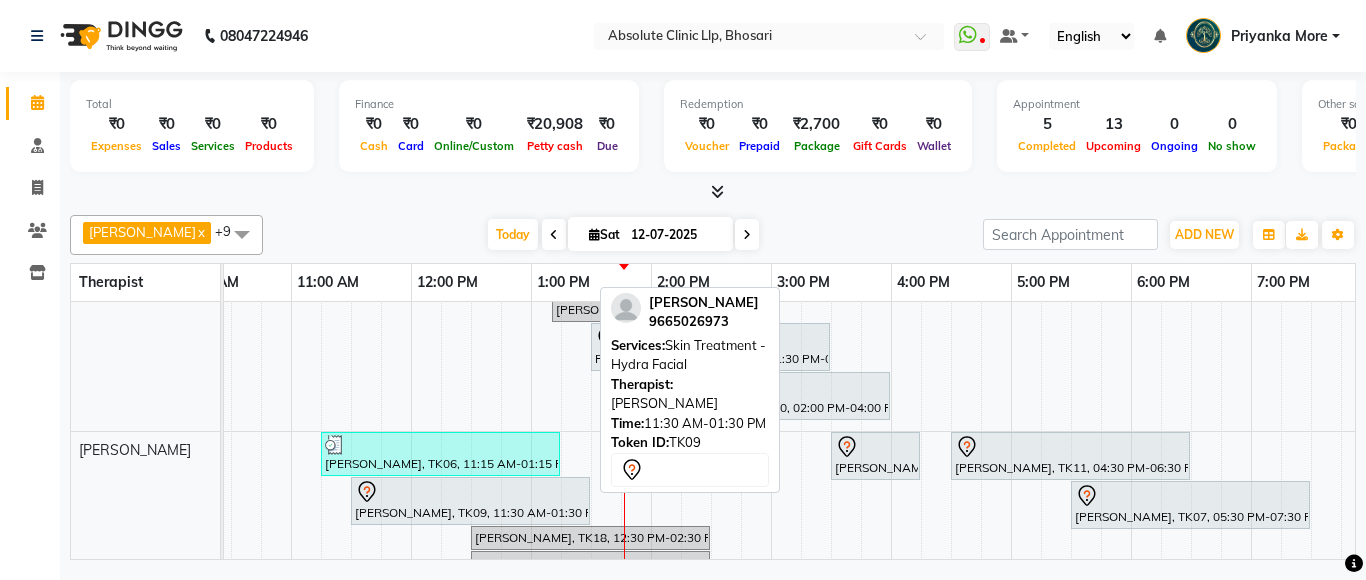 scroll, scrollTop: 284, scrollLeft: 413, axis: both 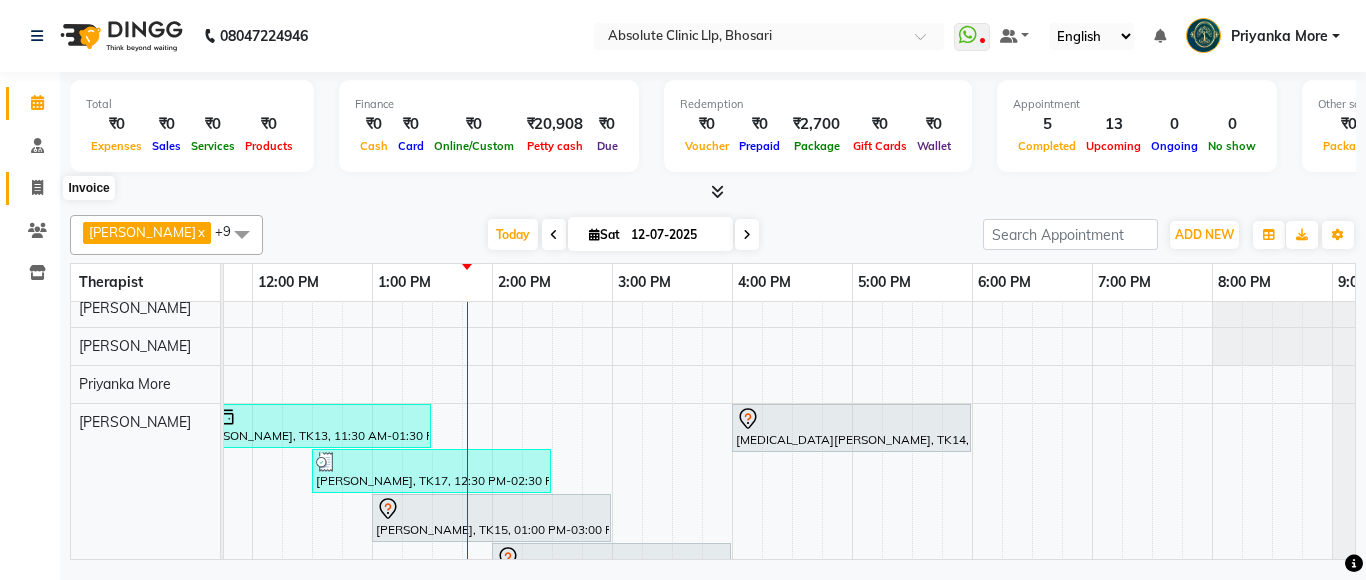 click 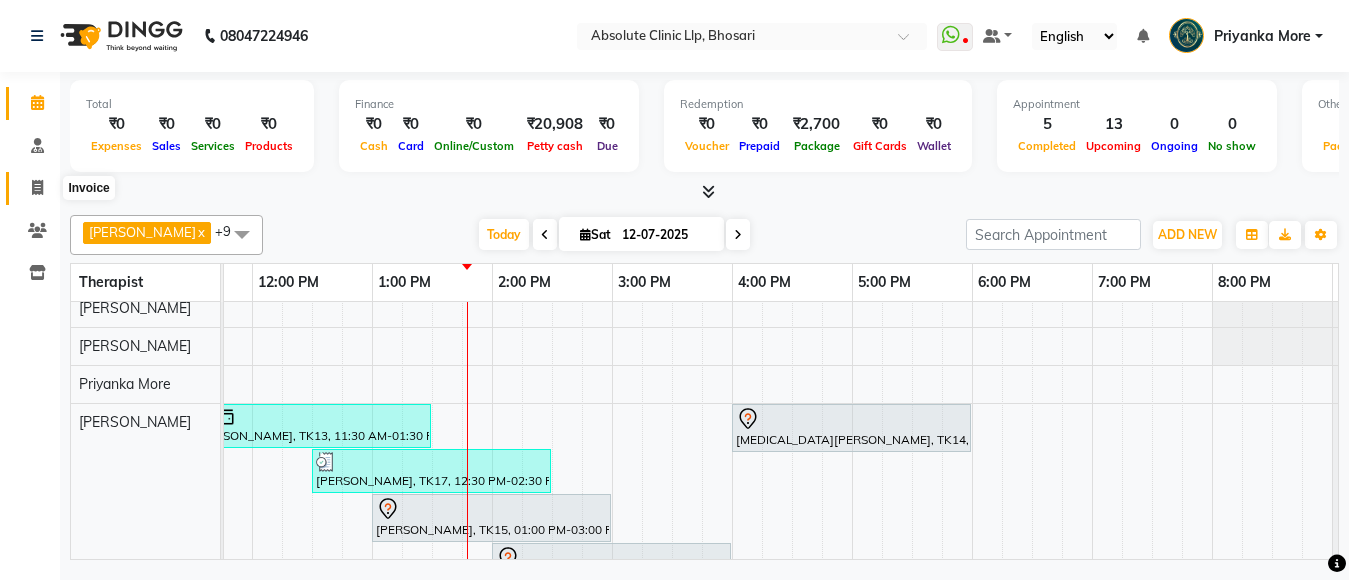 select on "service" 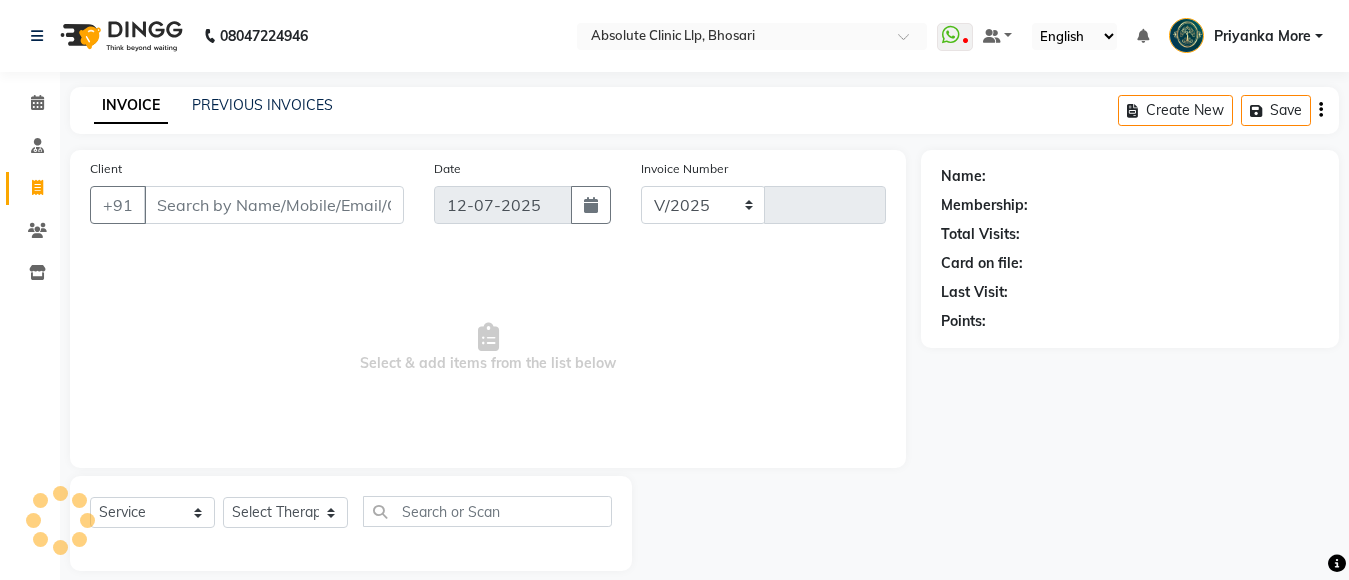 select on "4706" 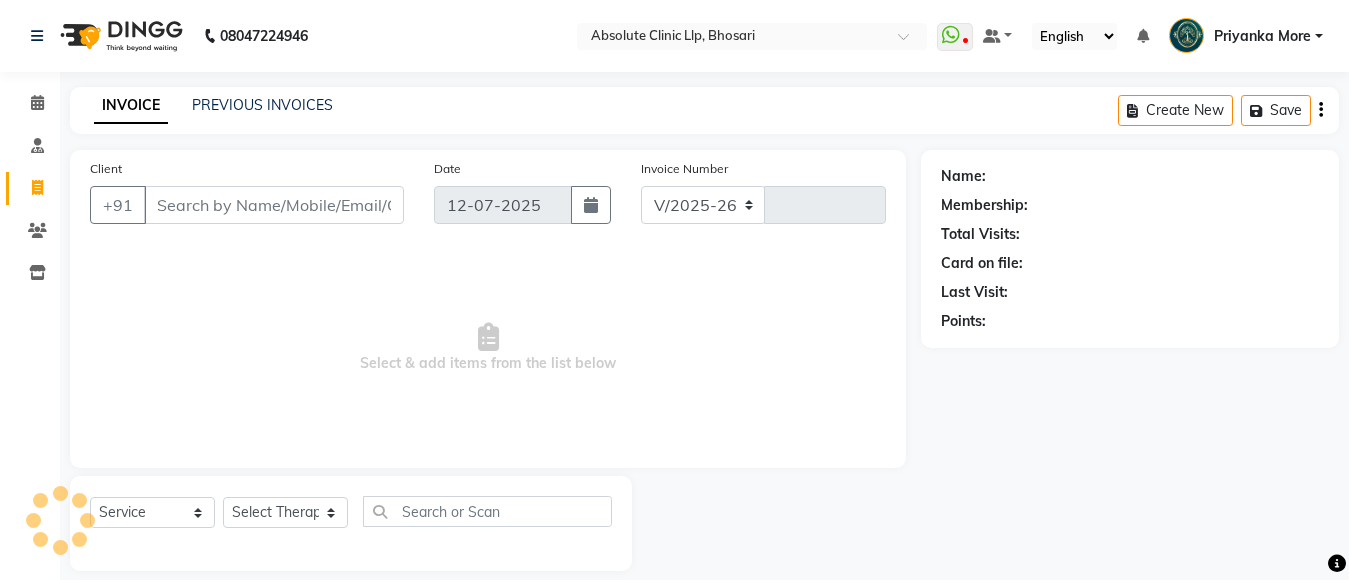 type on "1542" 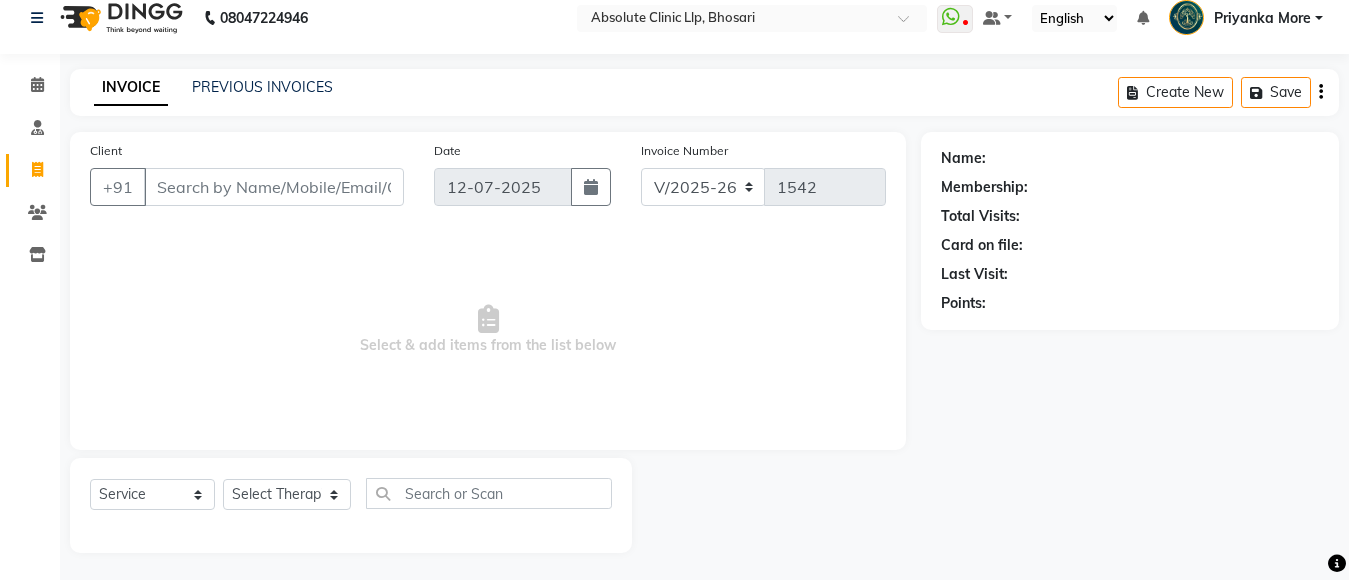 scroll, scrollTop: 21, scrollLeft: 0, axis: vertical 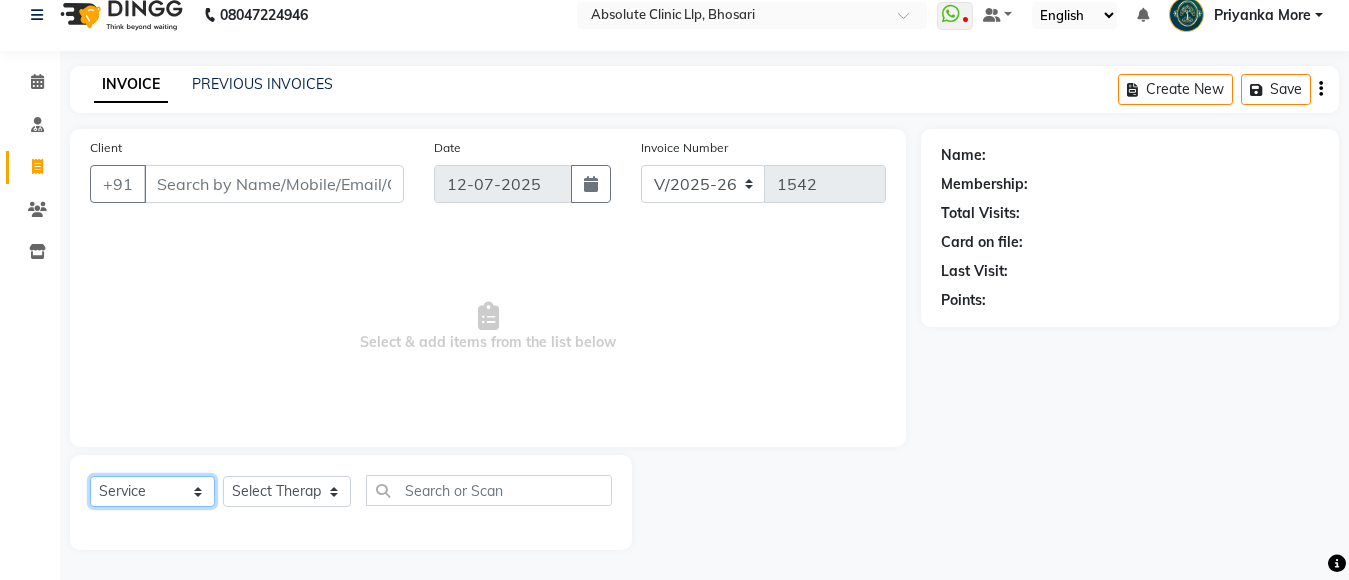 click on "Select  Service  Product  Membership  Package Voucher Prepaid Gift Card" 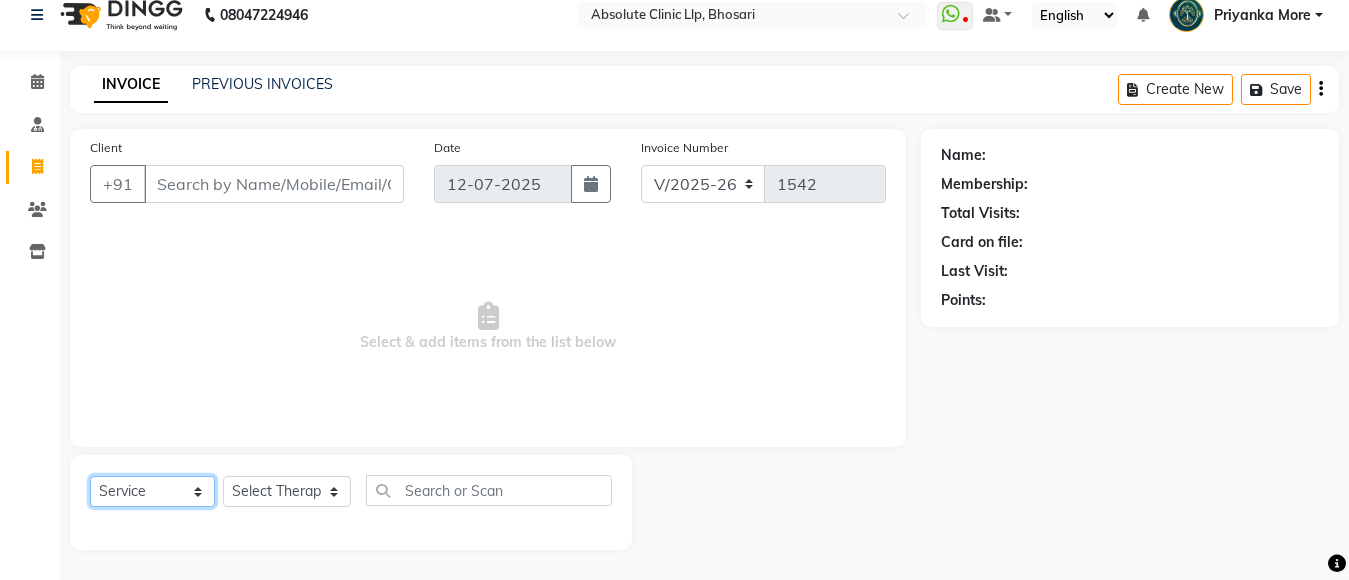 select on "product" 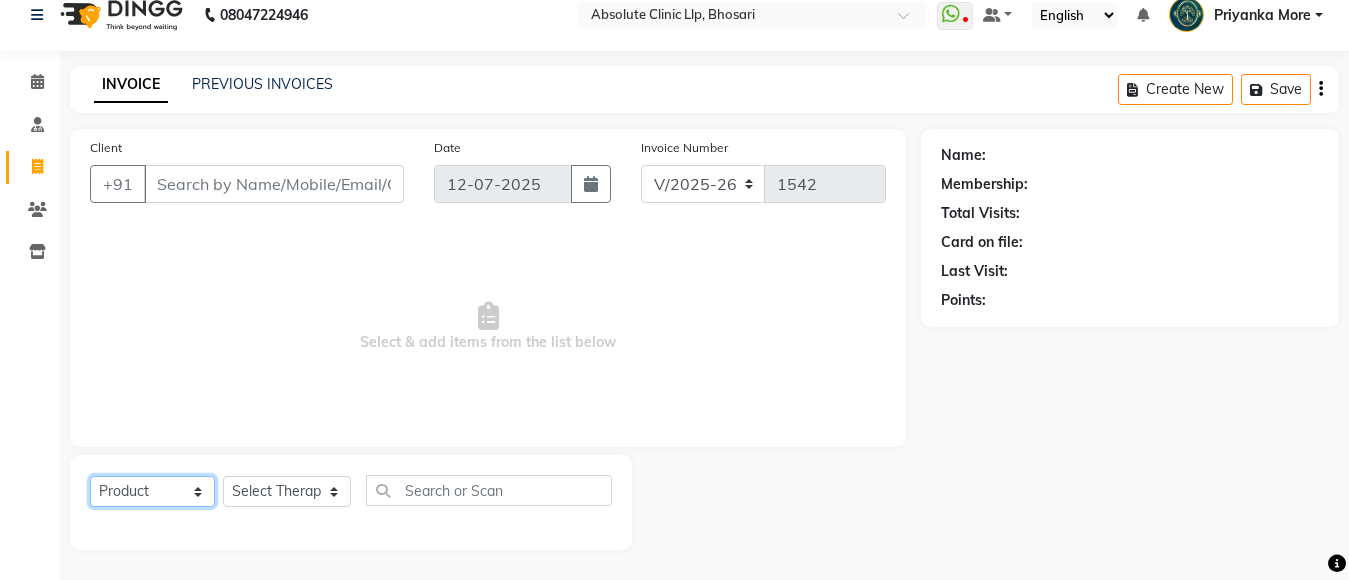 click on "Select  Service  Product  Membership  Package Voucher Prepaid Gift Card" 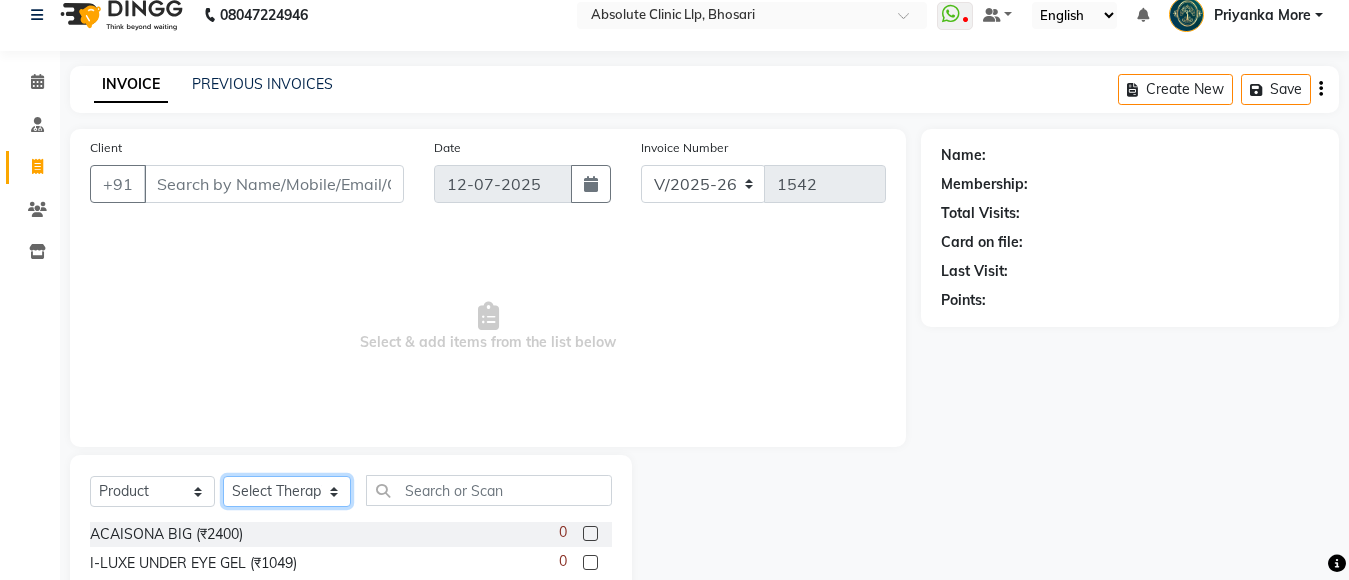 drag, startPoint x: 273, startPoint y: 492, endPoint x: 255, endPoint y: 478, distance: 22.803509 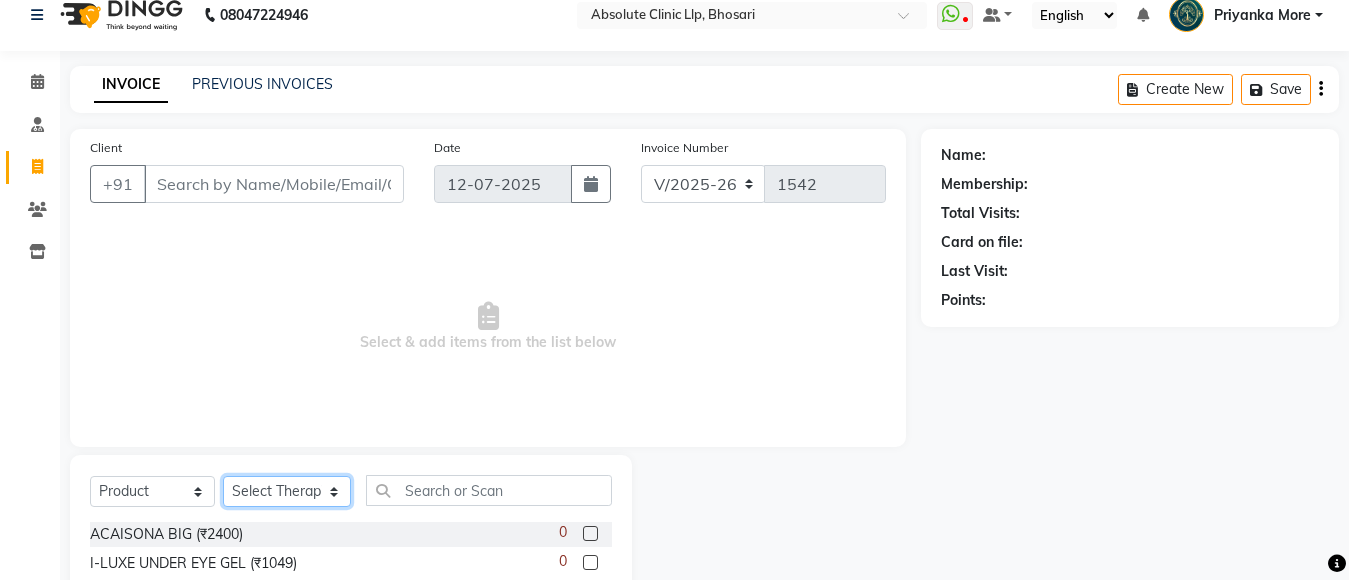 select on "27987" 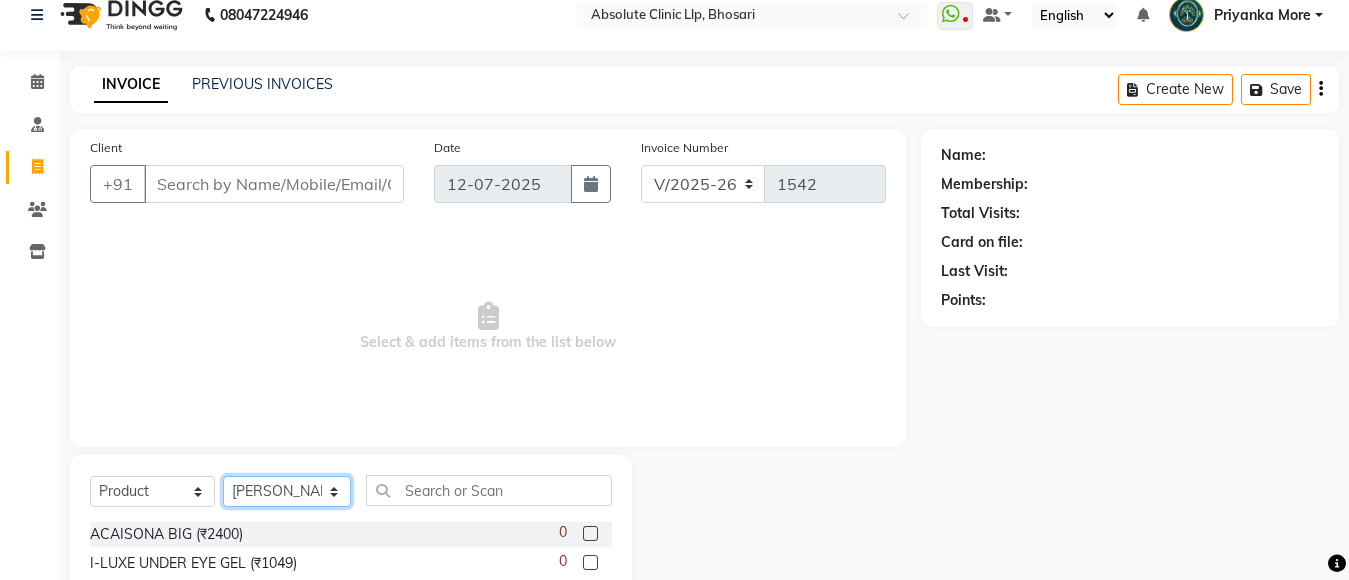click on "Select Therapist [PERSON_NAME]	 [PERSON_NAME] [PERSON_NAME] [PERSON_NAME] [PERSON_NAME] [PERSON_NAME] Priyanka  More RECEPTION-[PERSON_NAME] prima [PERSON_NAME]	 [PERSON_NAME]	 Shekhar [PERSON_NAME] Naikre	 [PERSON_NAME]" 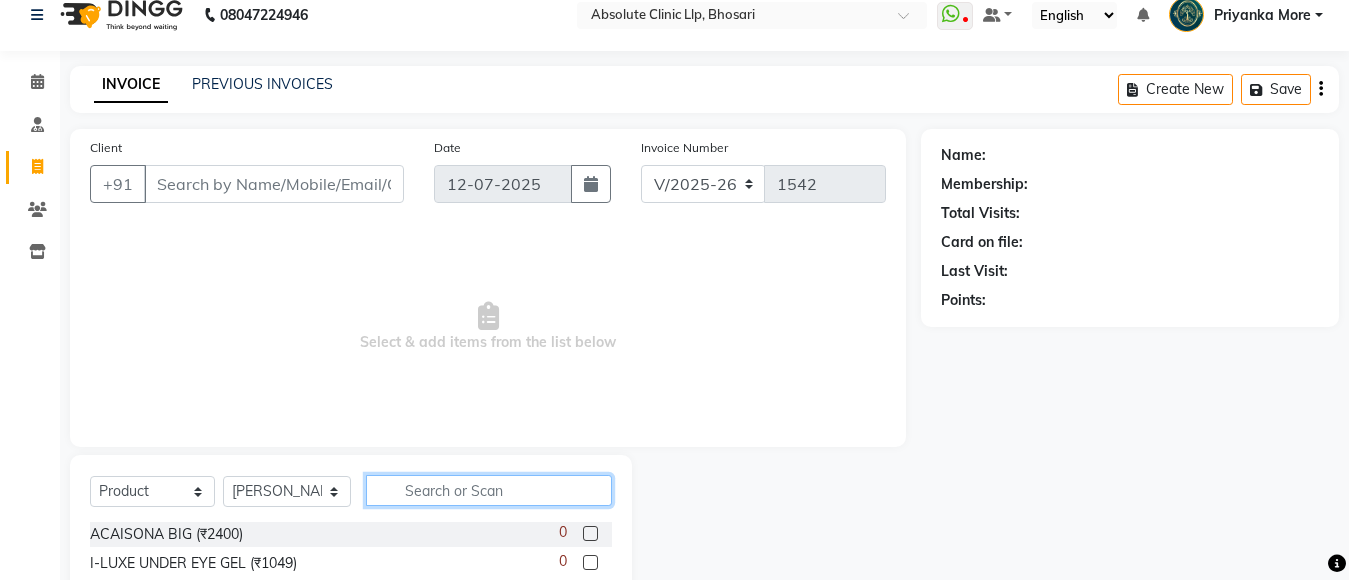 click 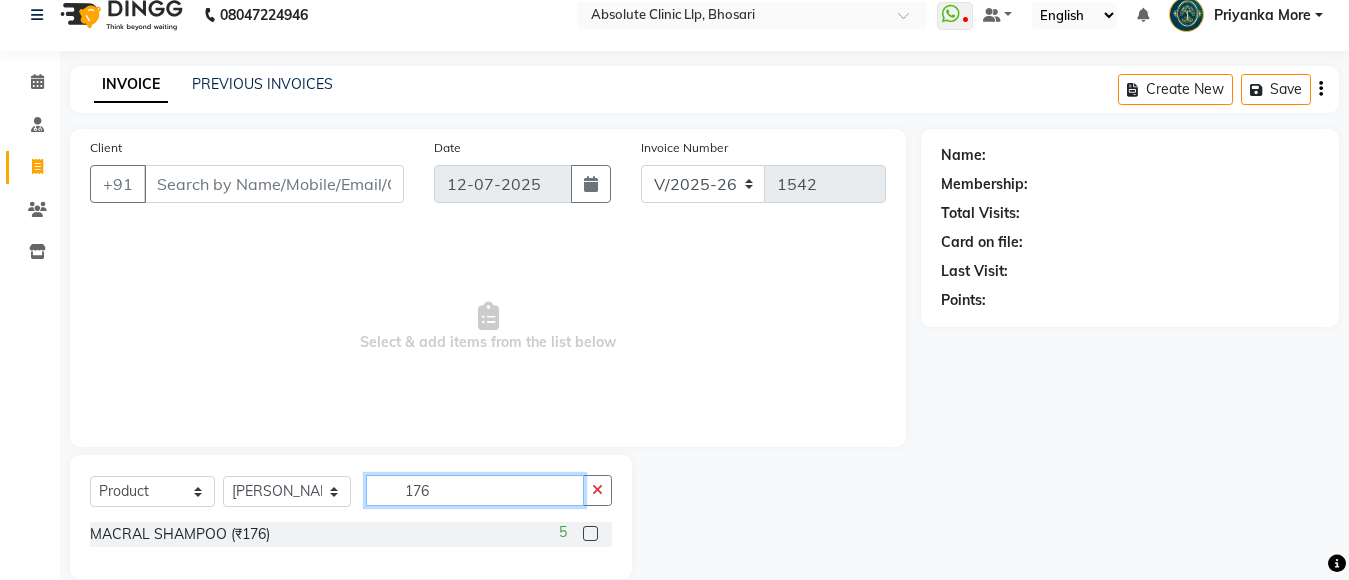 type on "176" 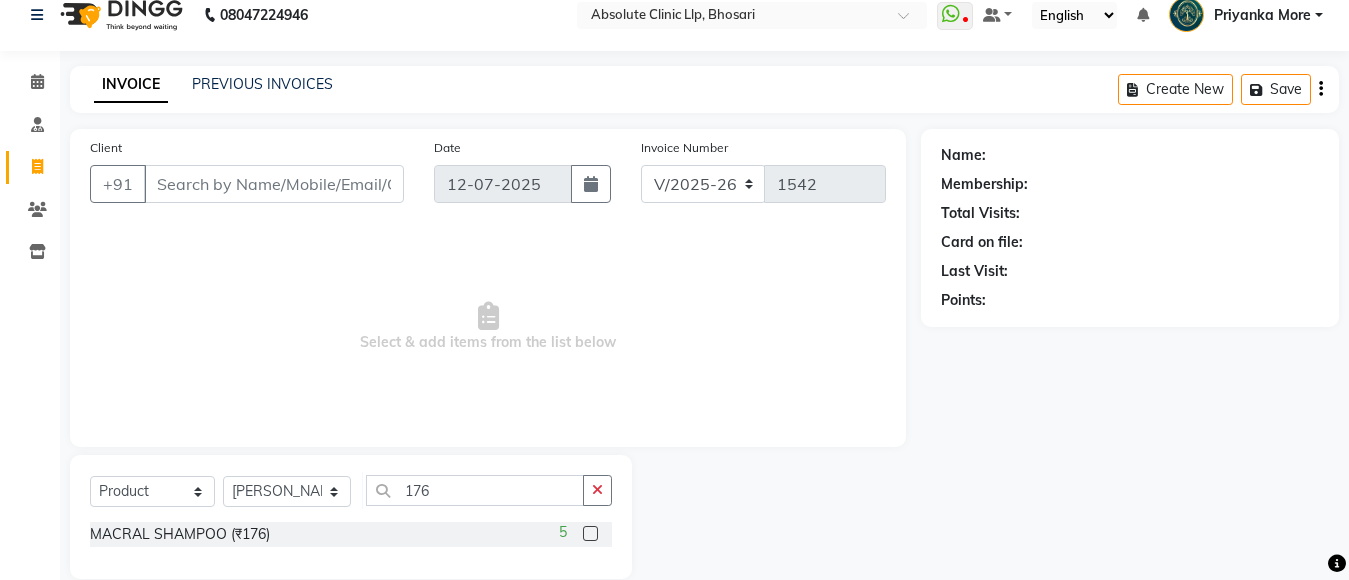 click 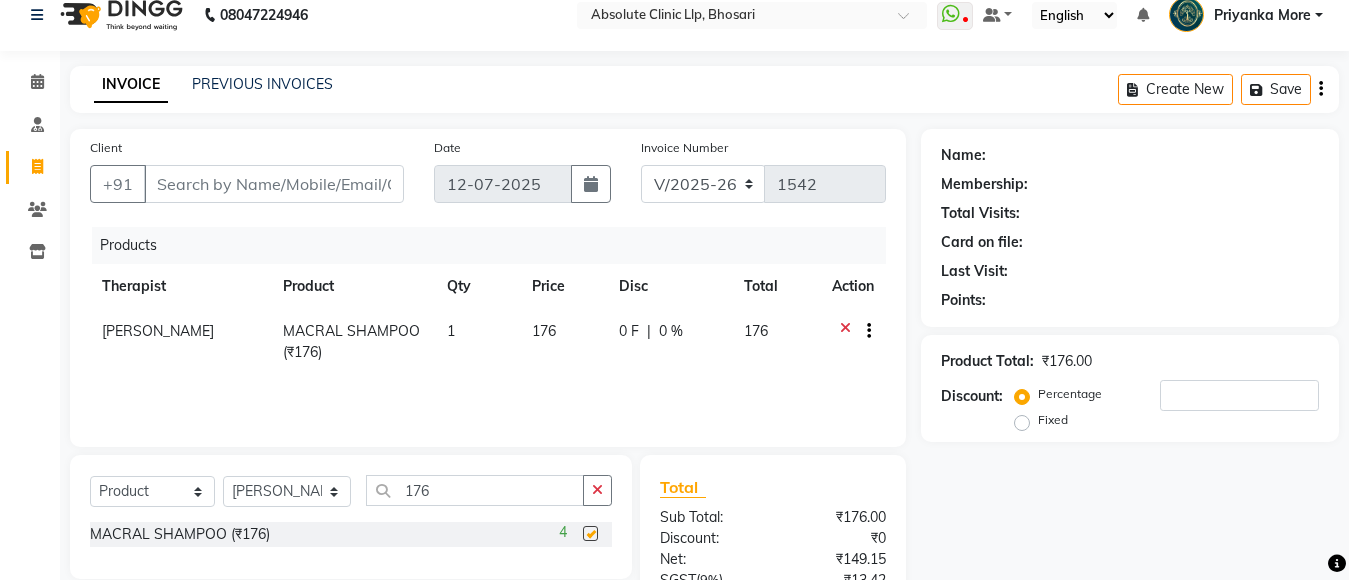 checkbox on "false" 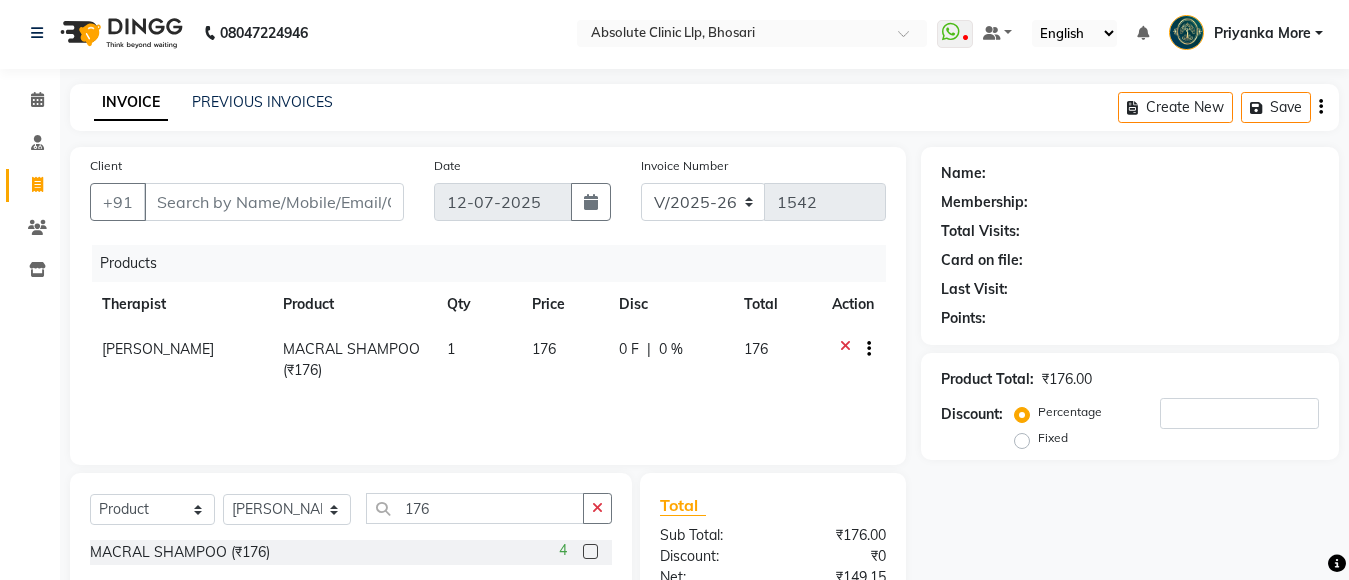 scroll, scrollTop: 0, scrollLeft: 0, axis: both 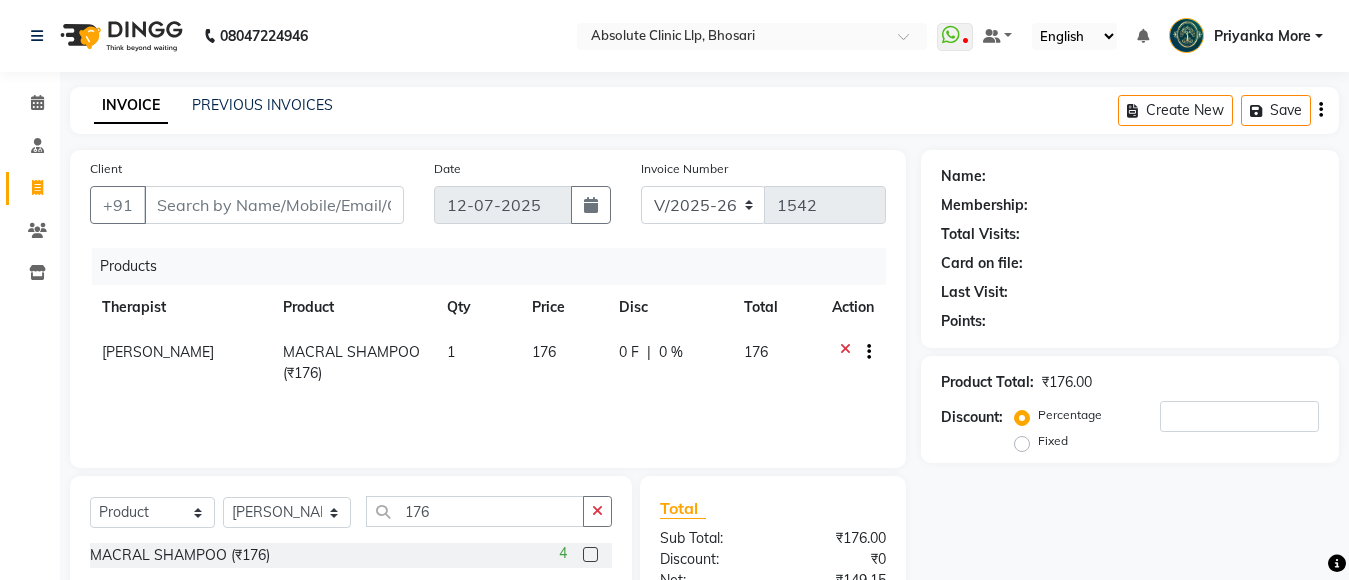 drag, startPoint x: 1191, startPoint y: 293, endPoint x: 1216, endPoint y: 293, distance: 25 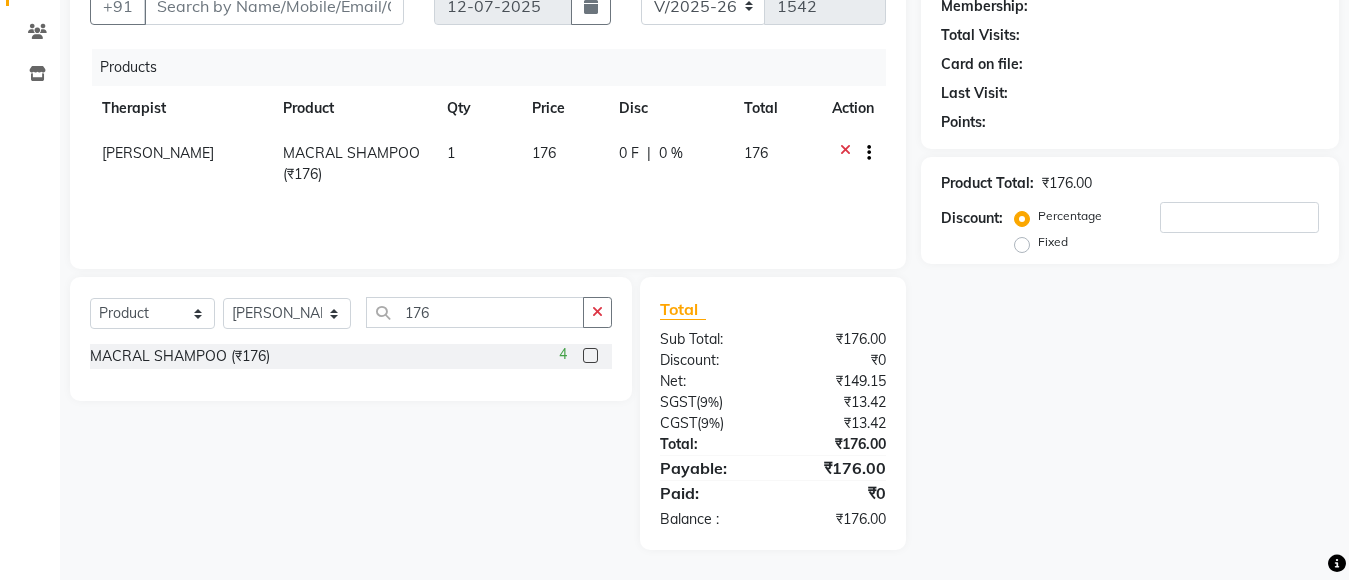 click on "Name: Membership: Total Visits: Card on file: Last Visit:  Points:  Product Total:  ₹176.00  Discount:  Percentage   Fixed" 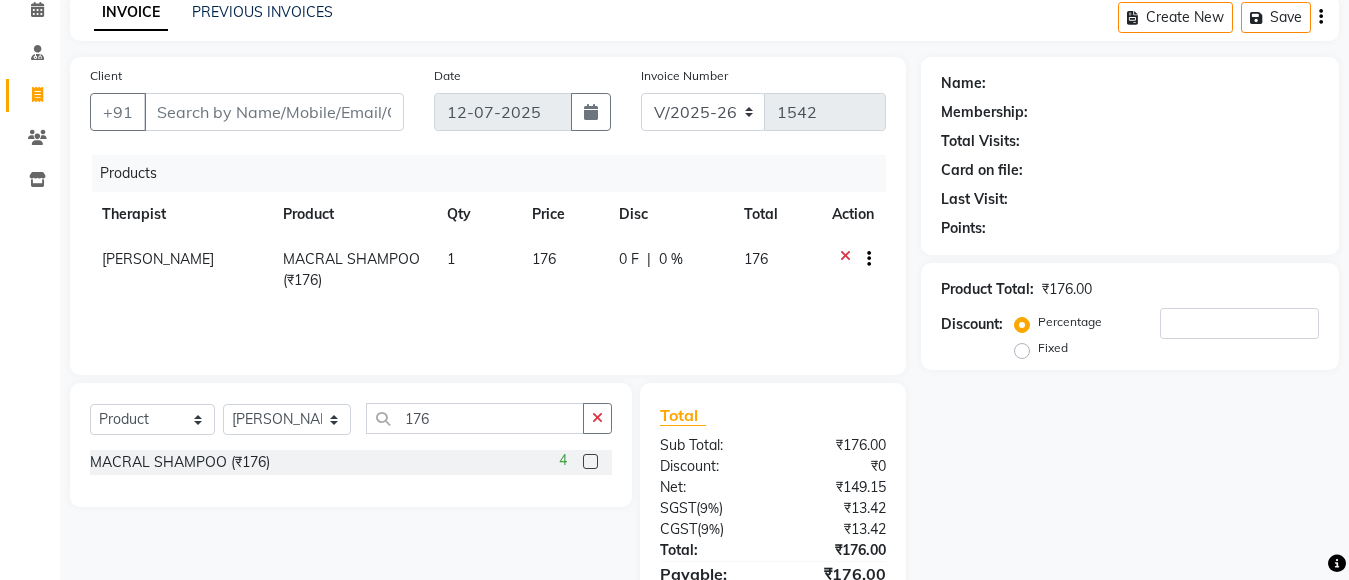 scroll, scrollTop: 0, scrollLeft: 0, axis: both 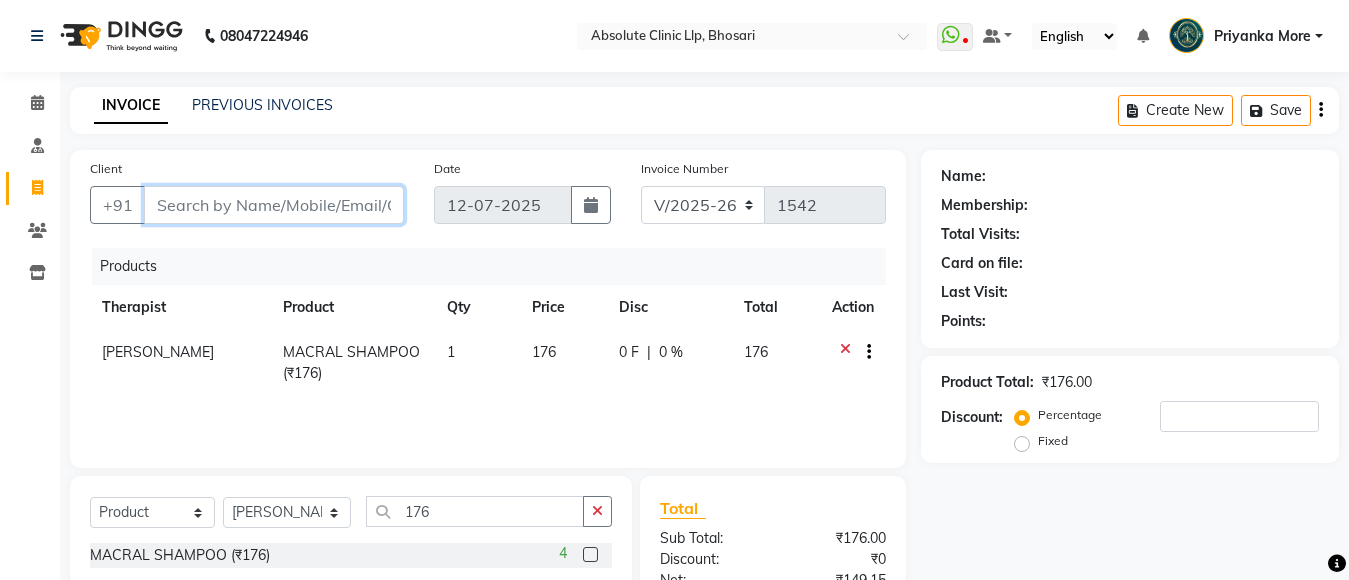 click on "Client" at bounding box center (274, 205) 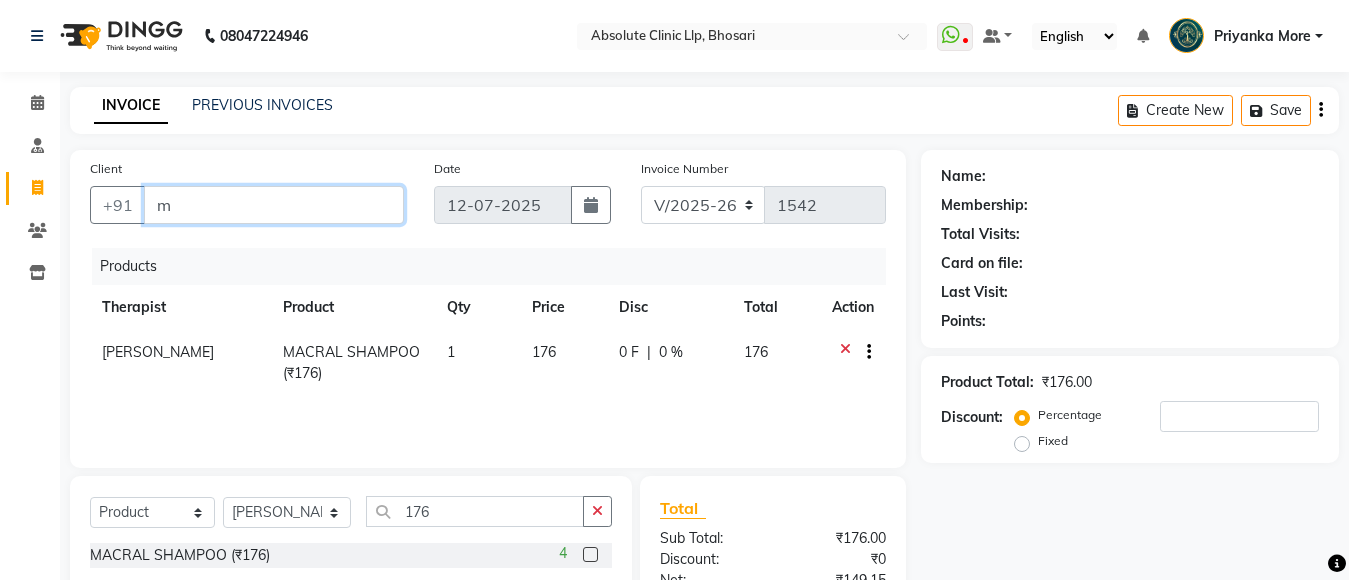 type on "0" 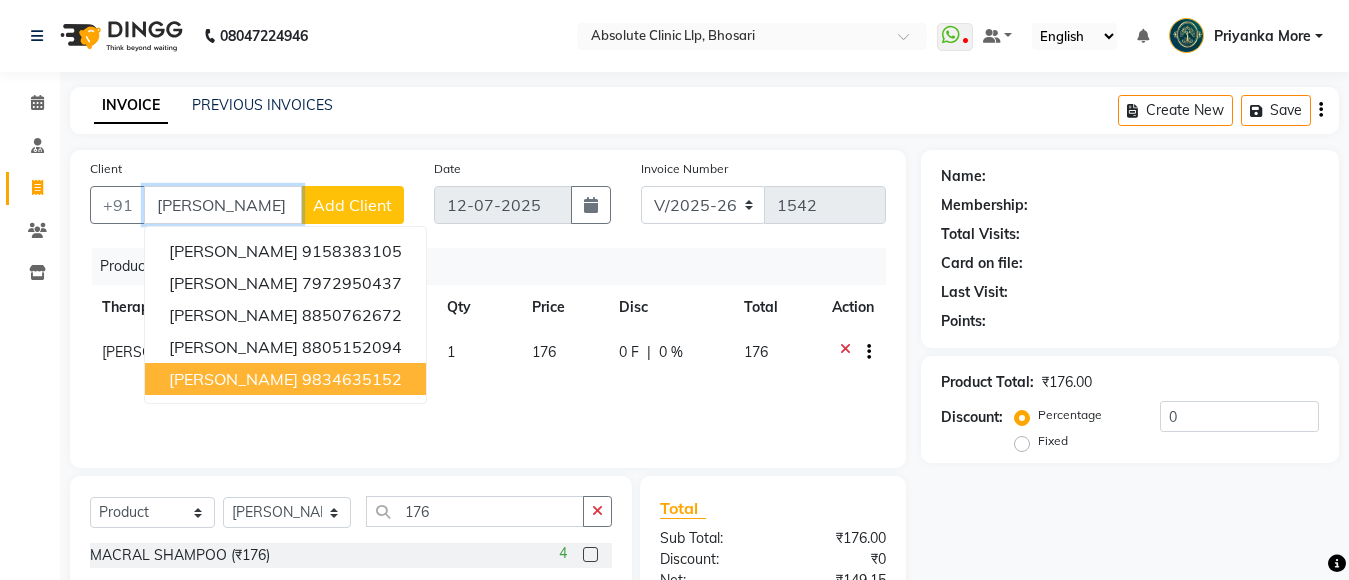 click on "9834635152" at bounding box center (352, 379) 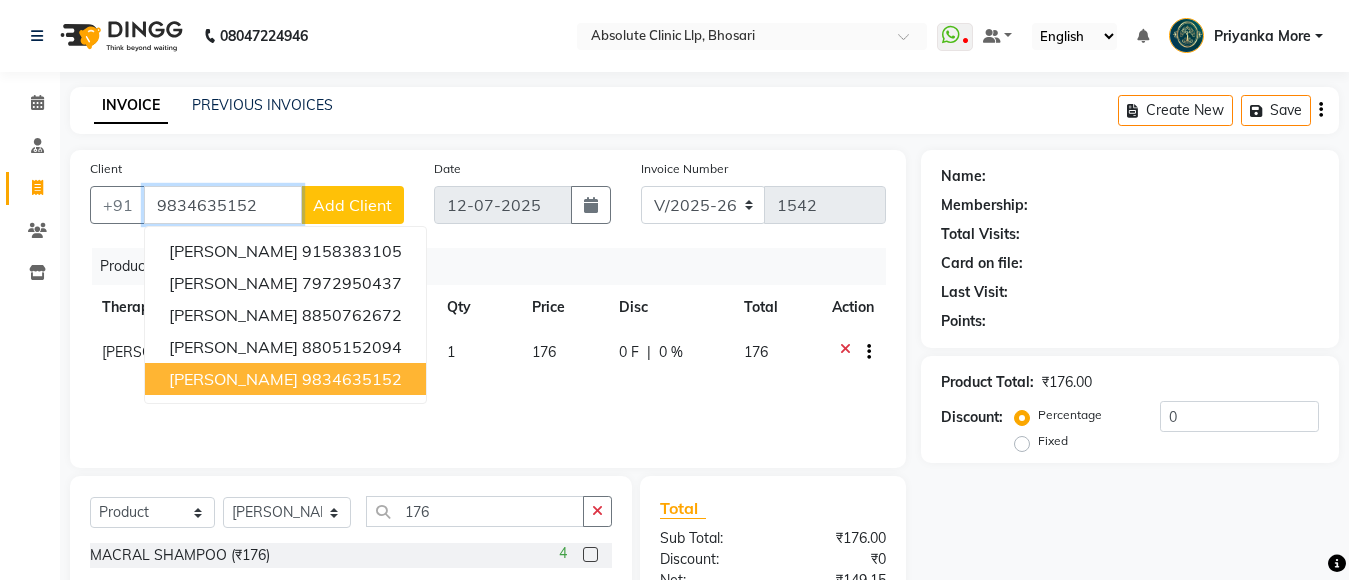 type on "9834635152" 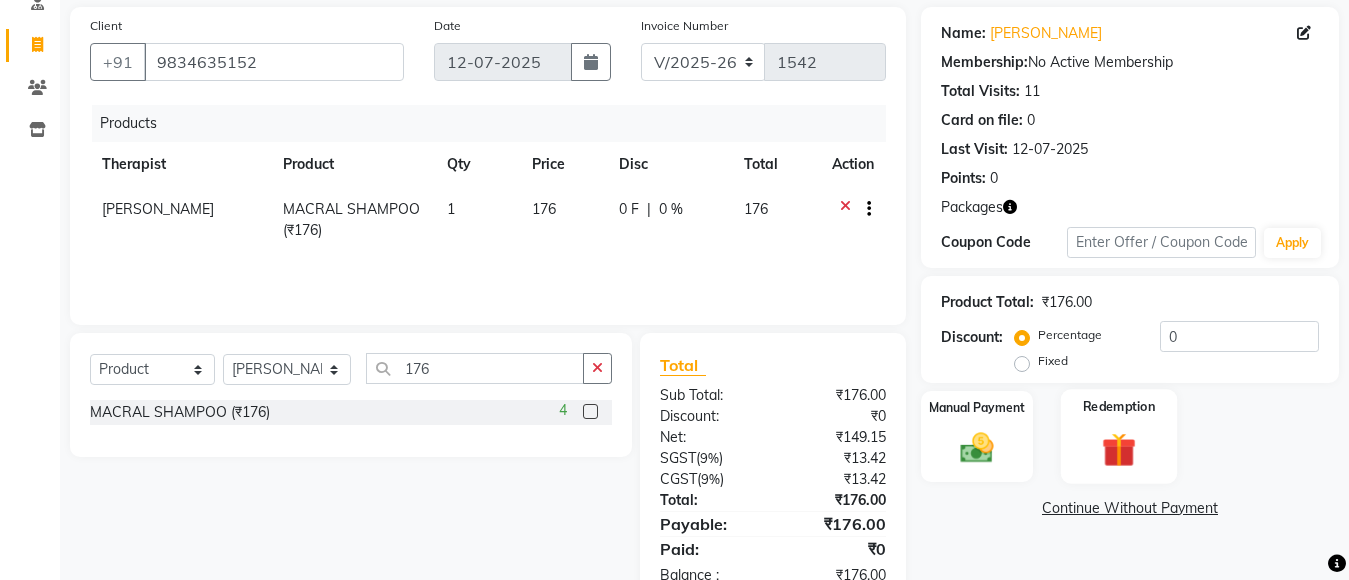 scroll, scrollTop: 199, scrollLeft: 0, axis: vertical 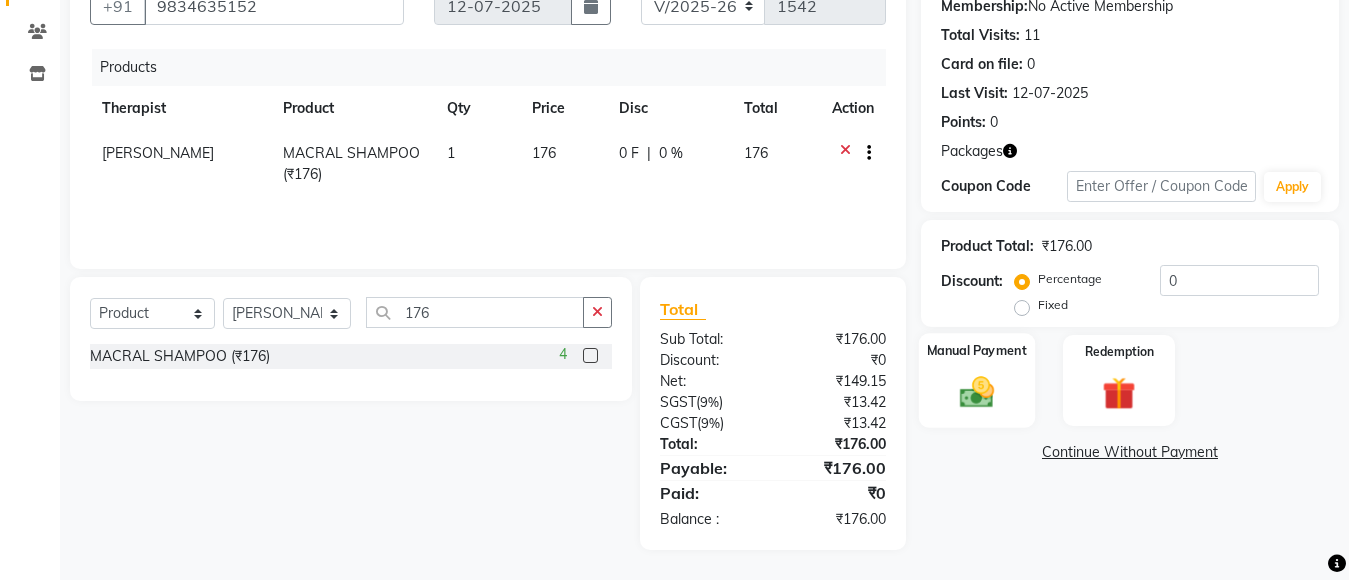 click 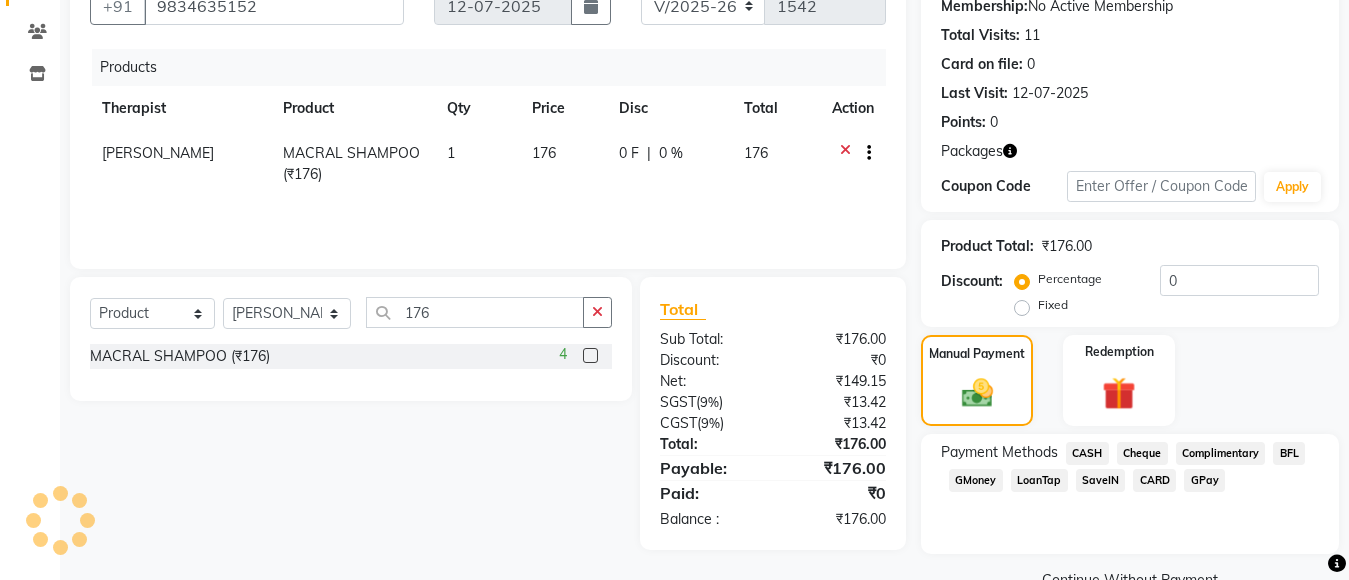 click on "GPay" 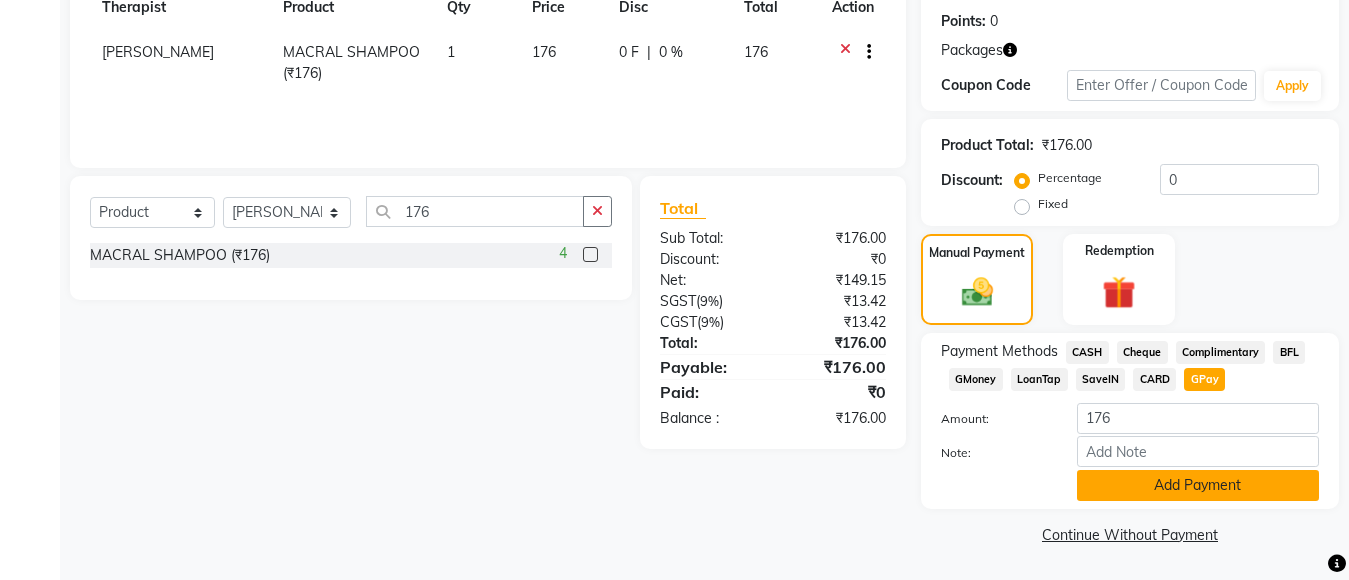 click on "Add Payment" 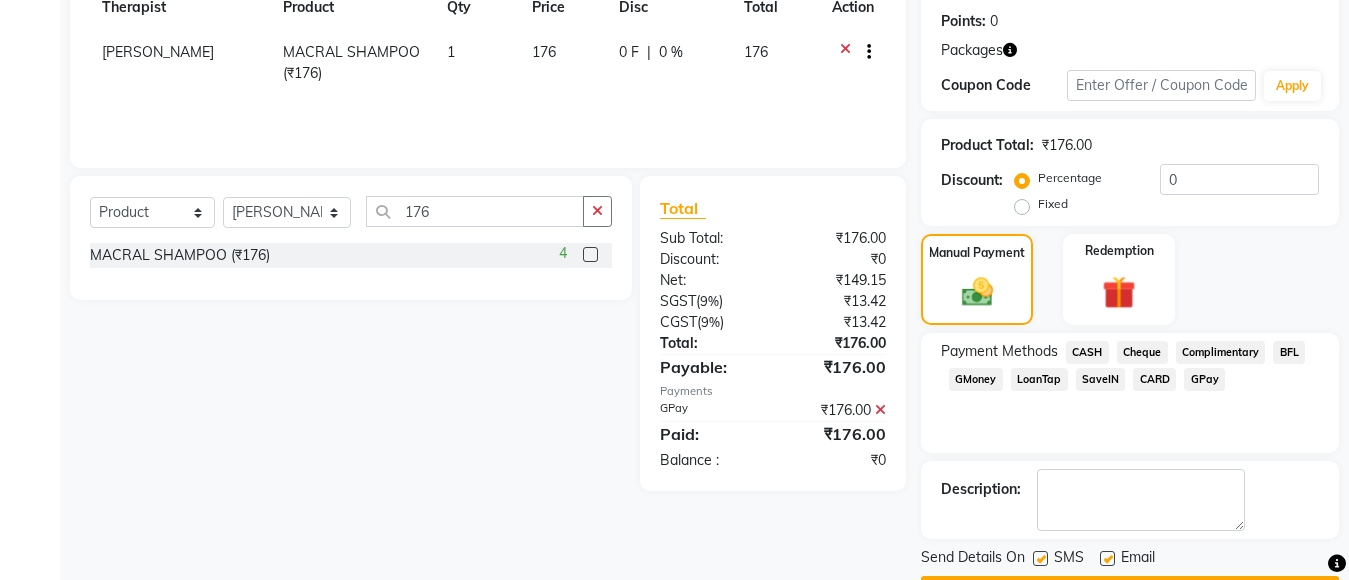 scroll, scrollTop: 357, scrollLeft: 0, axis: vertical 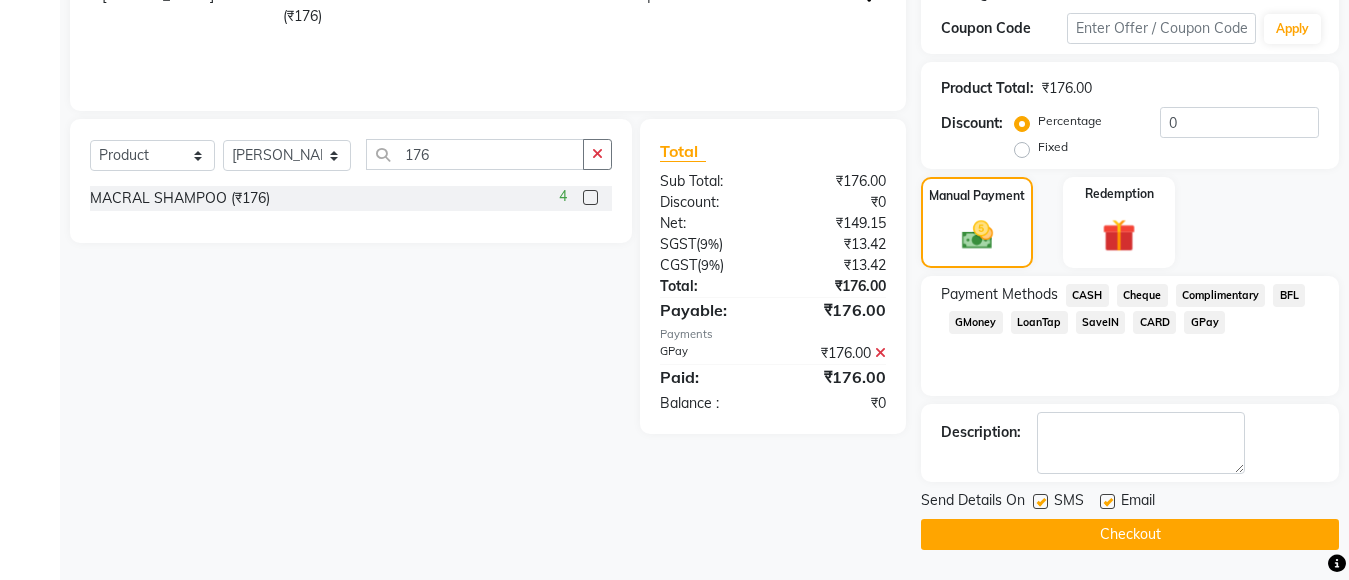 click on "Checkout" 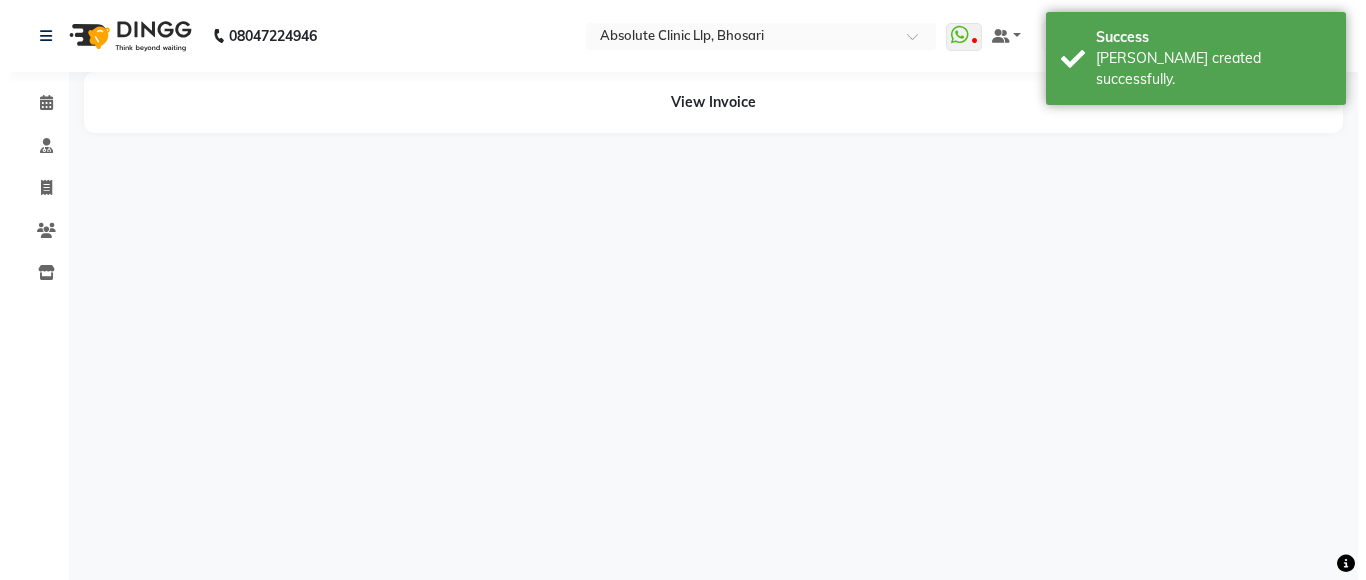 scroll, scrollTop: 0, scrollLeft: 0, axis: both 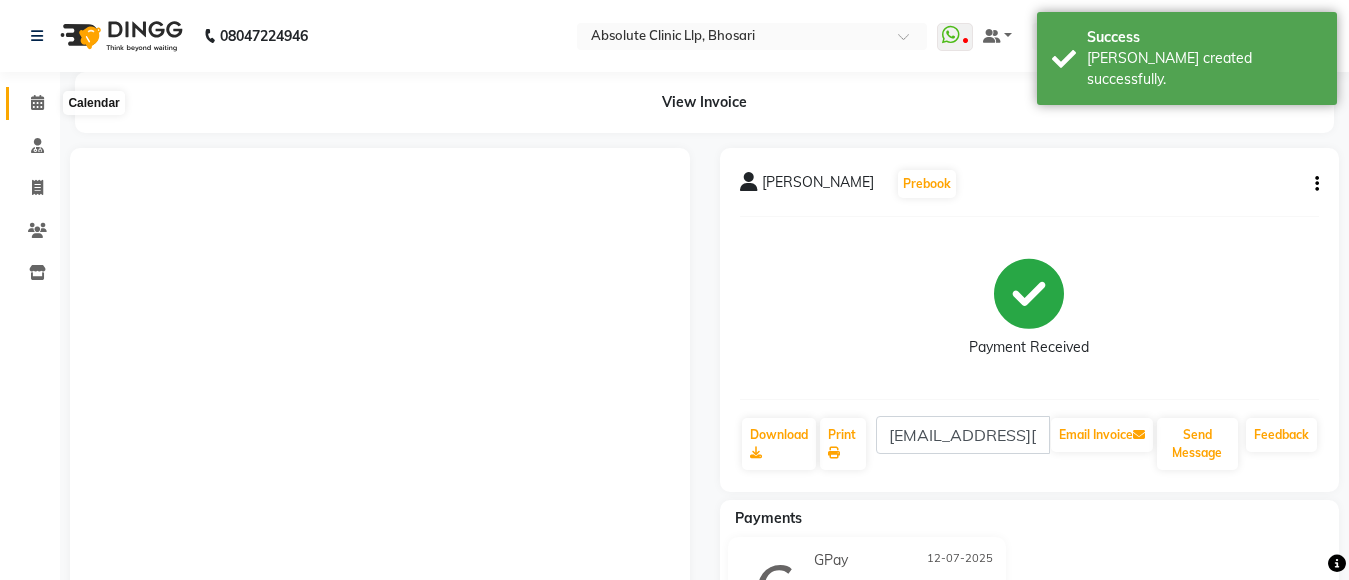 click 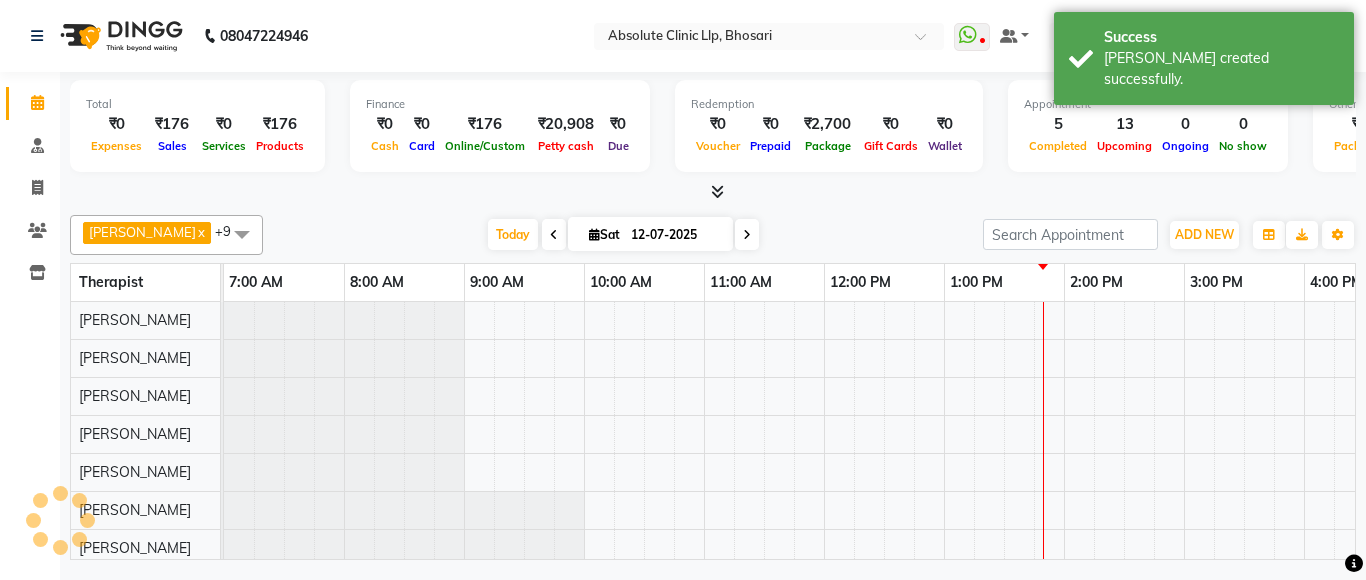 scroll, scrollTop: 0, scrollLeft: 73, axis: horizontal 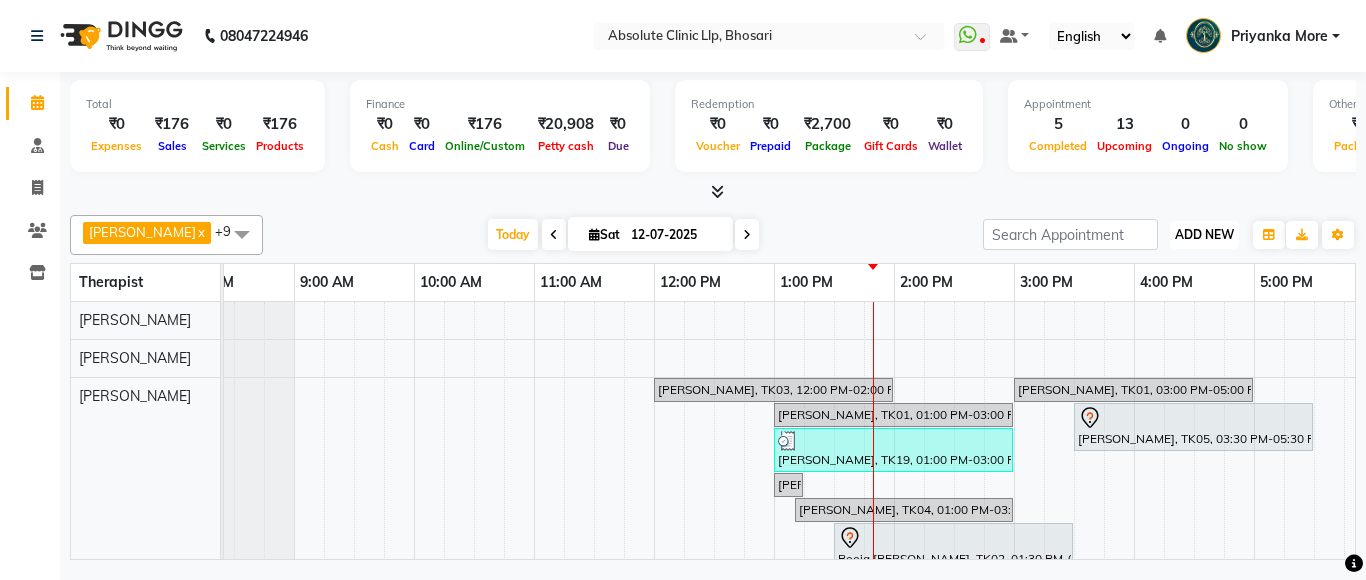 click on "ADD NEW Toggle Dropdown" at bounding box center [1204, 235] 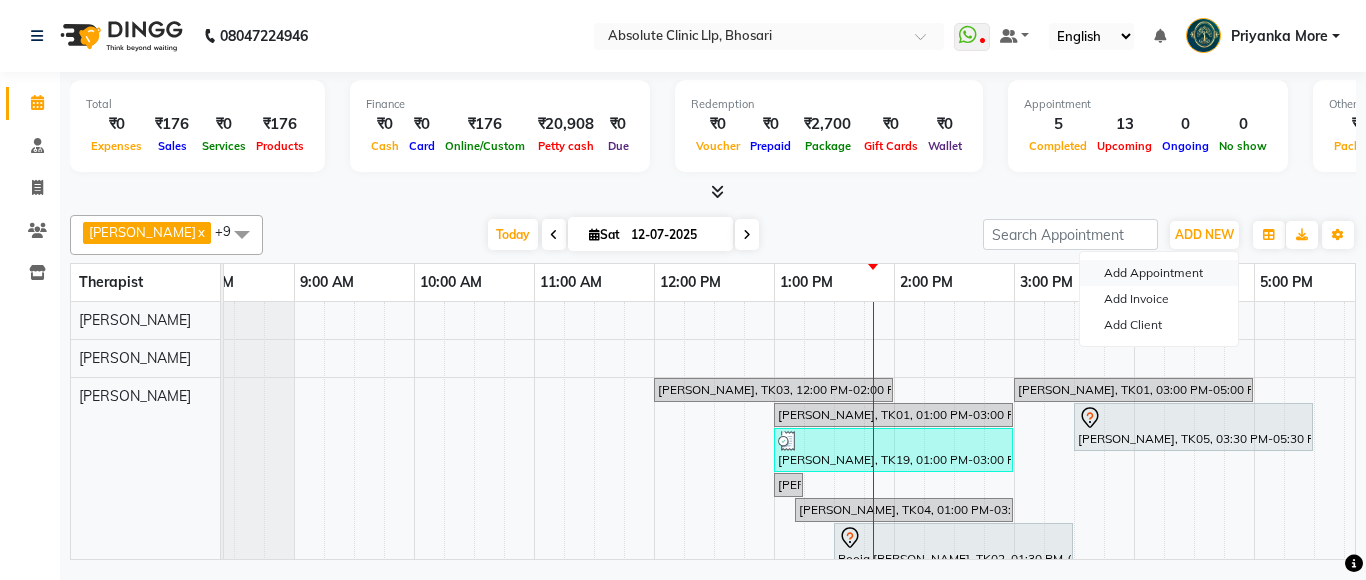 click on "Add Appointment" at bounding box center (1159, 273) 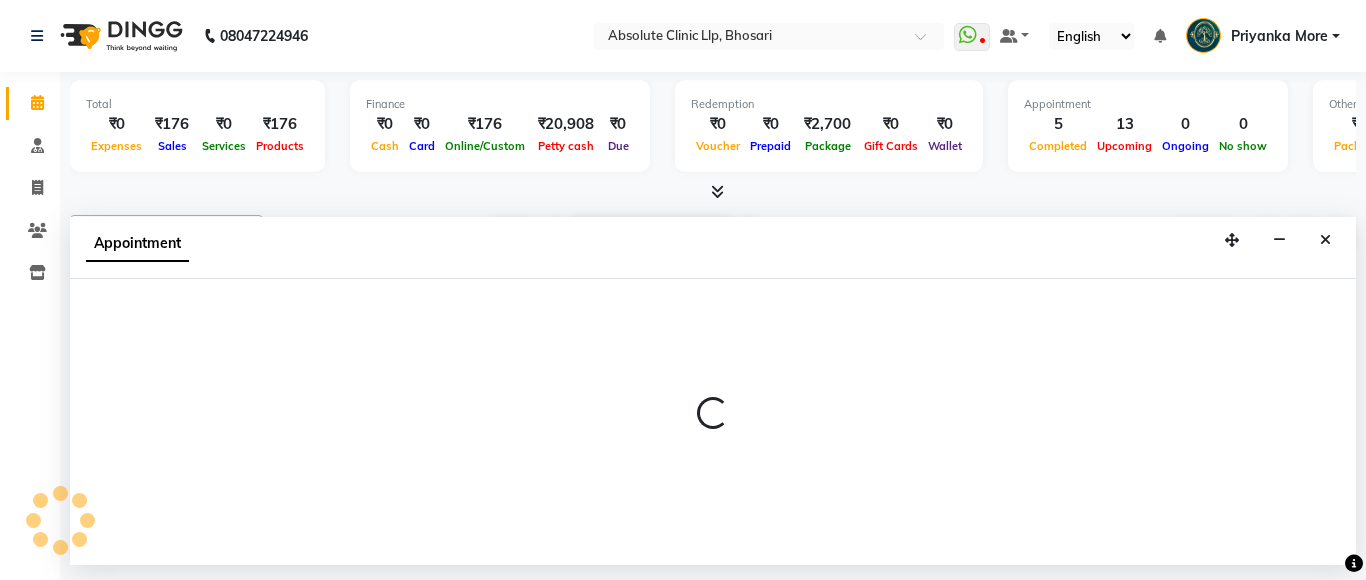 select on "tentative" 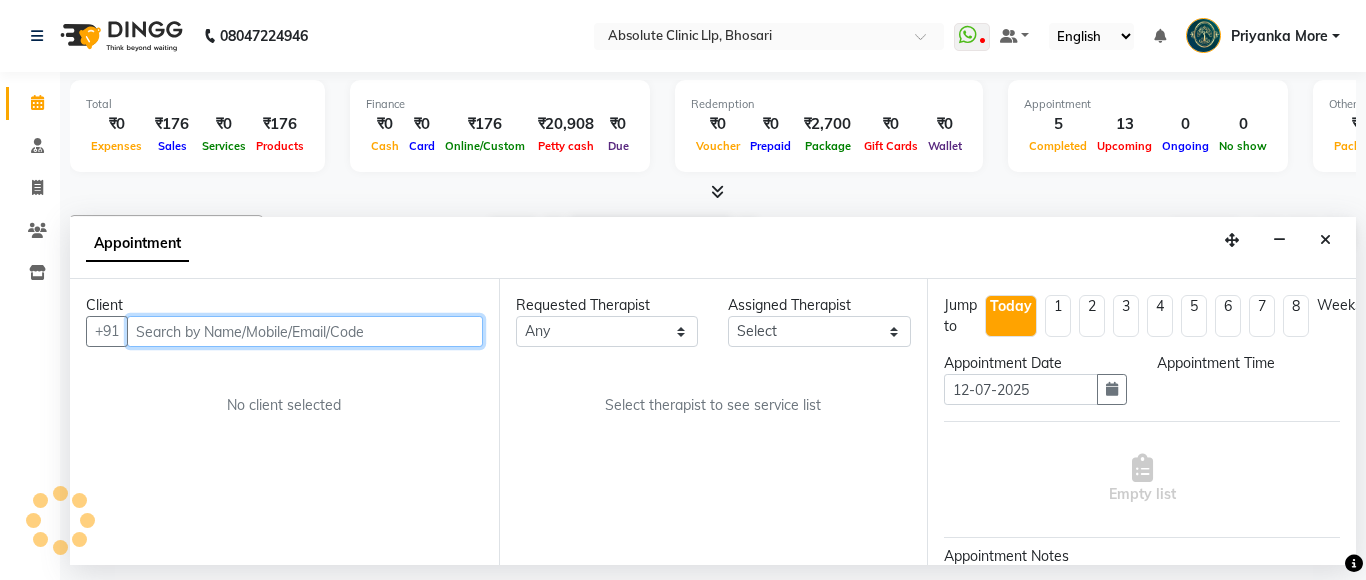 select on "480" 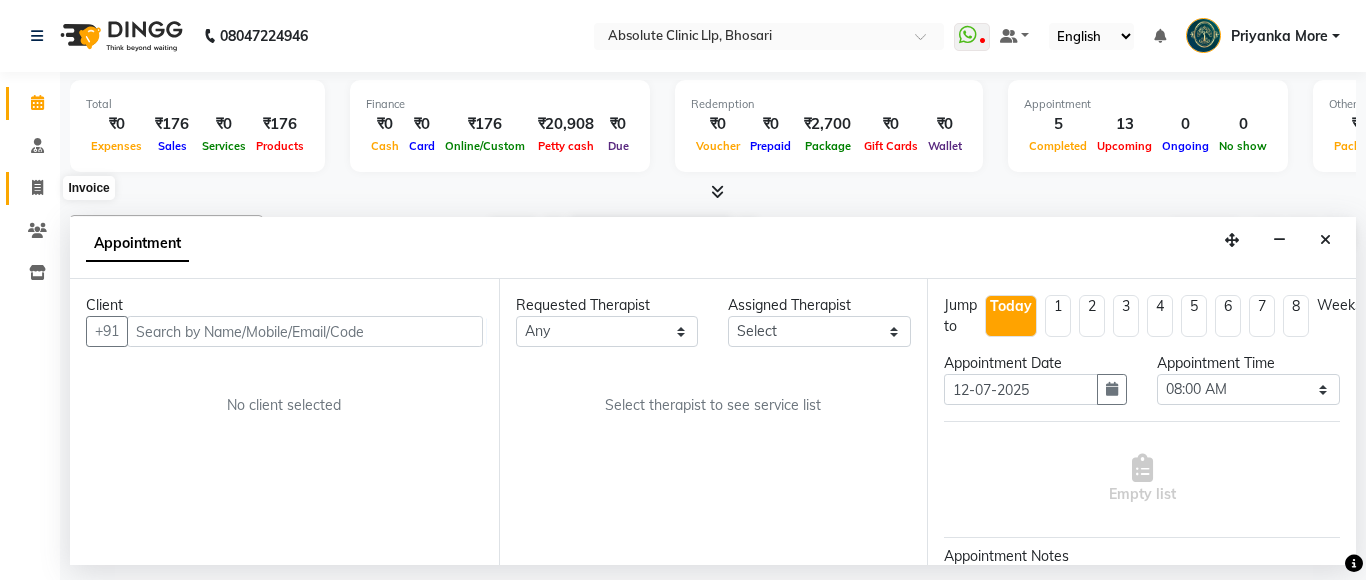 click 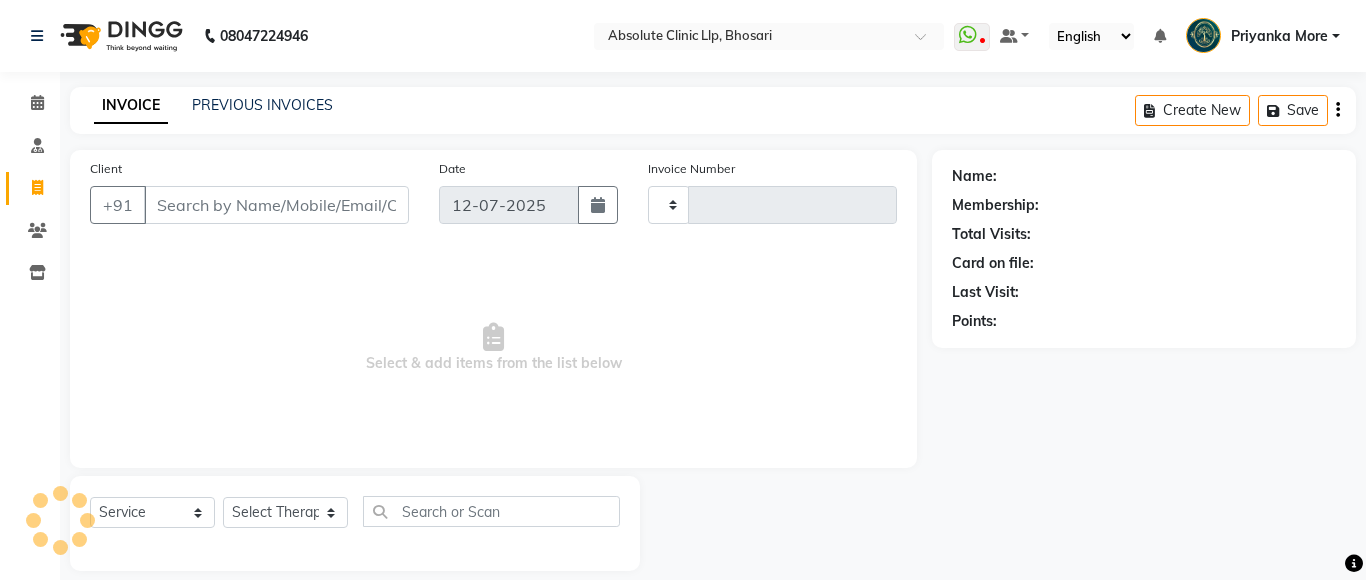 click 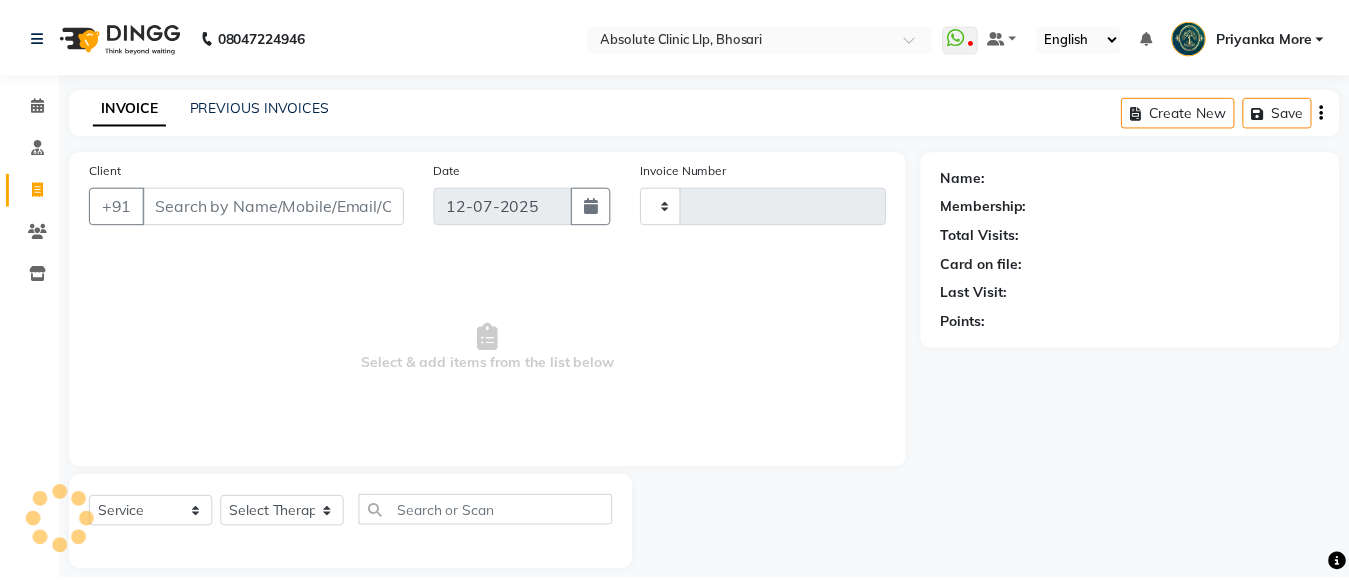 scroll, scrollTop: 21, scrollLeft: 0, axis: vertical 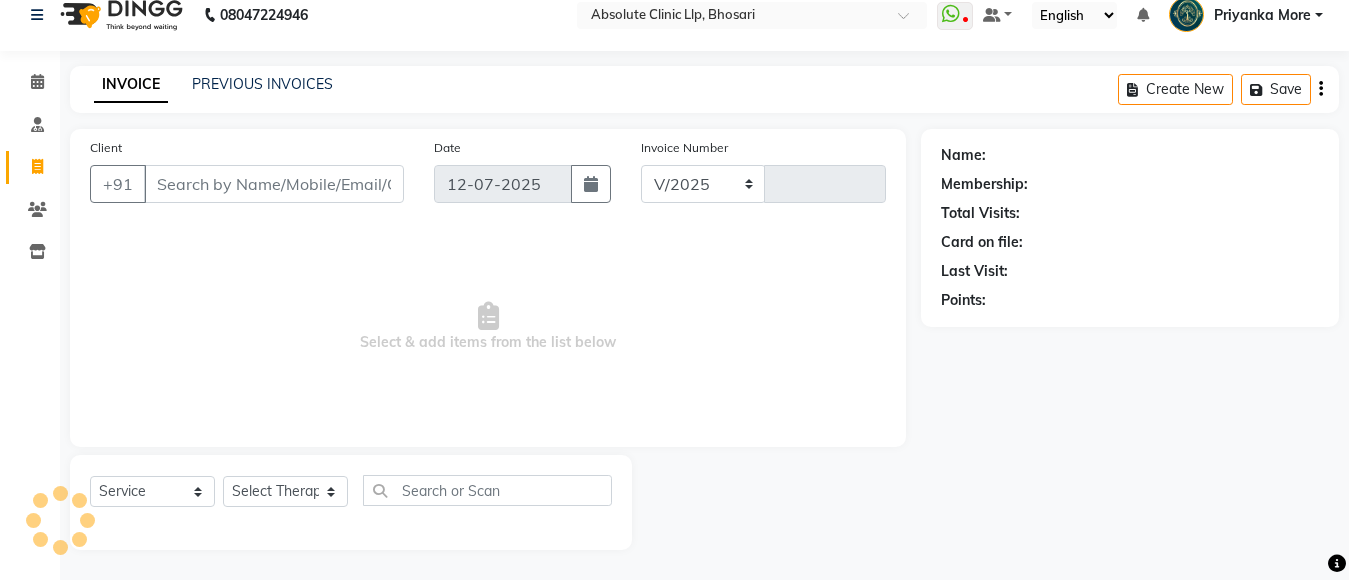 select on "4706" 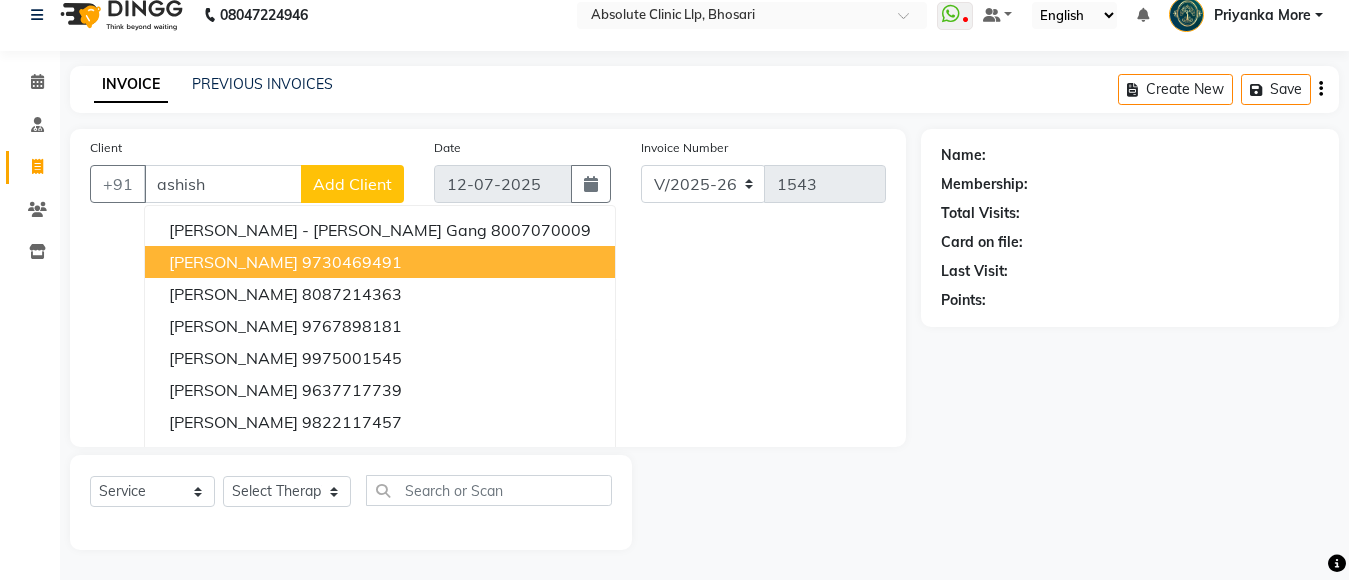 click on "[PERSON_NAME]  9730469491" at bounding box center (380, 262) 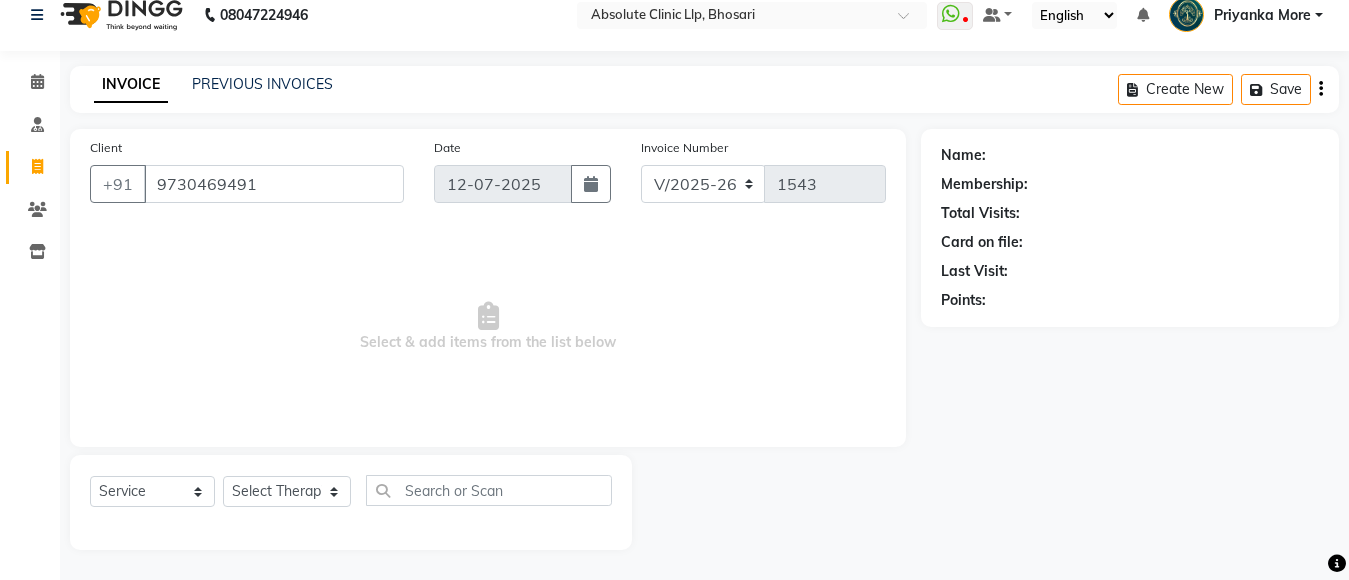type on "9730469491" 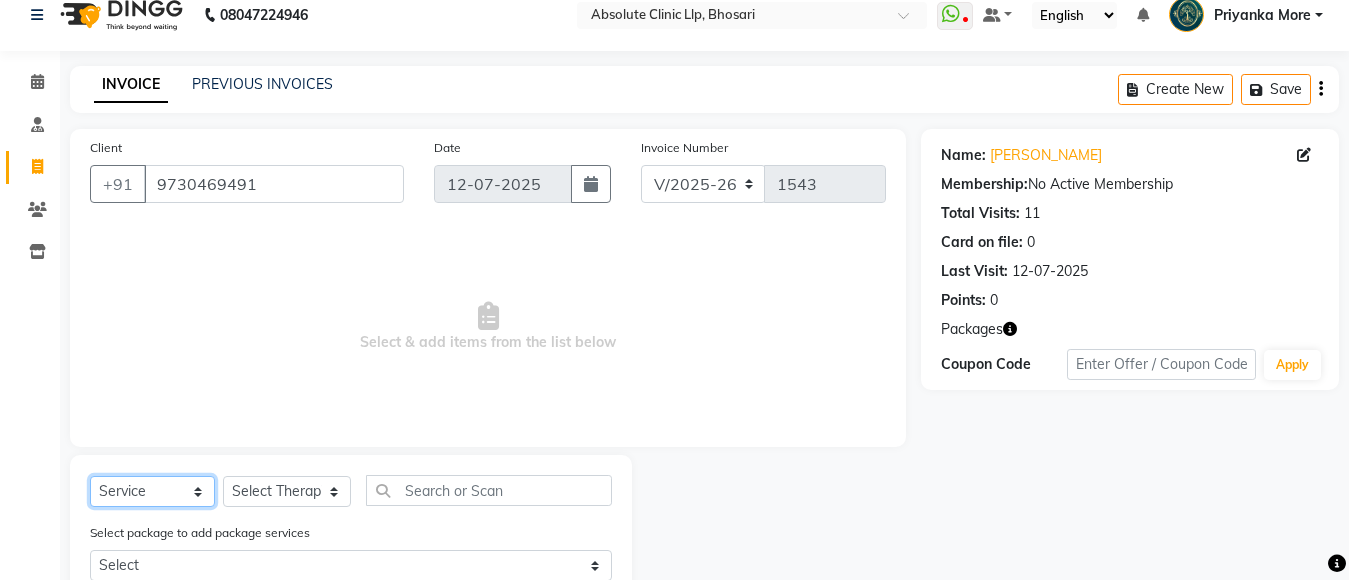click on "Select  Service  Product  Membership  Package Voucher Prepaid Gift Card" 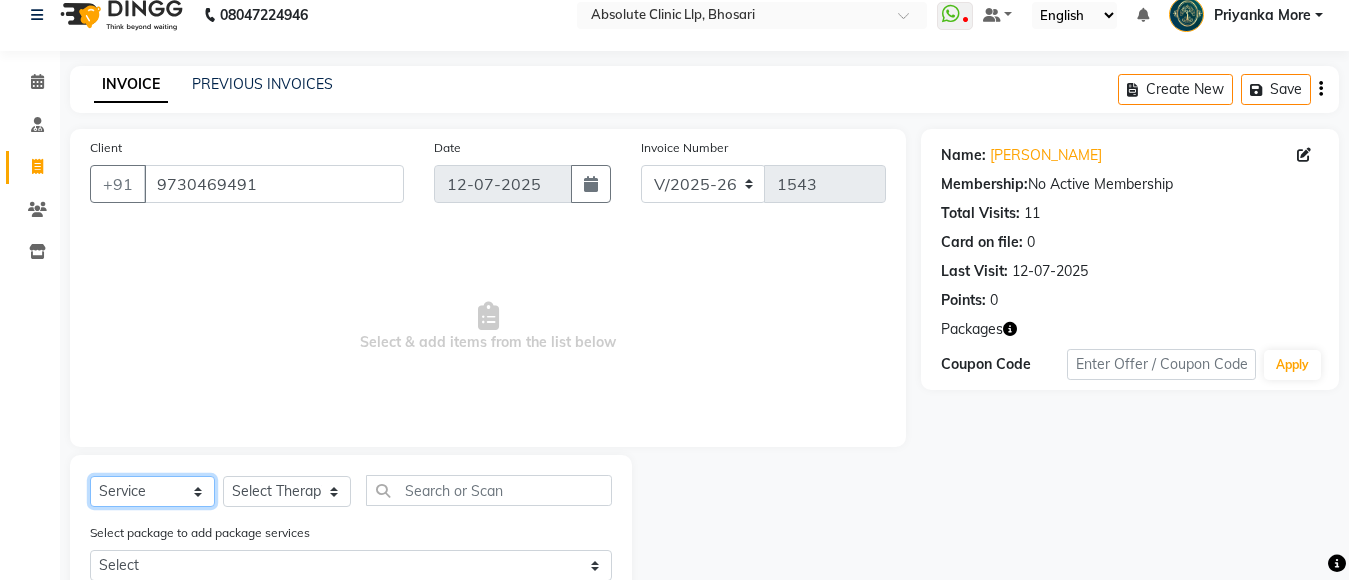 select on "product" 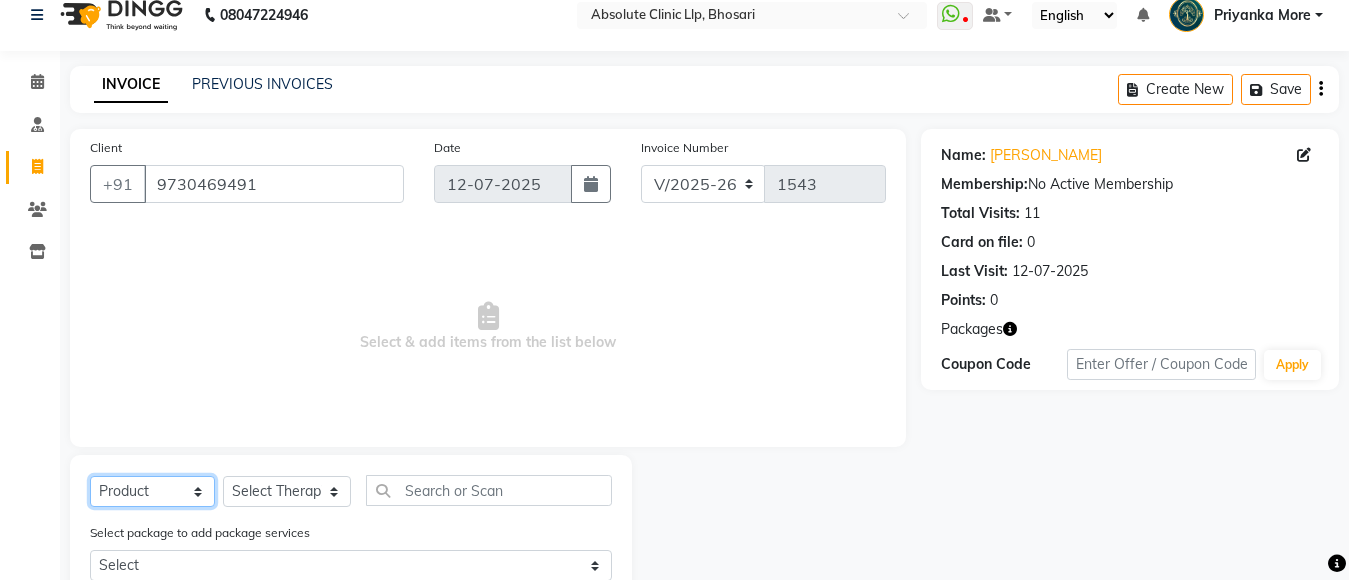 click on "Select  Service  Product  Membership  Package Voucher Prepaid Gift Card" 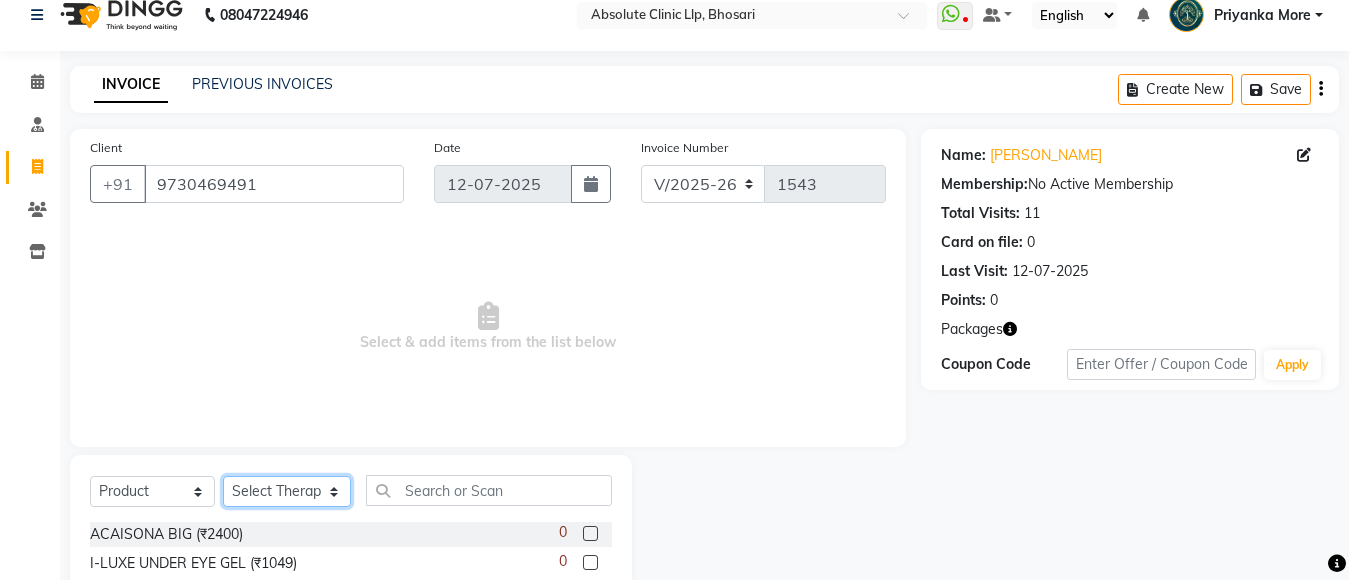 click on "Select Therapist [PERSON_NAME]	 [PERSON_NAME] [PERSON_NAME] [PERSON_NAME] [PERSON_NAME] [PERSON_NAME] Priyanka  More RECEPTION-[PERSON_NAME] prima [PERSON_NAME]	 [PERSON_NAME]	 Shekhar [PERSON_NAME] Naikre	 [PERSON_NAME]" 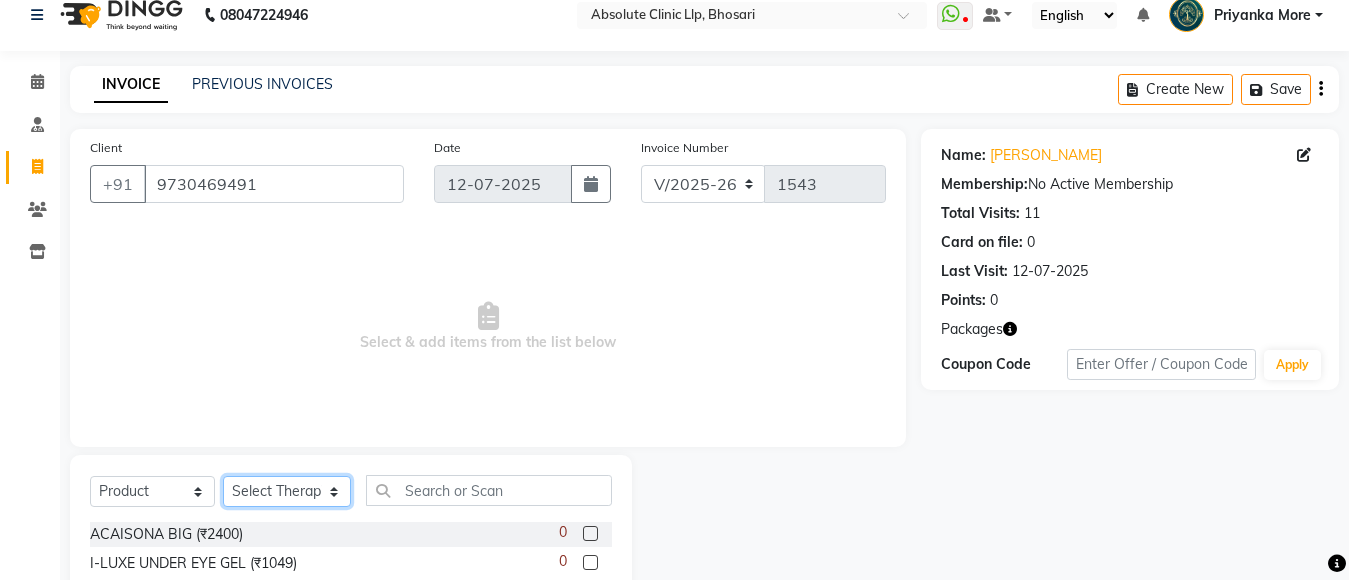select on "27986" 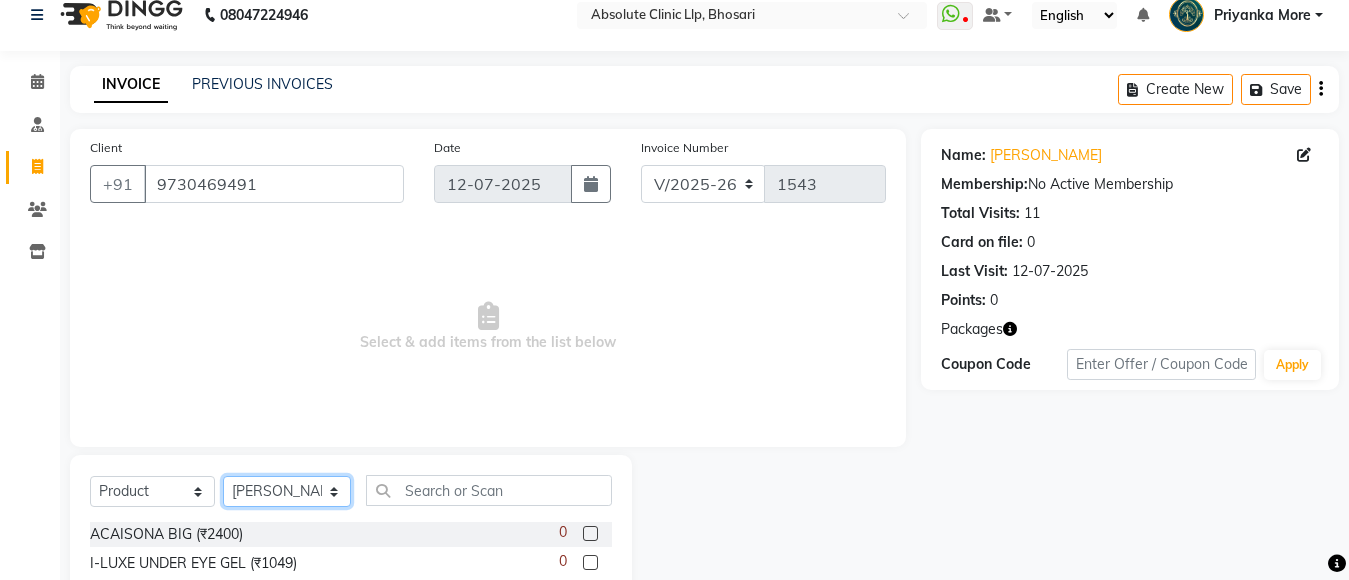 click on "Select Therapist [PERSON_NAME]	 [PERSON_NAME] [PERSON_NAME] [PERSON_NAME] [PERSON_NAME] [PERSON_NAME] Priyanka  More RECEPTION-[PERSON_NAME] prima [PERSON_NAME]	 [PERSON_NAME]	 Shekhar [PERSON_NAME] Naikre	 [PERSON_NAME]" 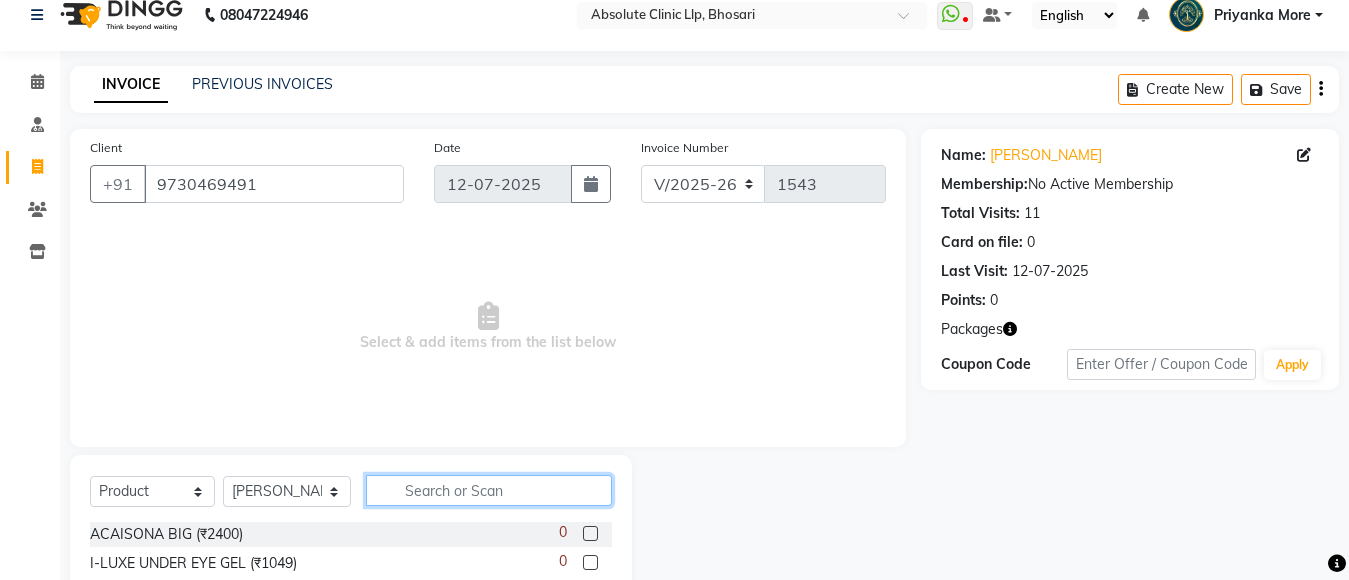 click 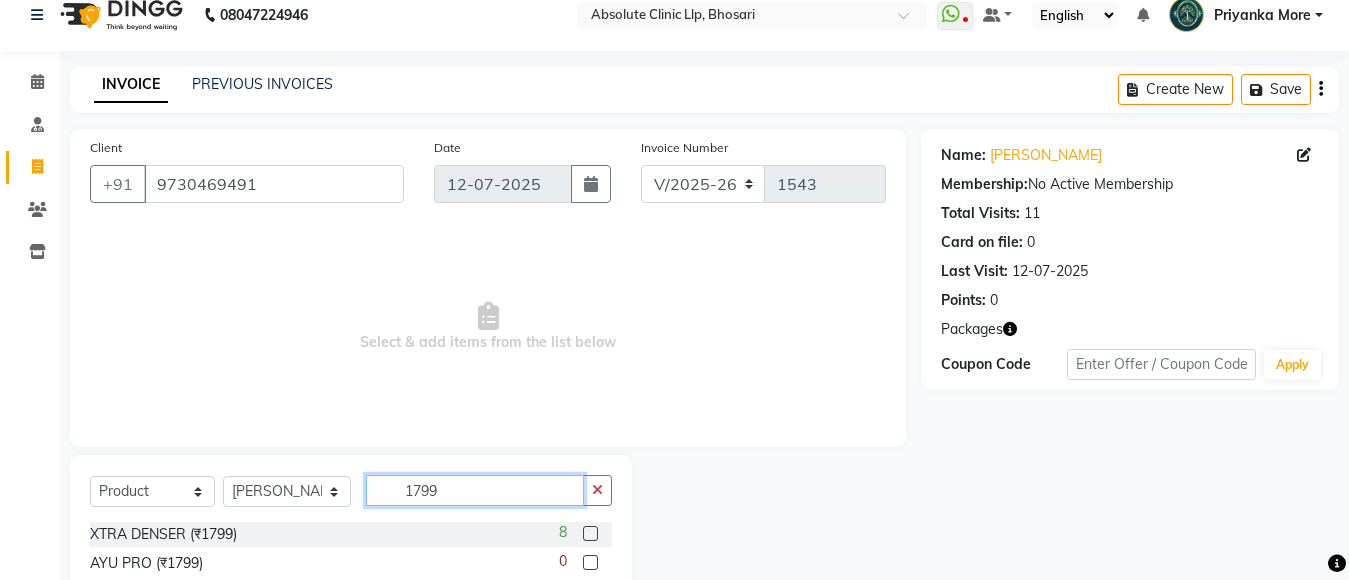 type on "1799" 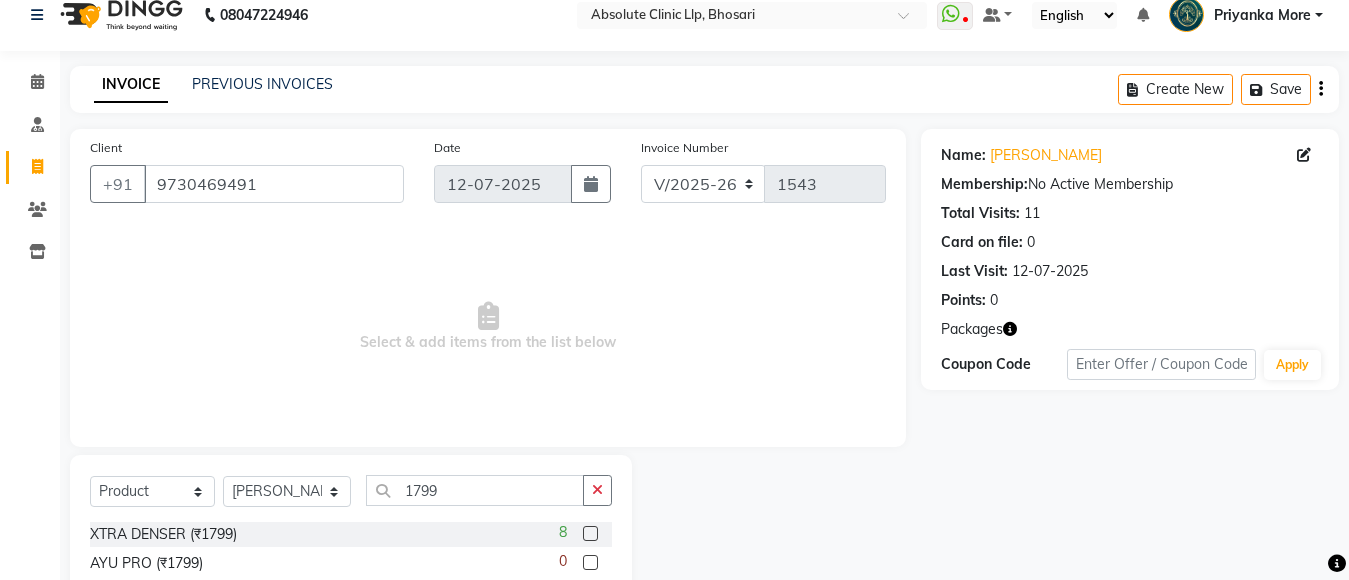 click 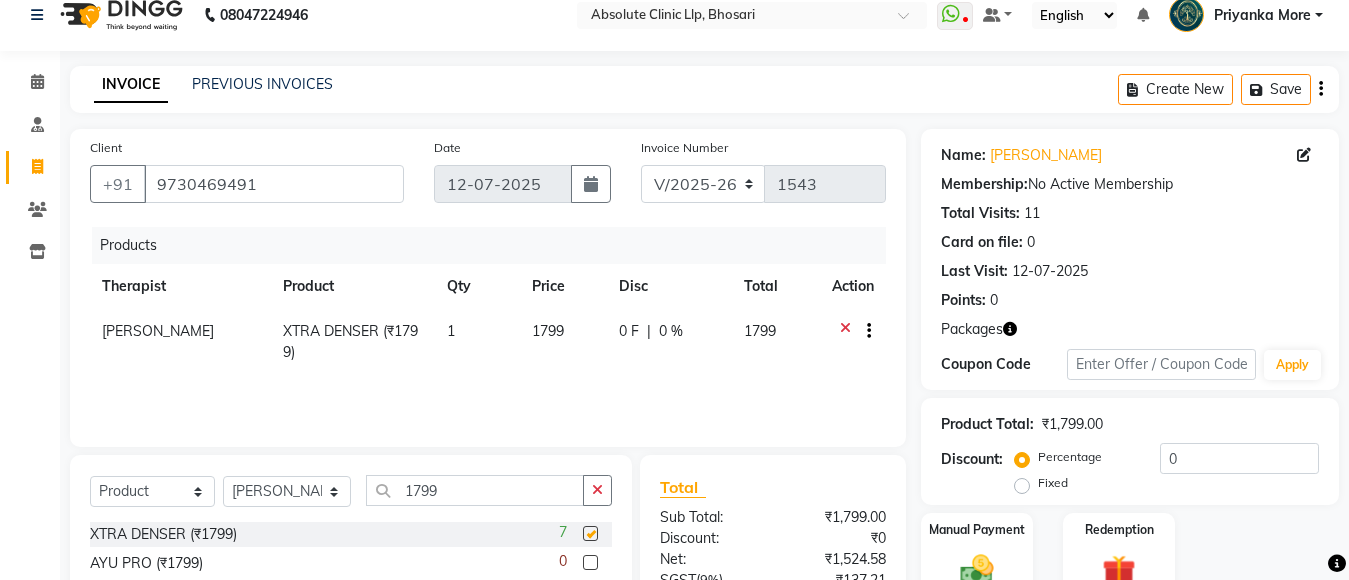 checkbox on "false" 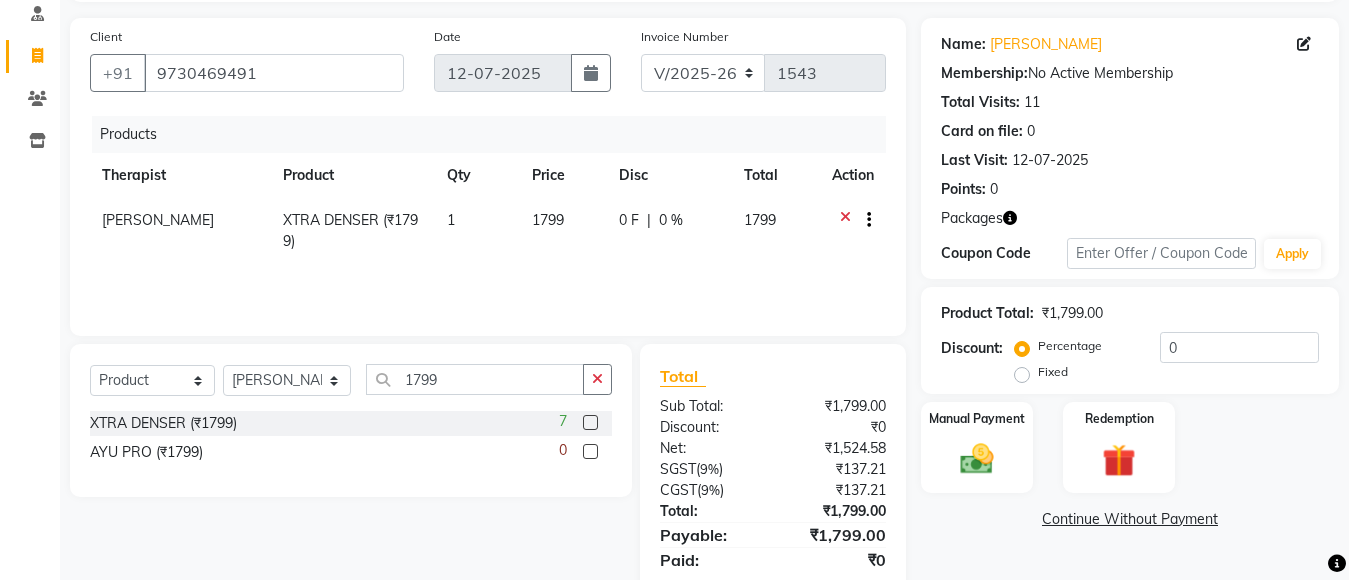 scroll, scrollTop: 199, scrollLeft: 0, axis: vertical 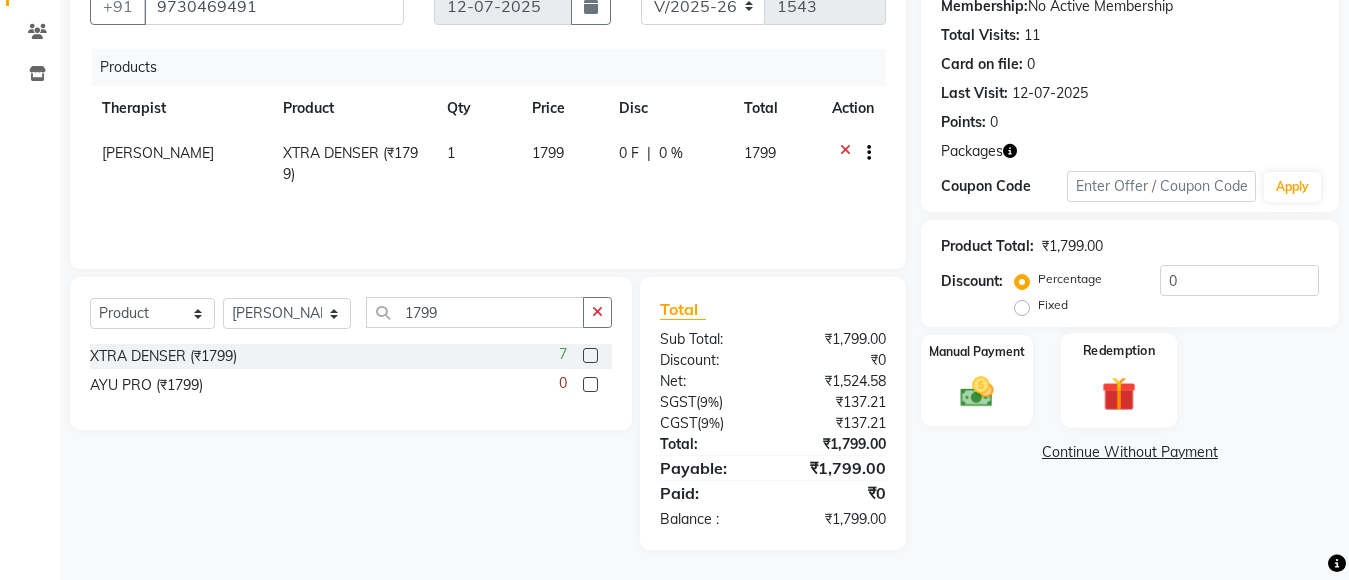 click 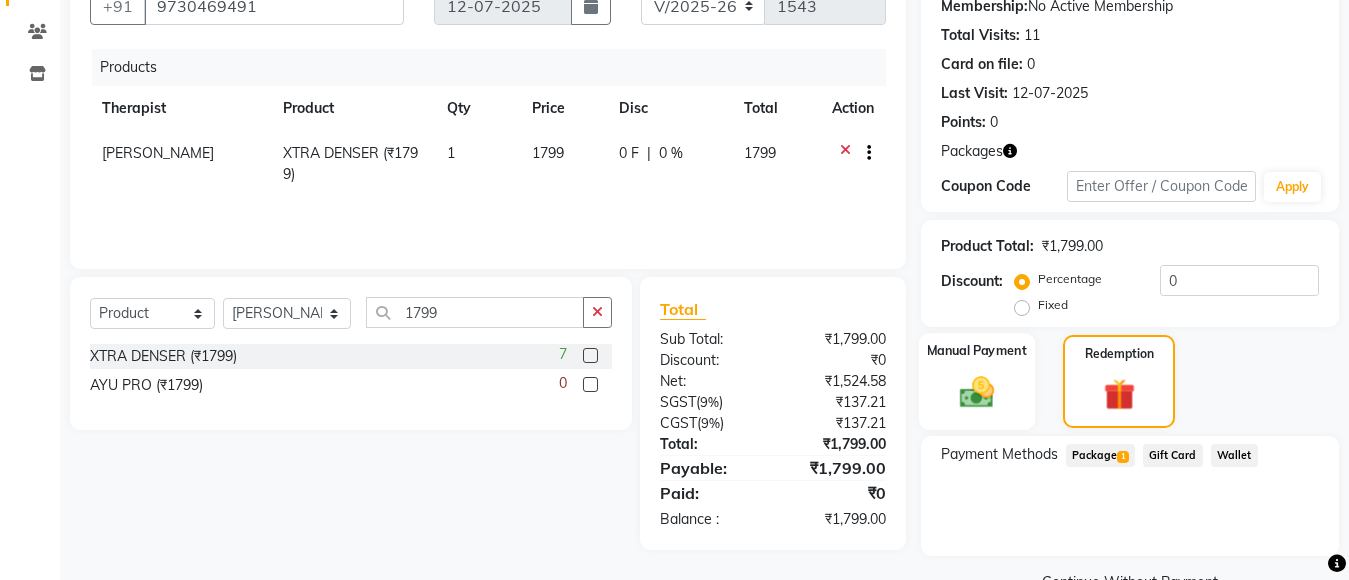 click 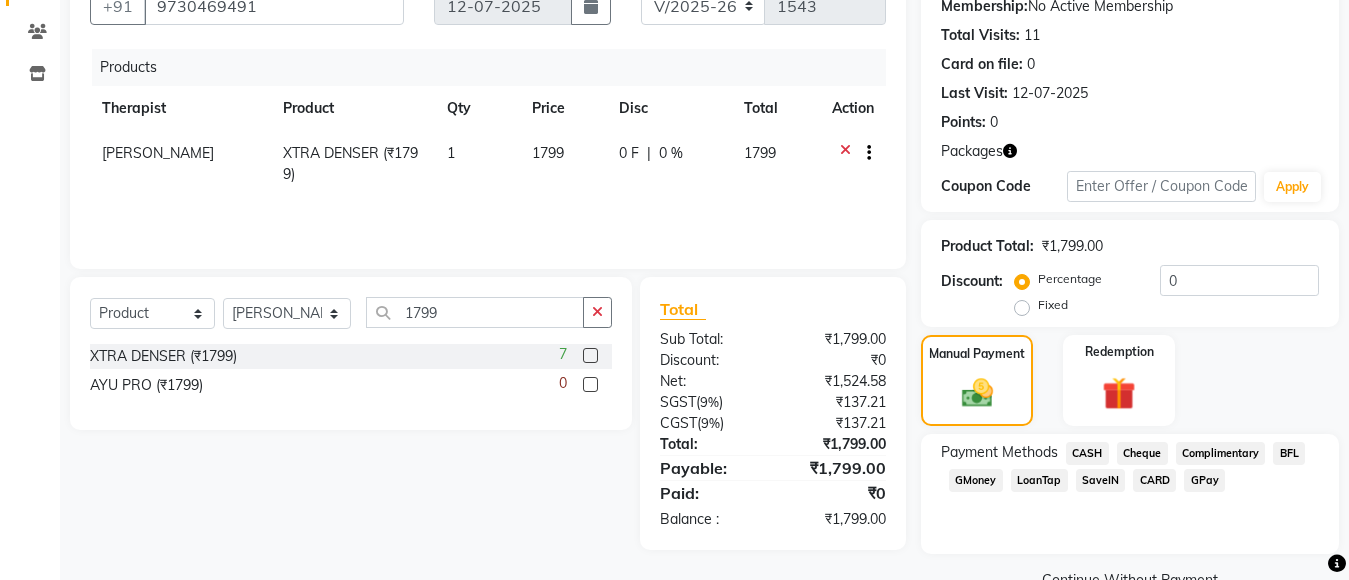 click on "GPay" 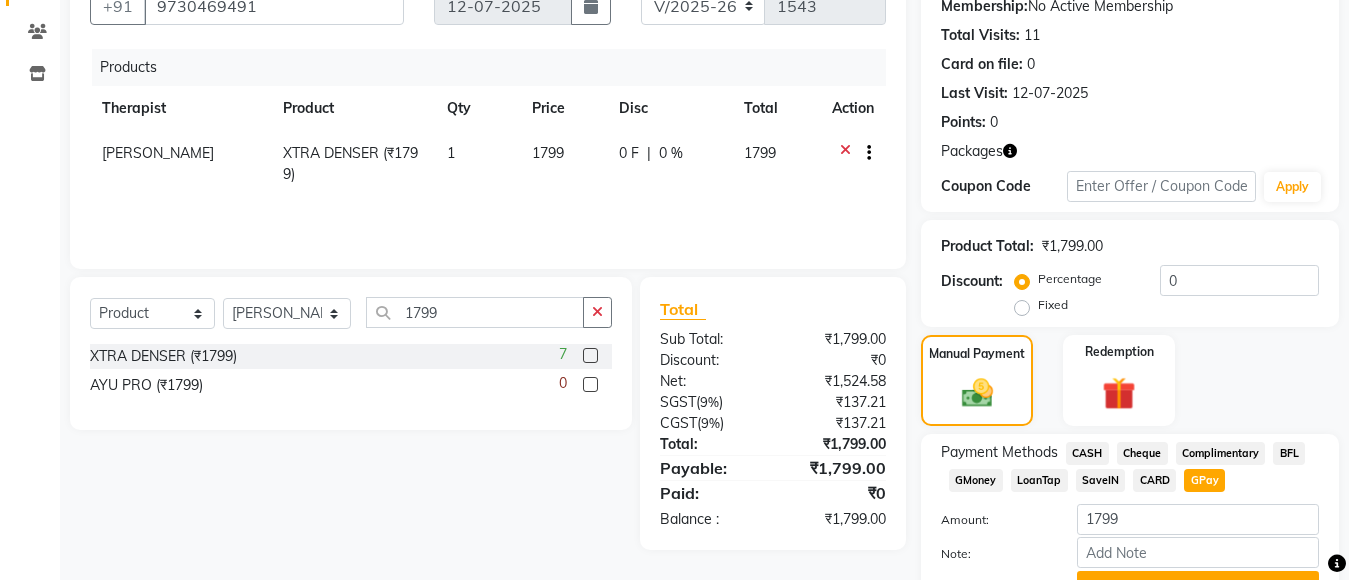 scroll, scrollTop: 300, scrollLeft: 0, axis: vertical 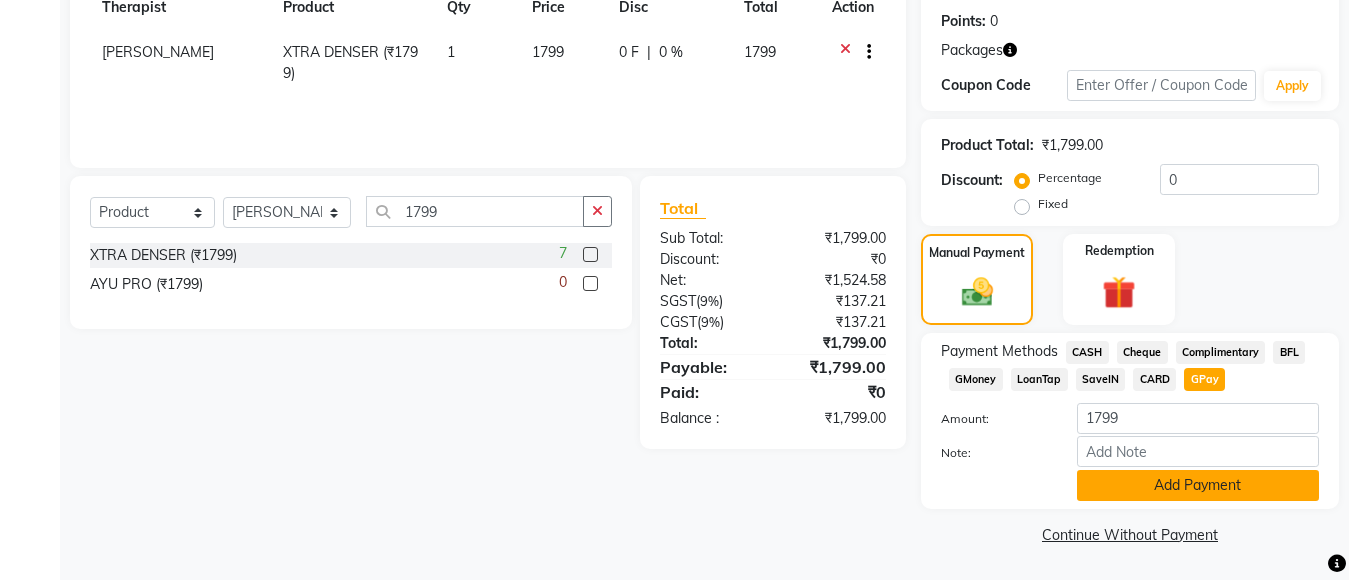 click on "Add Payment" 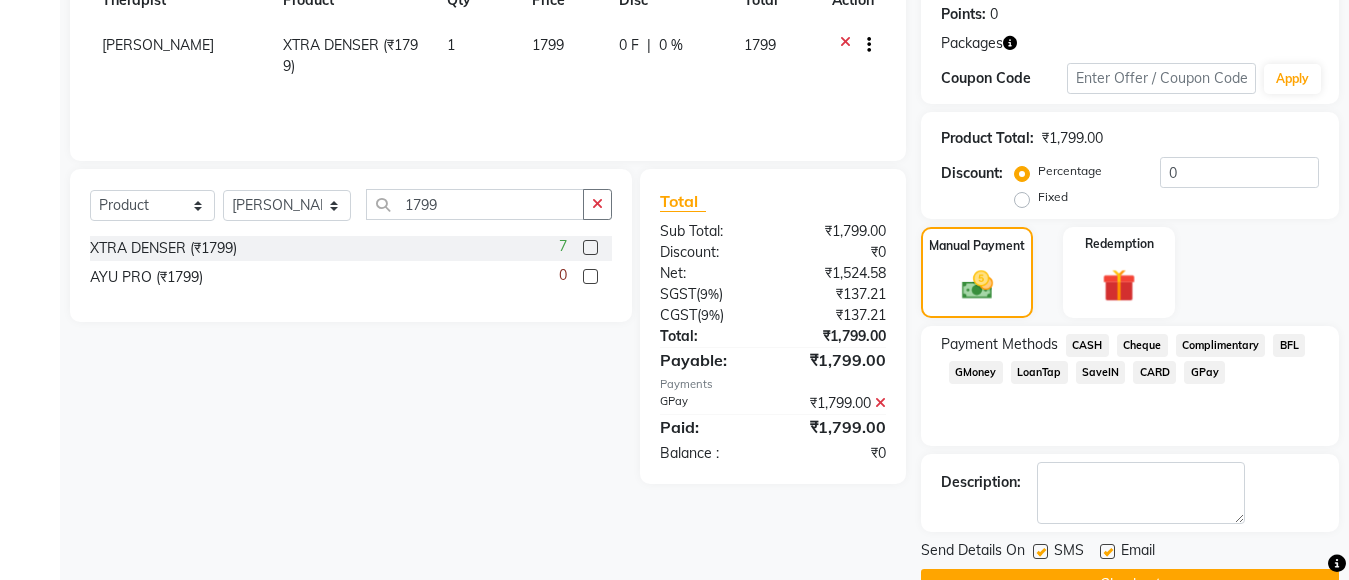 scroll, scrollTop: 357, scrollLeft: 0, axis: vertical 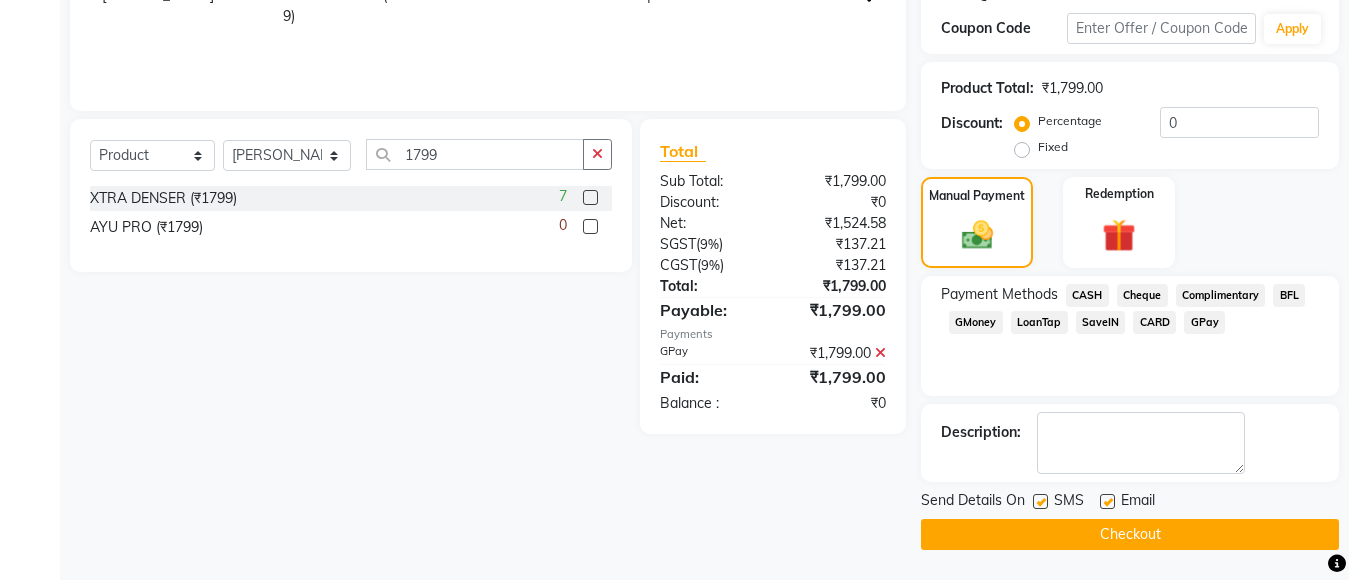 drag, startPoint x: 1106, startPoint y: 538, endPoint x: 1101, endPoint y: 573, distance: 35.35534 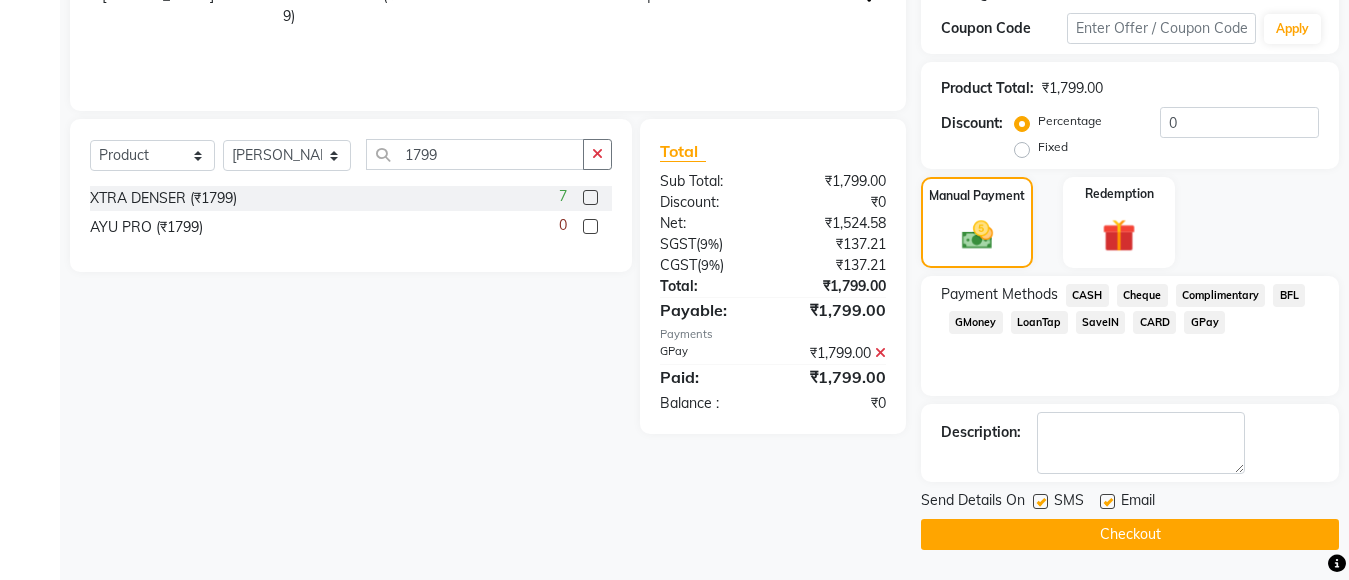 click on "INVOICE PREVIOUS INVOICES Create New   Save  Client [PHONE_NUMBER] Date [DATE] Invoice Number V/2025 V/[PHONE_NUMBER] Products Therapist Product Qty Price Disc Total Action [PERSON_NAME]	 XTRA DENSER (₹1799) 1 1799 0 F | 0 % 1799 Select  Service  Product  Membership  Package Voucher Prepaid Gift Card  Select Therapist [PERSON_NAME]	 [PERSON_NAME] [PERSON_NAME] [PERSON_NAME] [PERSON_NAME] [PERSON_NAME] Priyanka  More RECEPTION-[PERSON_NAME] prima [PERSON_NAME]	 [PERSON_NAME]	 Shekhar [PERSON_NAME] Naikre	 [PERSON_NAME] 1799 XTRA DENSER (₹1799)  7 AYU PRO (₹1799)  0 Total Sub Total: ₹1,799.00 Discount: ₹0 Net: ₹1,524.58 SGST  ( 9% ) ₹137.21 CGST  ( 9% ) ₹137.21 Total: ₹1,799.00 Payable: ₹1,799.00 Payments GPay ₹1,799.00  Paid: ₹1,799.00 Balance   : ₹0 Name: [PERSON_NAME] Membership:  No Active Membership  Total Visits:  11 Card on file:  0 Last Visit:   [DATE] Points:   0  Packages Coupon Code Apply Product Total:  ₹1,799.00  Discount:  Percentage   Fixed  0 Manual Payment" 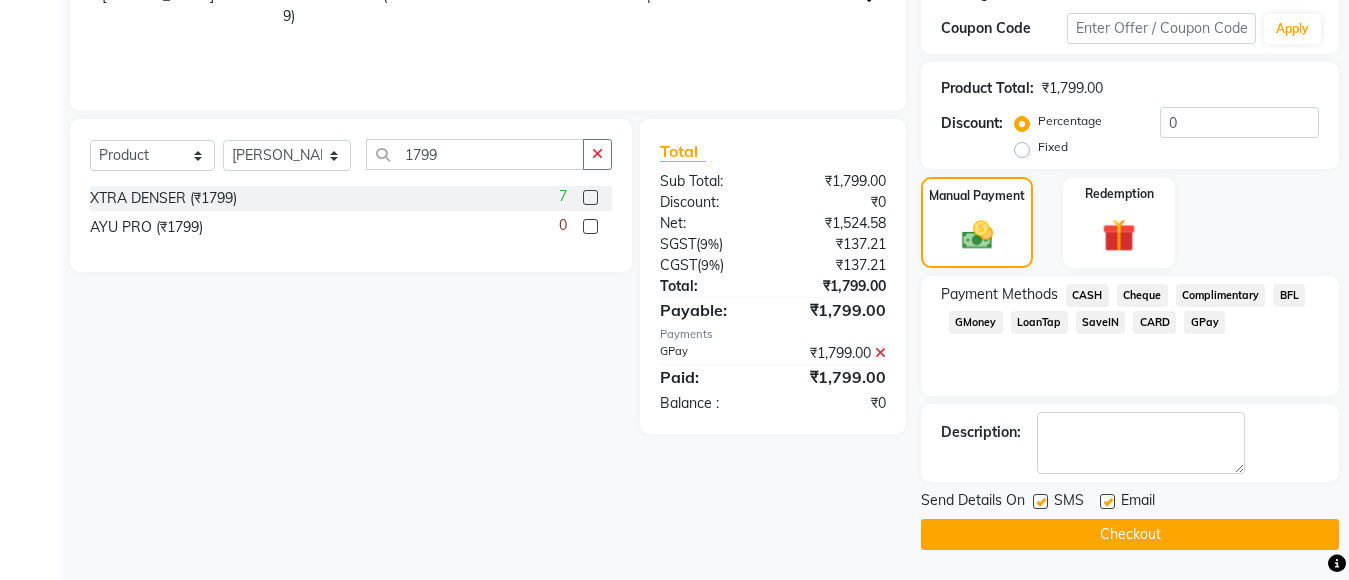 click on "Checkout" 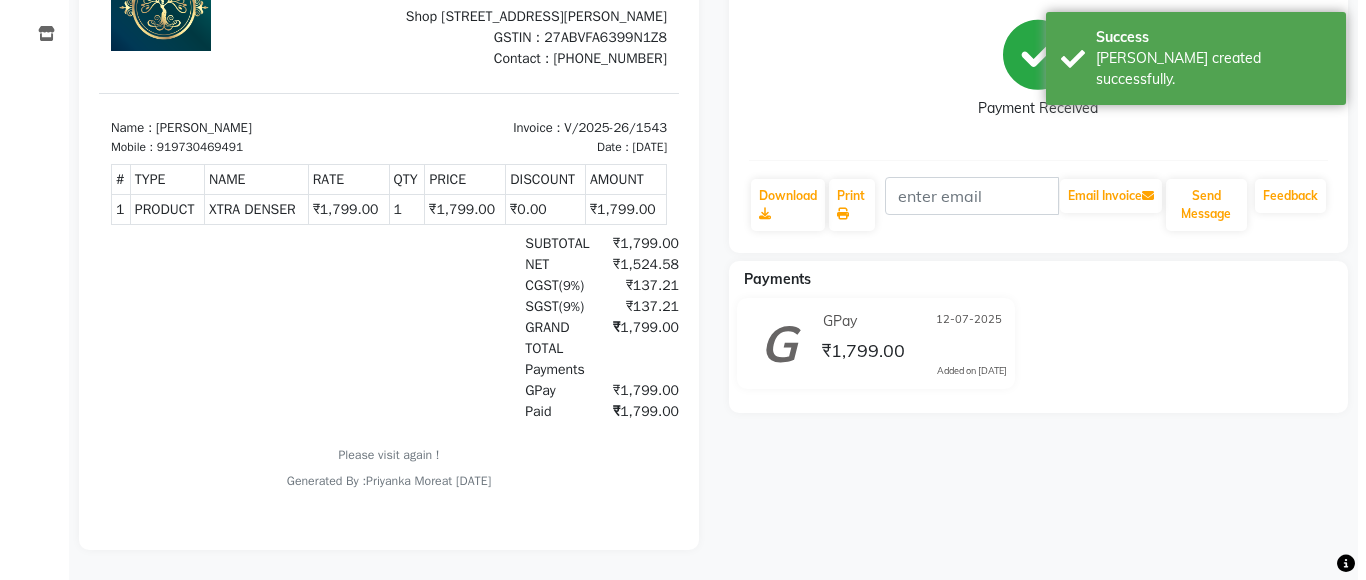 scroll, scrollTop: 0, scrollLeft: 0, axis: both 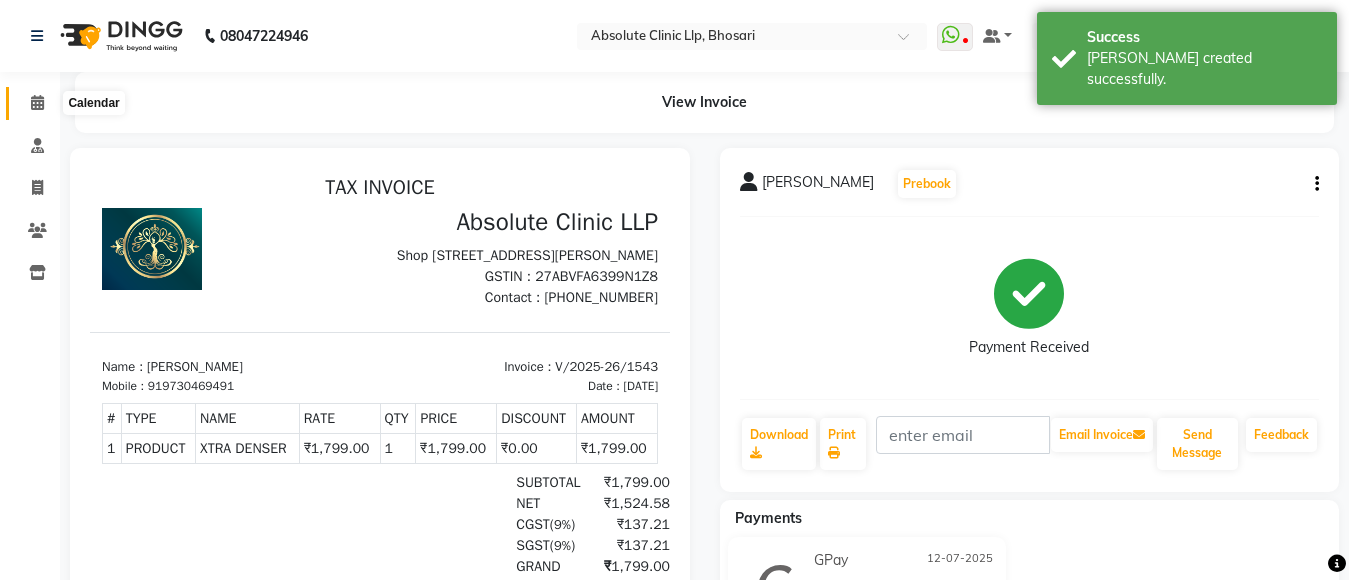 click 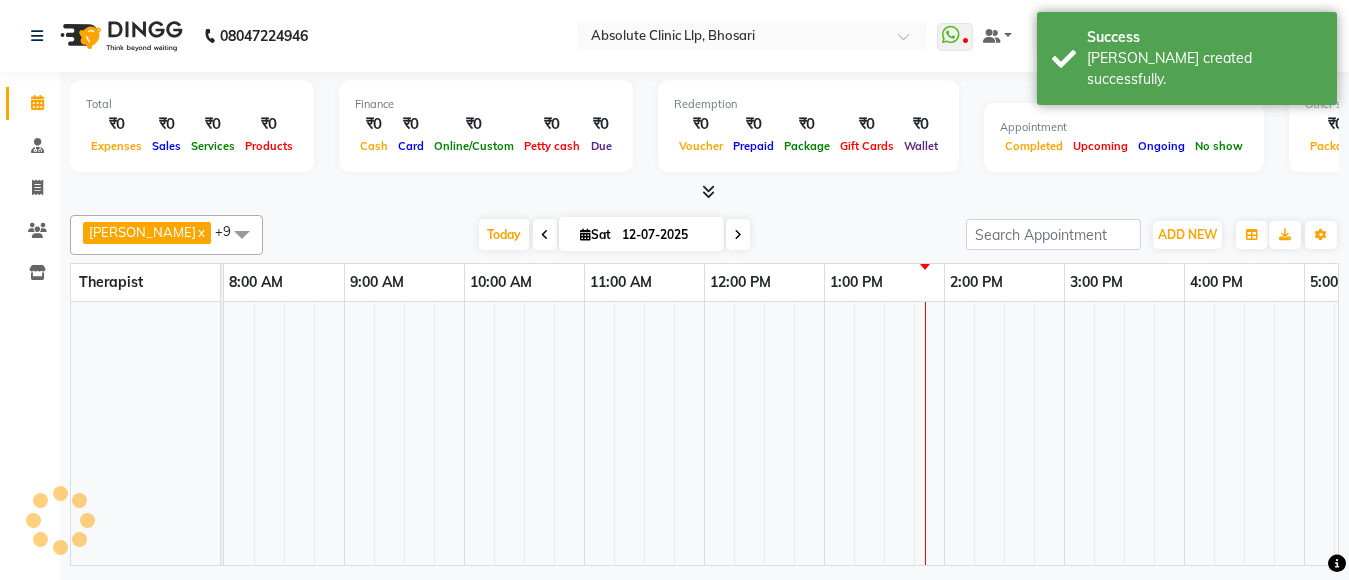 click 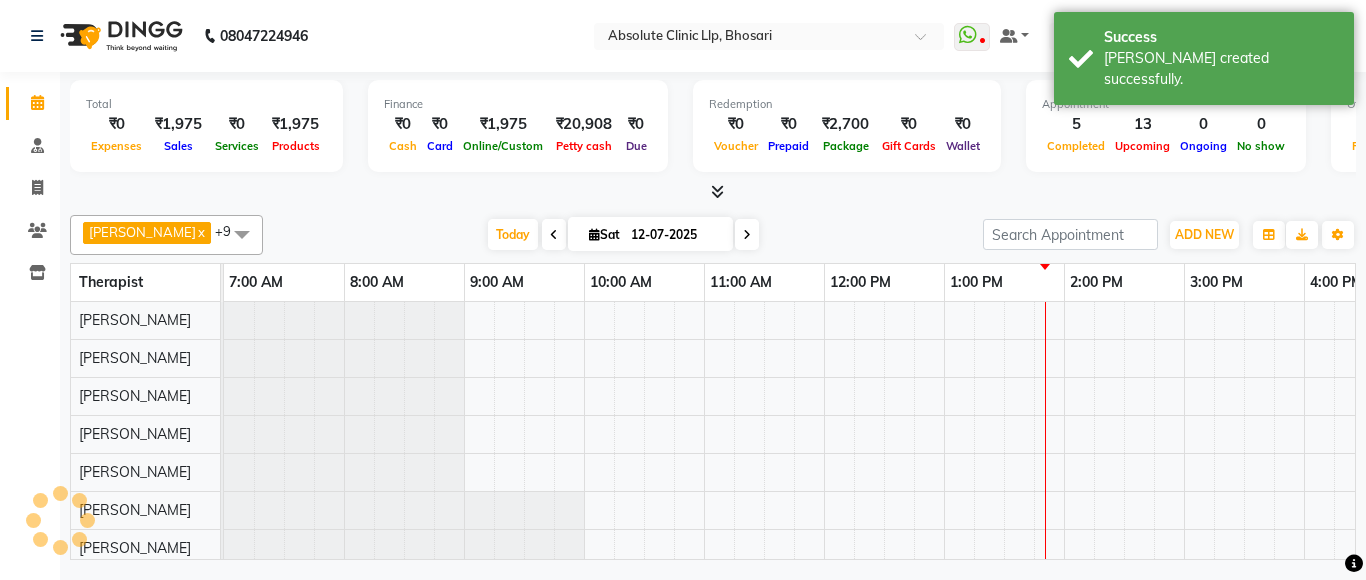 scroll, scrollTop: 0, scrollLeft: 0, axis: both 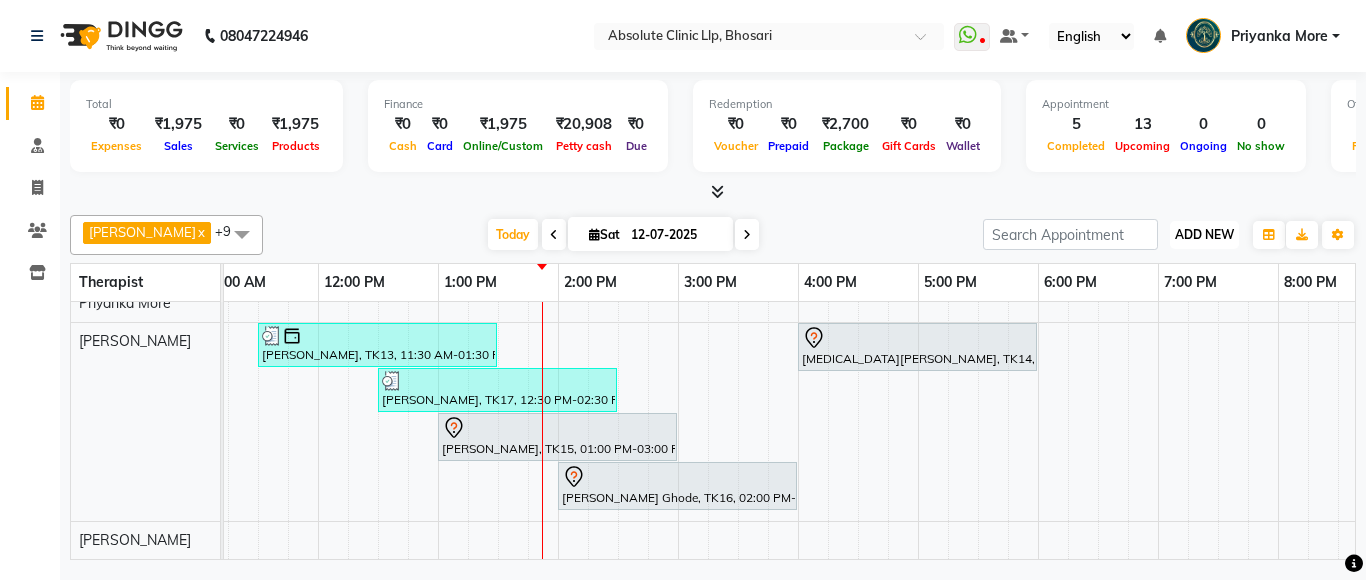 click on "ADD NEW" at bounding box center [1204, 234] 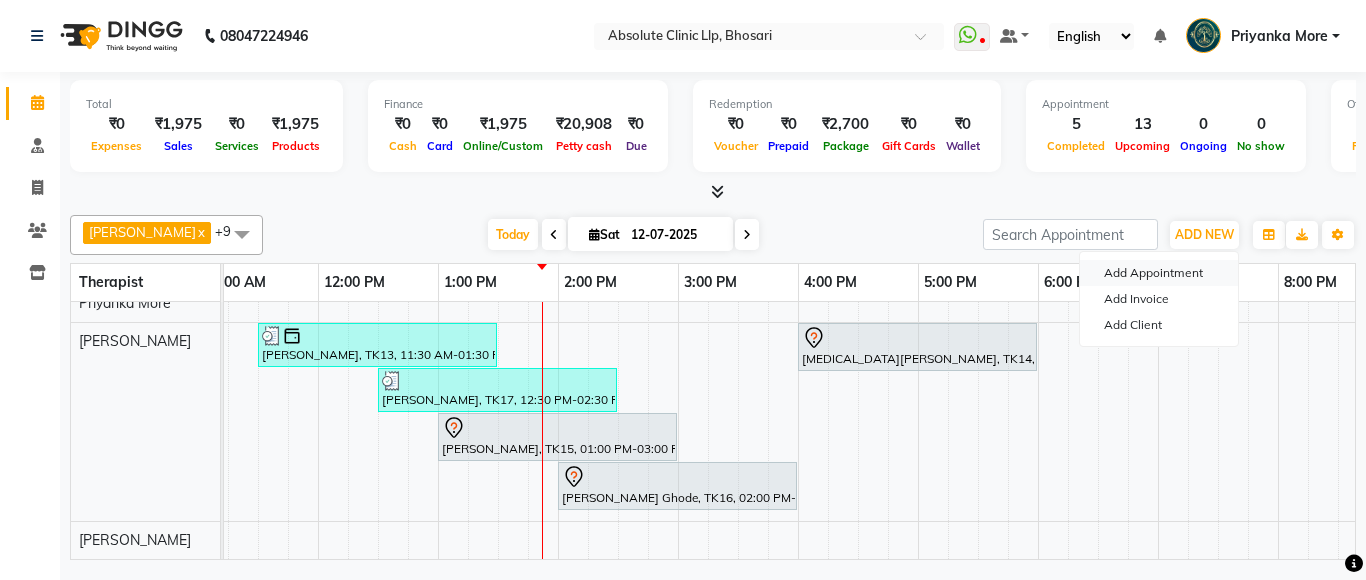 click on "Add Appointment" at bounding box center [1159, 273] 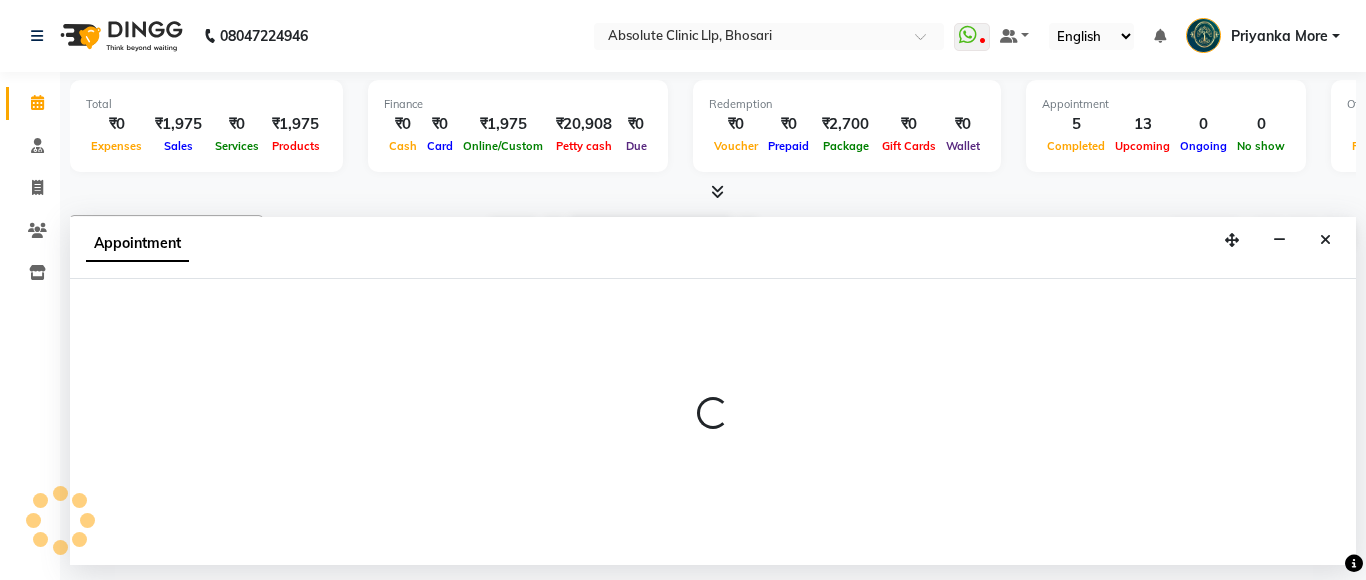 select on "tentative" 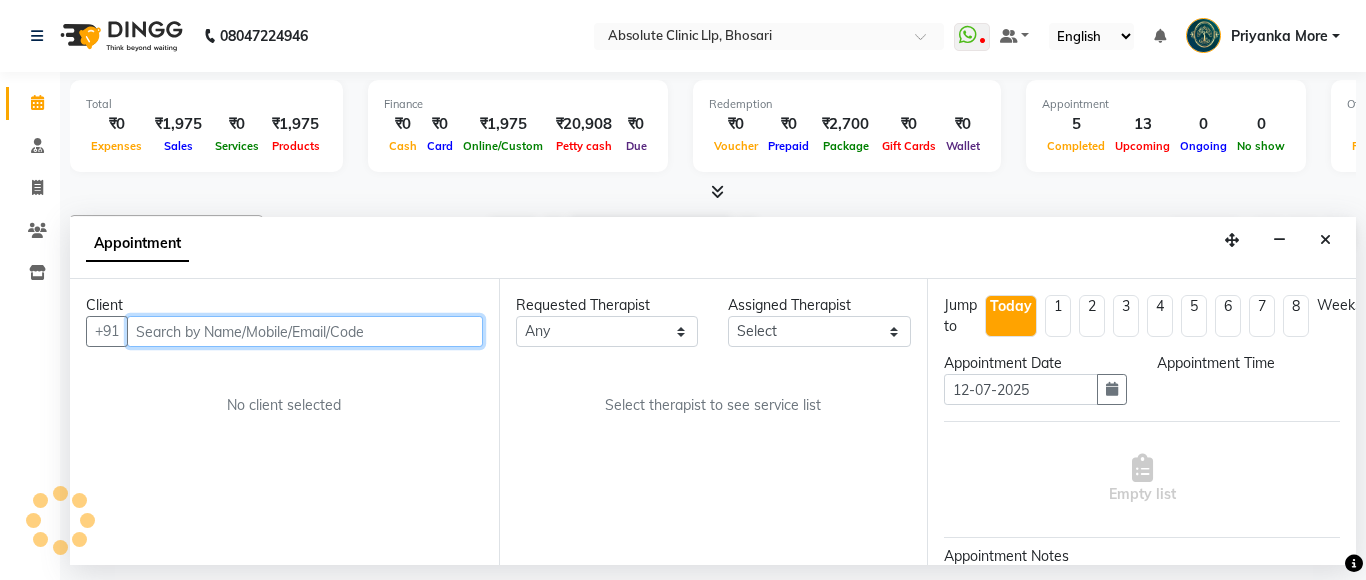 select on "480" 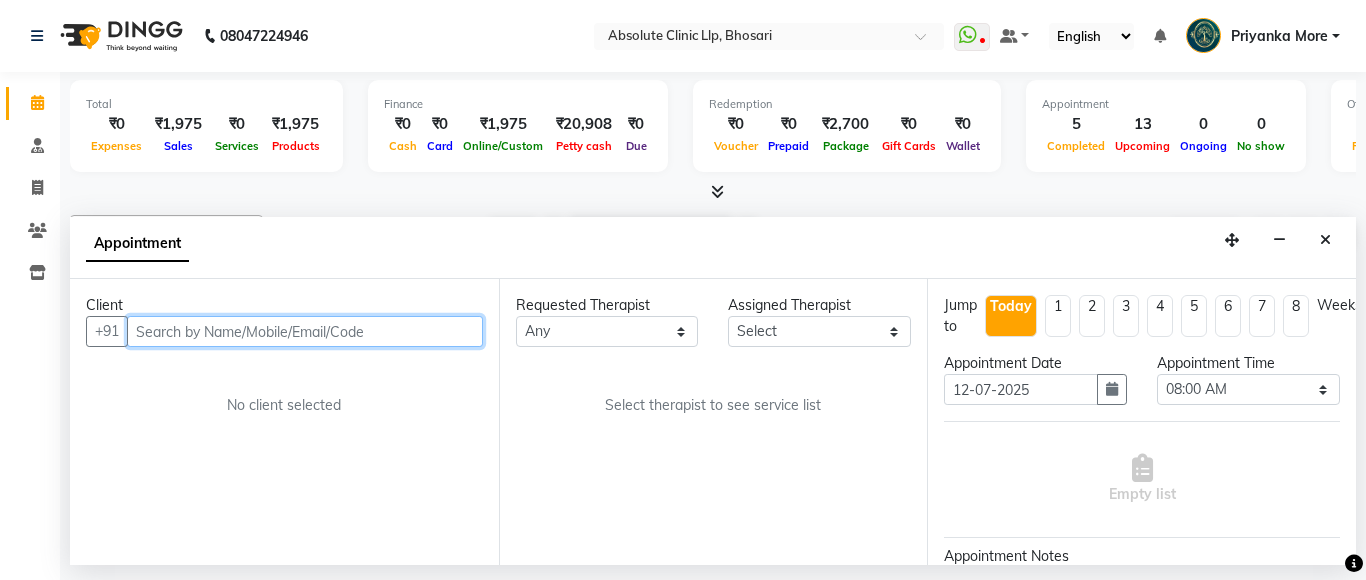 click at bounding box center [305, 331] 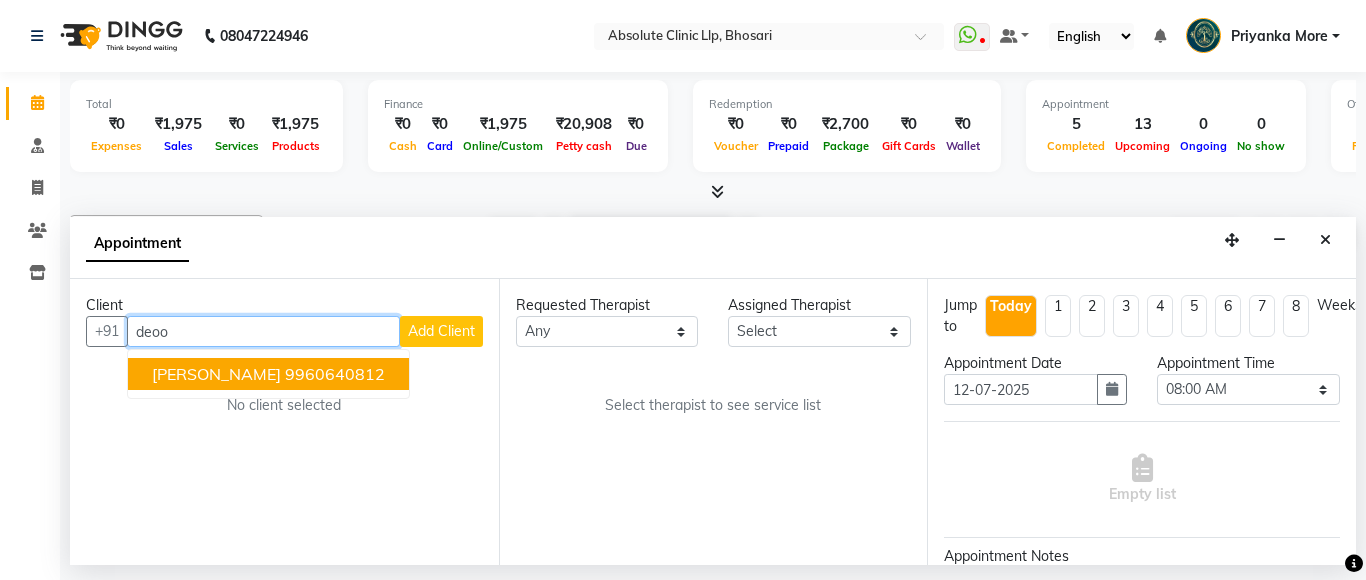 click on "9960640812" at bounding box center (335, 374) 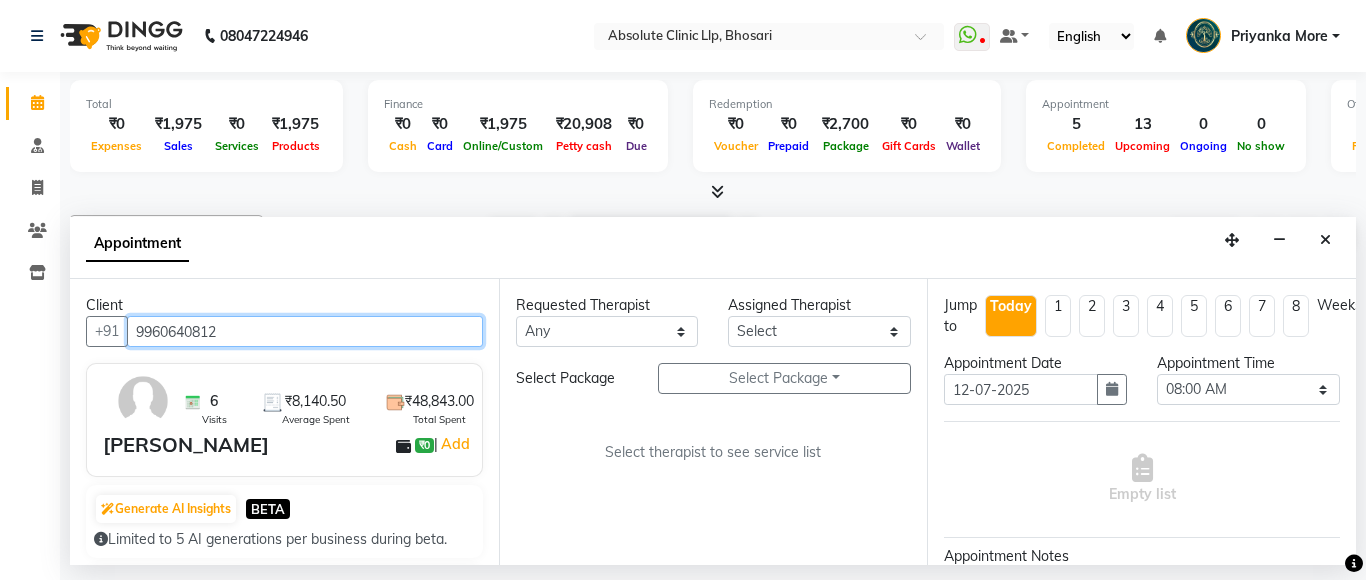 type on "9960640812" 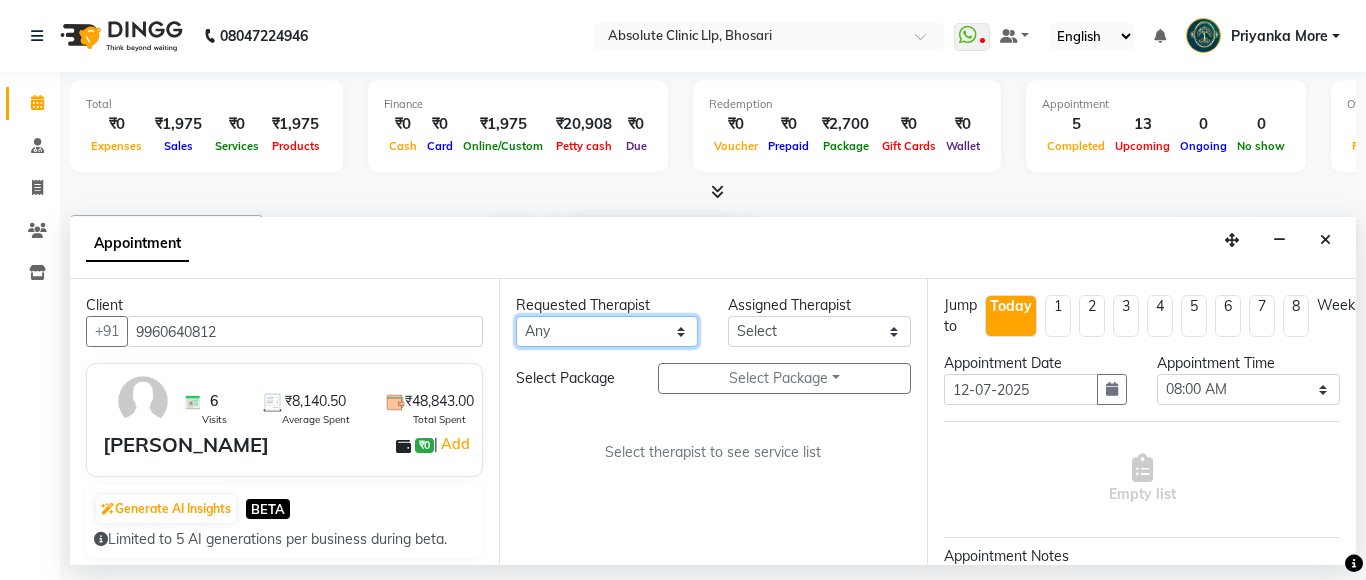 click on "Any [PERSON_NAME]	 [PERSON_NAME] [PERSON_NAME] [PERSON_NAME] [PERSON_NAME] Priyanka  More [PERSON_NAME]	 [PERSON_NAME] [PERSON_NAME] Naikre	 [PERSON_NAME]" at bounding box center [607, 331] 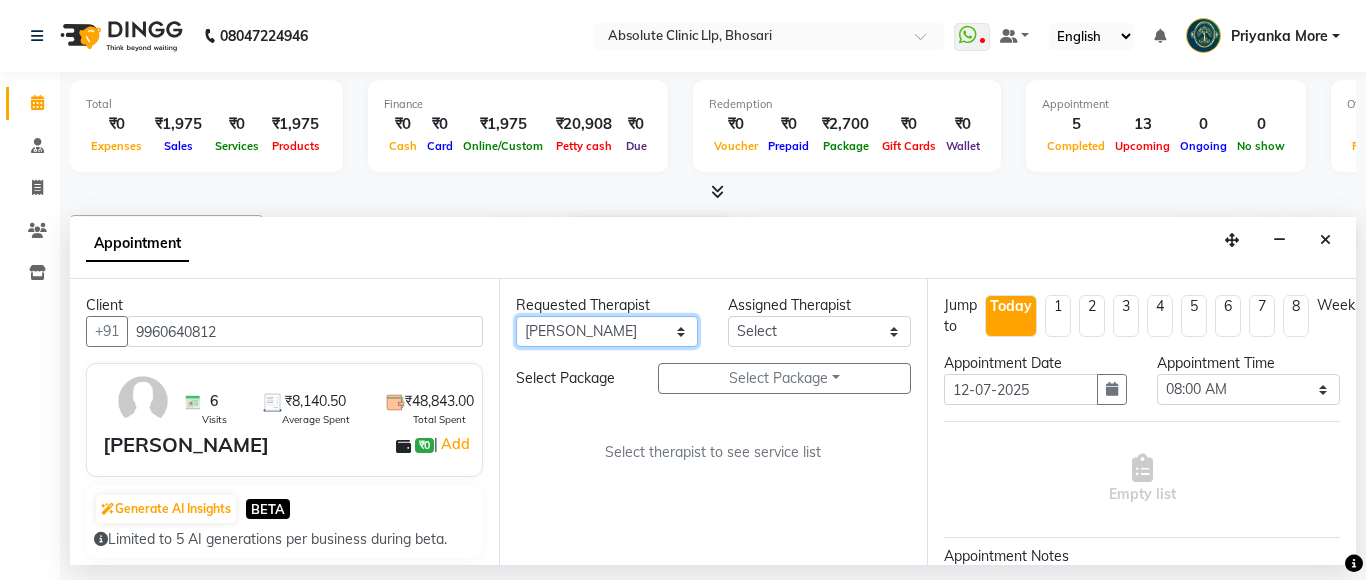 click on "Any [PERSON_NAME]	 [PERSON_NAME] [PERSON_NAME] [PERSON_NAME] [PERSON_NAME] Priyanka  More [PERSON_NAME]	 [PERSON_NAME] [PERSON_NAME] Naikre	 [PERSON_NAME]" at bounding box center [607, 331] 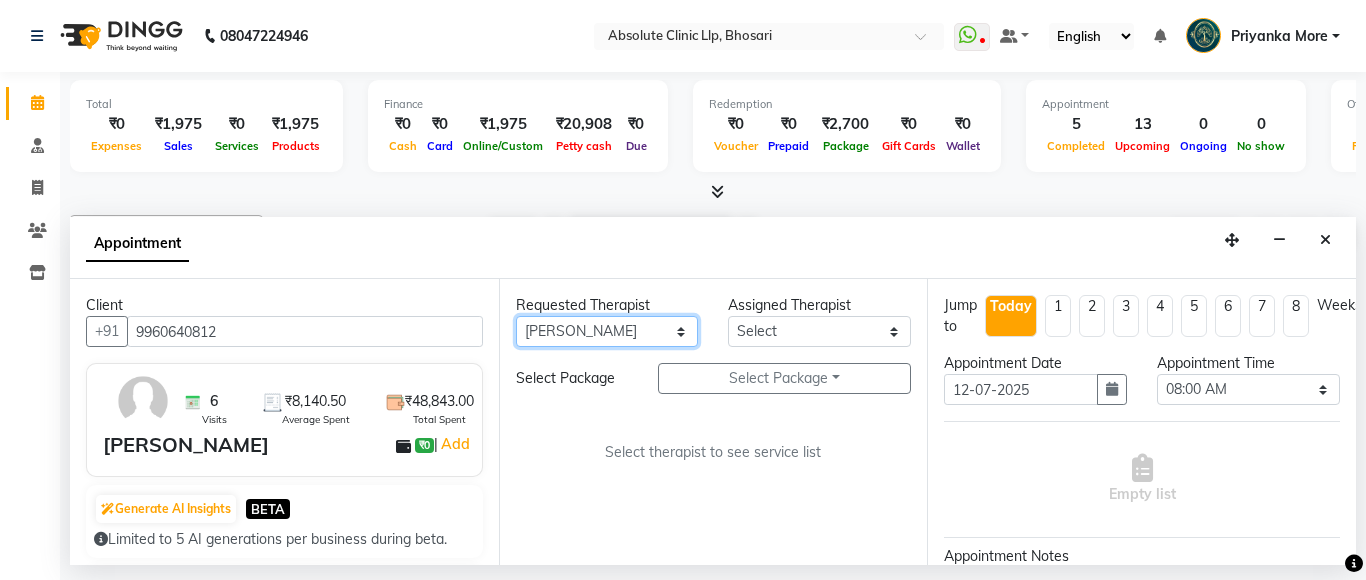 select on "27987" 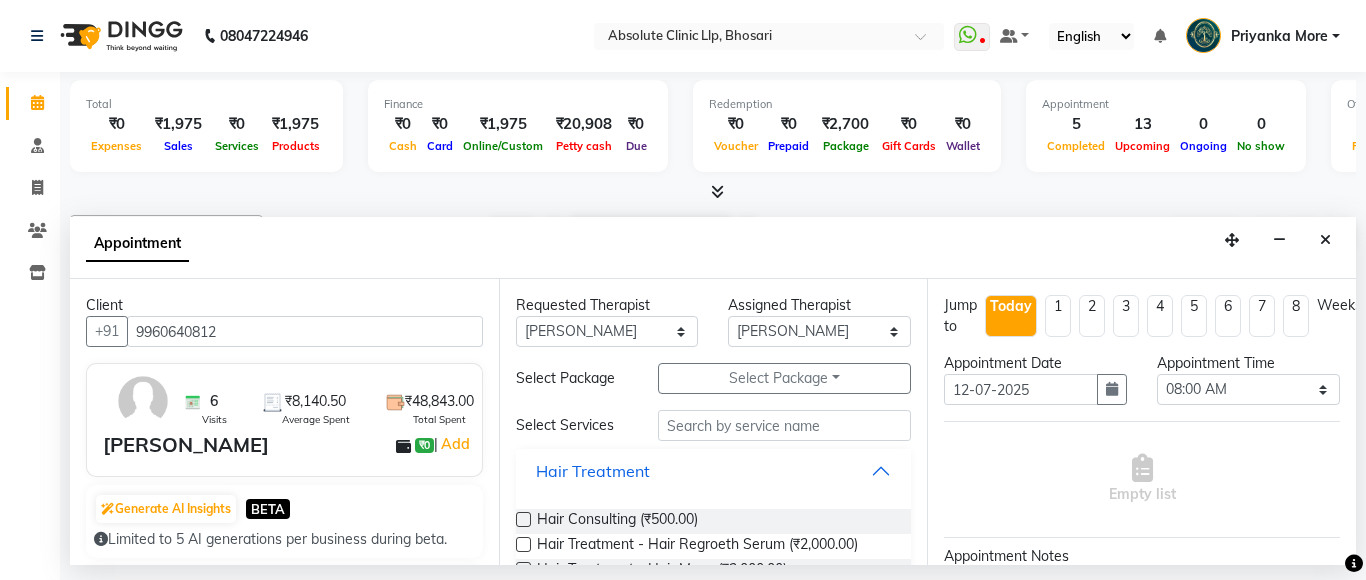 click on "Hair Treatment" at bounding box center (593, 471) 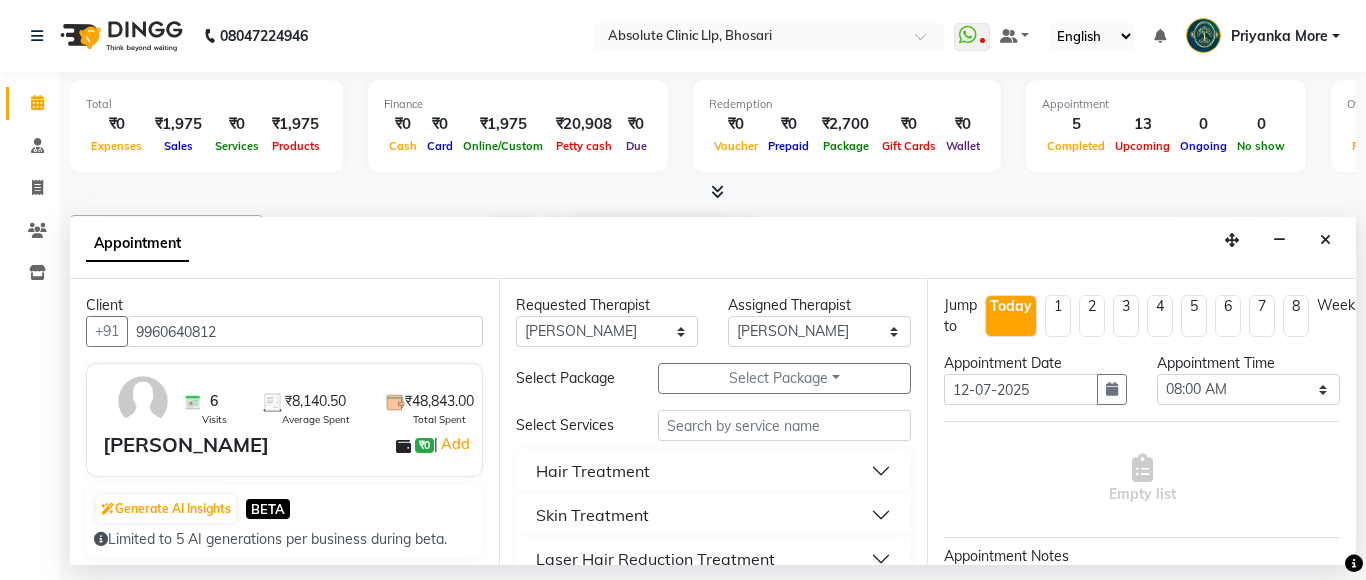 click on "Skin Treatment" at bounding box center [592, 515] 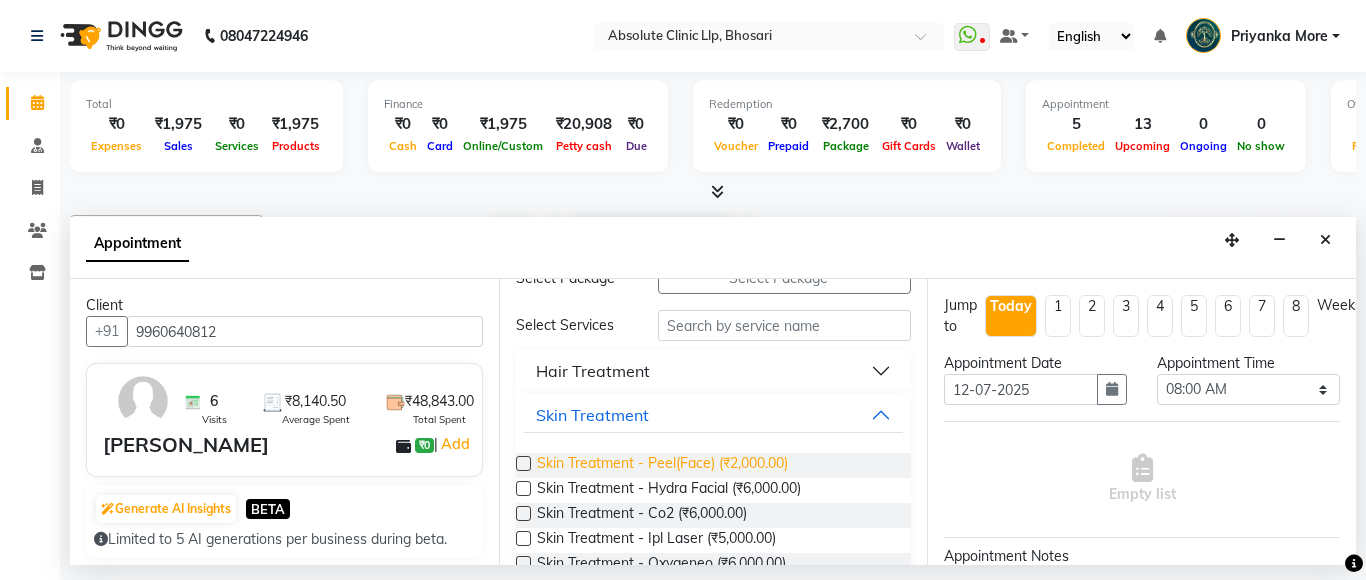 click on "Skin Treatment - Peel(Face) (₹2,000.00)" at bounding box center (662, 465) 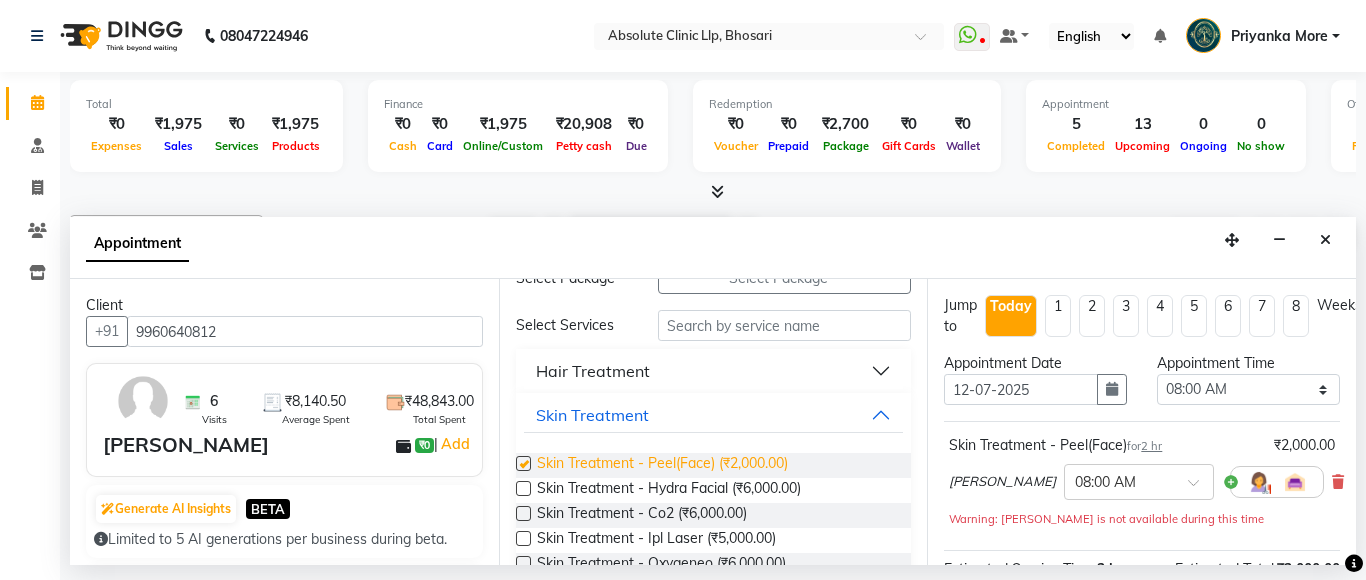 checkbox on "false" 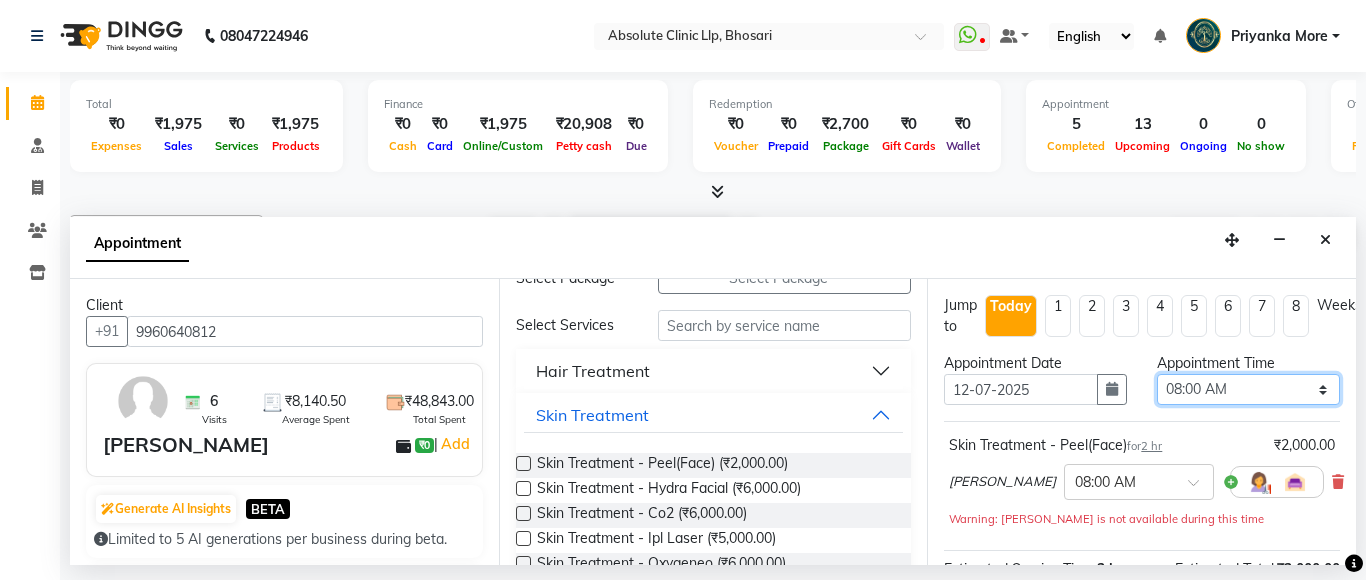 click on "Select 08:00 AM 08:15 AM 08:30 AM 08:45 AM 09:00 AM 09:15 AM 09:30 AM 09:45 AM 10:00 AM 10:15 AM 10:30 AM 10:45 AM 11:00 AM 11:15 AM 11:30 AM 11:45 AM 12:00 PM 12:15 PM 12:30 PM 12:45 PM 01:00 PM 01:15 PM 01:30 PM 01:45 PM 02:00 PM 02:15 PM 02:30 PM 02:45 PM 03:00 PM 03:15 PM 03:30 PM 03:45 PM 04:00 PM 04:15 PM 04:30 PM 04:45 PM 05:00 PM 05:15 PM 05:30 PM 05:45 PM 06:00 PM 06:15 PM 06:30 PM 06:45 PM 07:00 PM 07:15 PM 07:30 PM 07:45 PM 08:00 PM 08:15 PM 08:30 PM 08:45 PM 09:00 PM" at bounding box center [1248, 389] 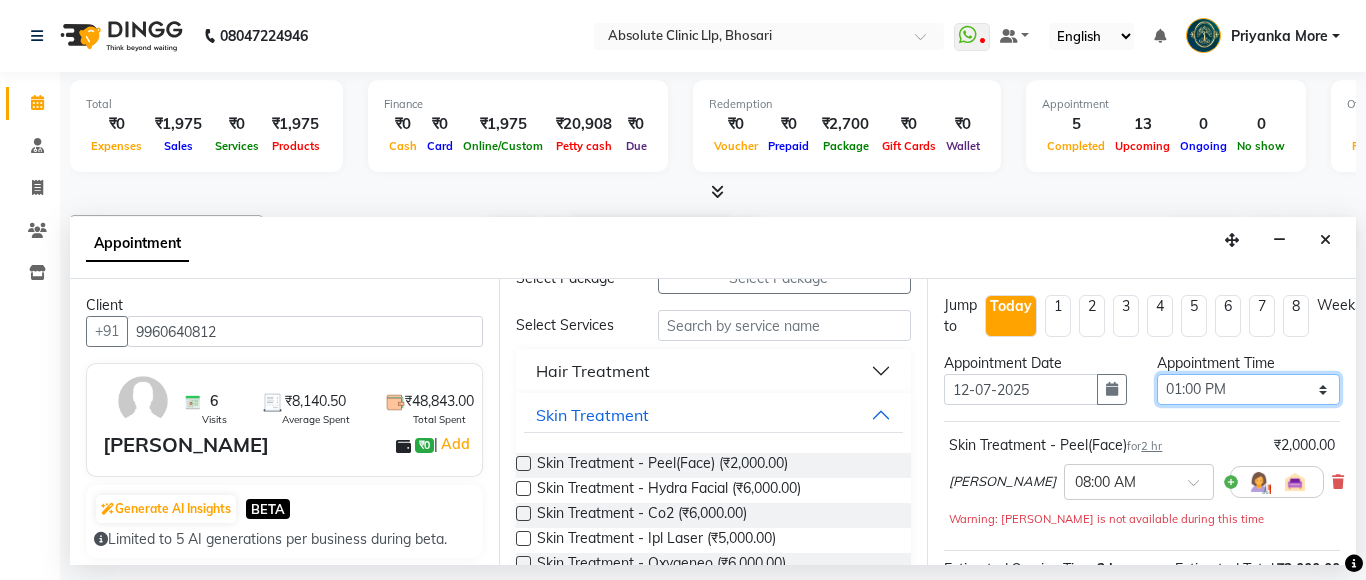 click on "Select 08:00 AM 08:15 AM 08:30 AM 08:45 AM 09:00 AM 09:15 AM 09:30 AM 09:45 AM 10:00 AM 10:15 AM 10:30 AM 10:45 AM 11:00 AM 11:15 AM 11:30 AM 11:45 AM 12:00 PM 12:15 PM 12:30 PM 12:45 PM 01:00 PM 01:15 PM 01:30 PM 01:45 PM 02:00 PM 02:15 PM 02:30 PM 02:45 PM 03:00 PM 03:15 PM 03:30 PM 03:45 PM 04:00 PM 04:15 PM 04:30 PM 04:45 PM 05:00 PM 05:15 PM 05:30 PM 05:45 PM 06:00 PM 06:15 PM 06:30 PM 06:45 PM 07:00 PM 07:15 PM 07:30 PM 07:45 PM 08:00 PM 08:15 PM 08:30 PM 08:45 PM 09:00 PM" at bounding box center [1248, 389] 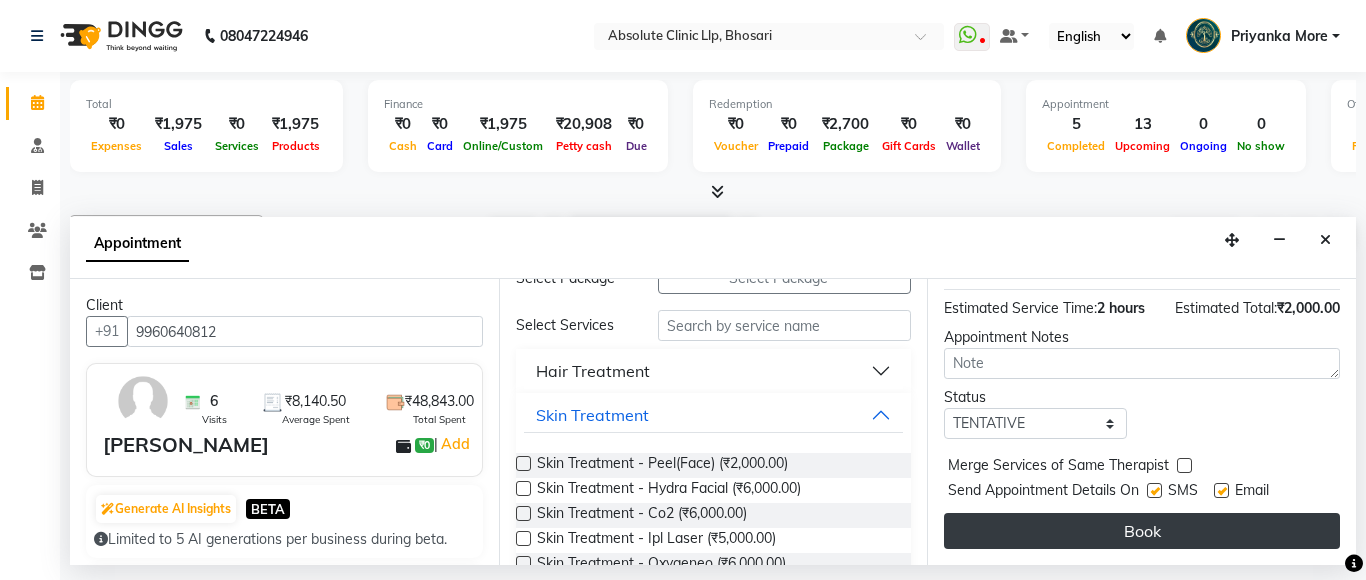 click on "Book" at bounding box center [1142, 531] 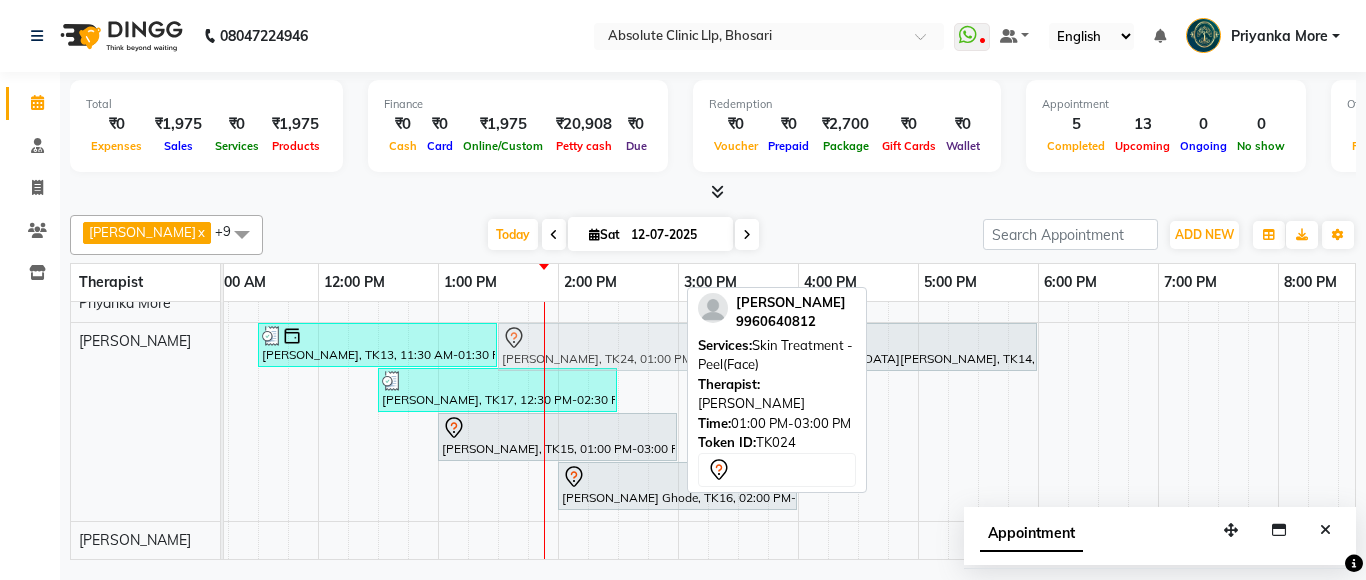 drag, startPoint x: 593, startPoint y: 343, endPoint x: 656, endPoint y: 461, distance: 133.76472 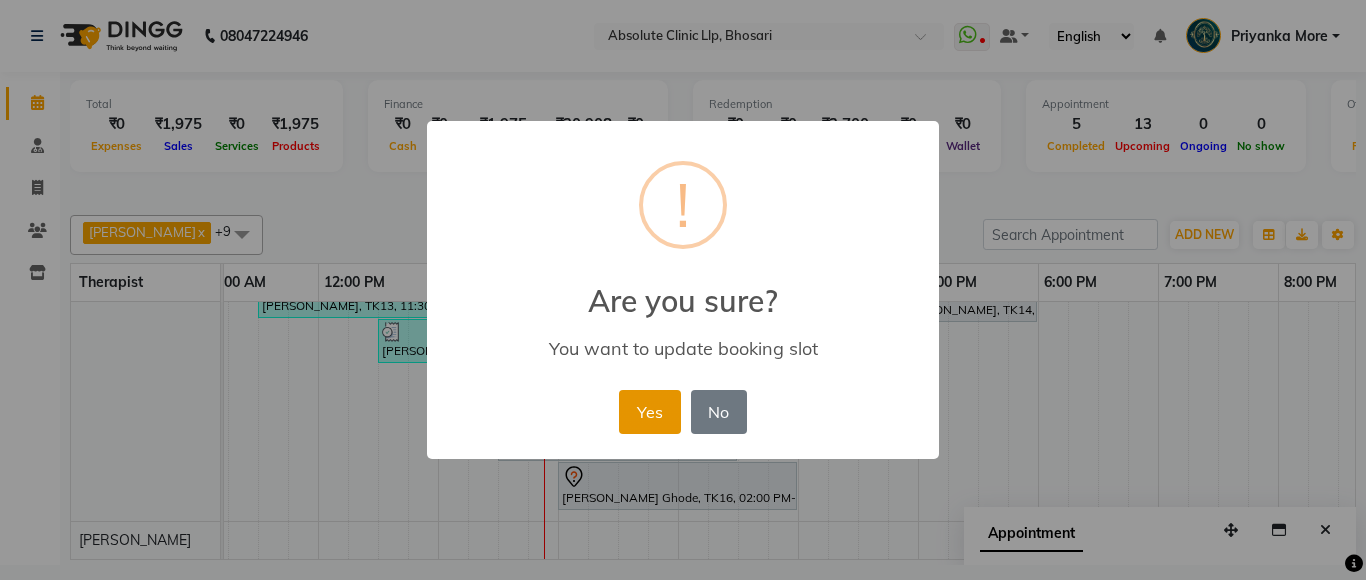 click on "Yes" at bounding box center [649, 412] 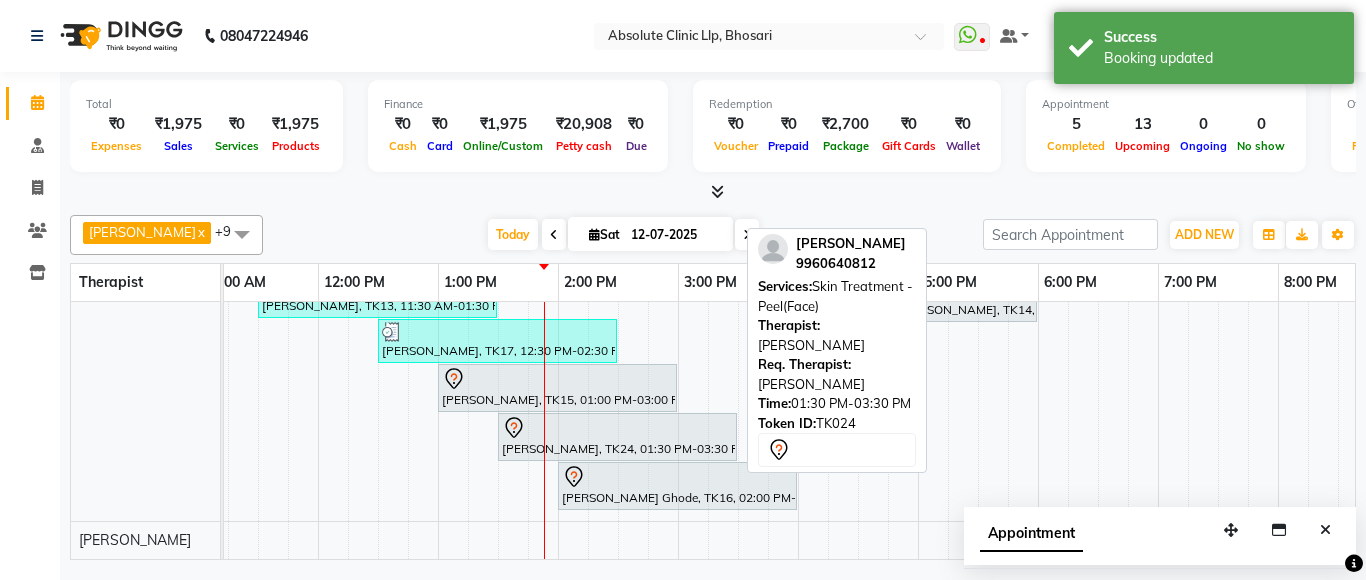 click at bounding box center (617, 428) 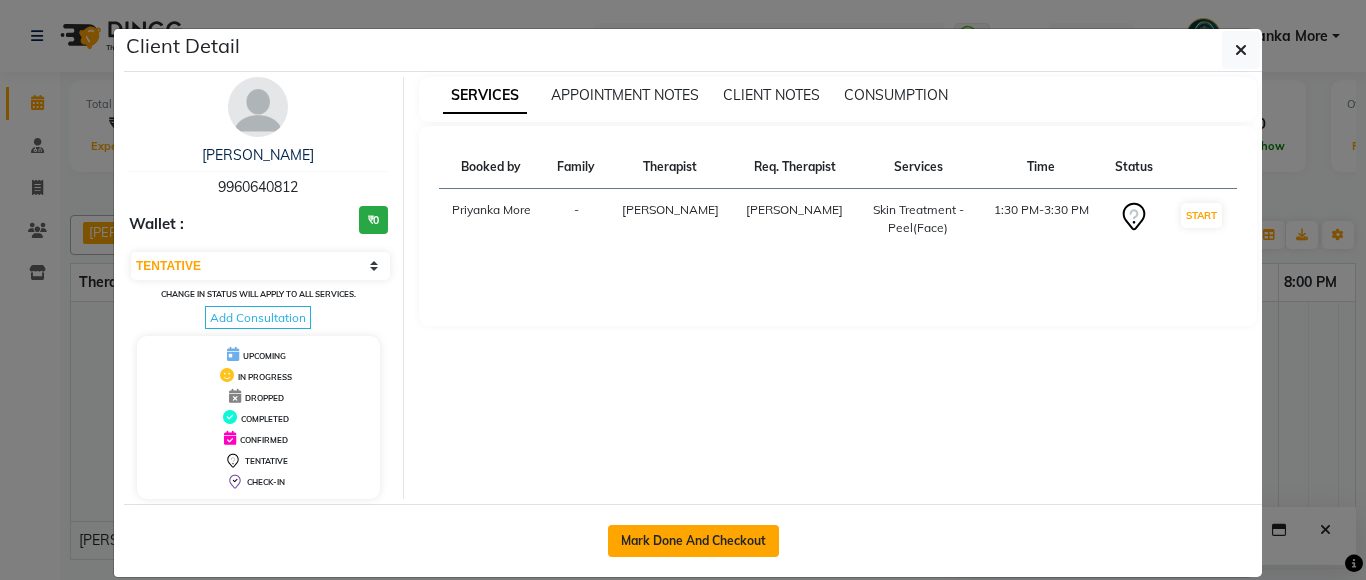click on "Mark Done And Checkout" 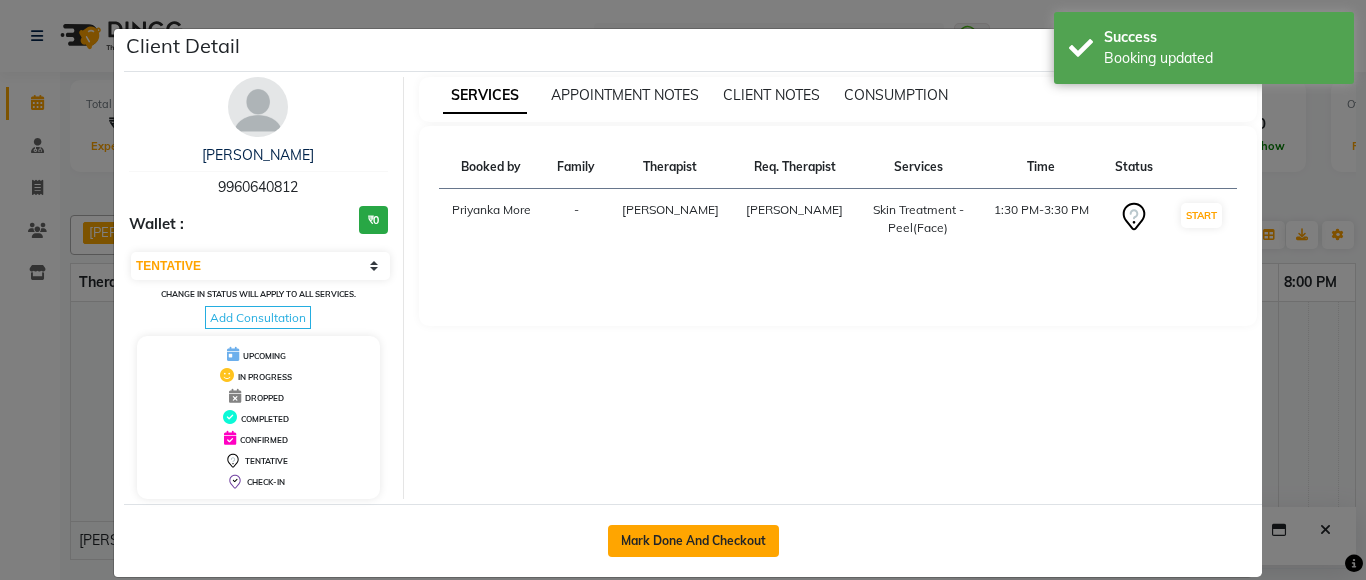 select on "service" 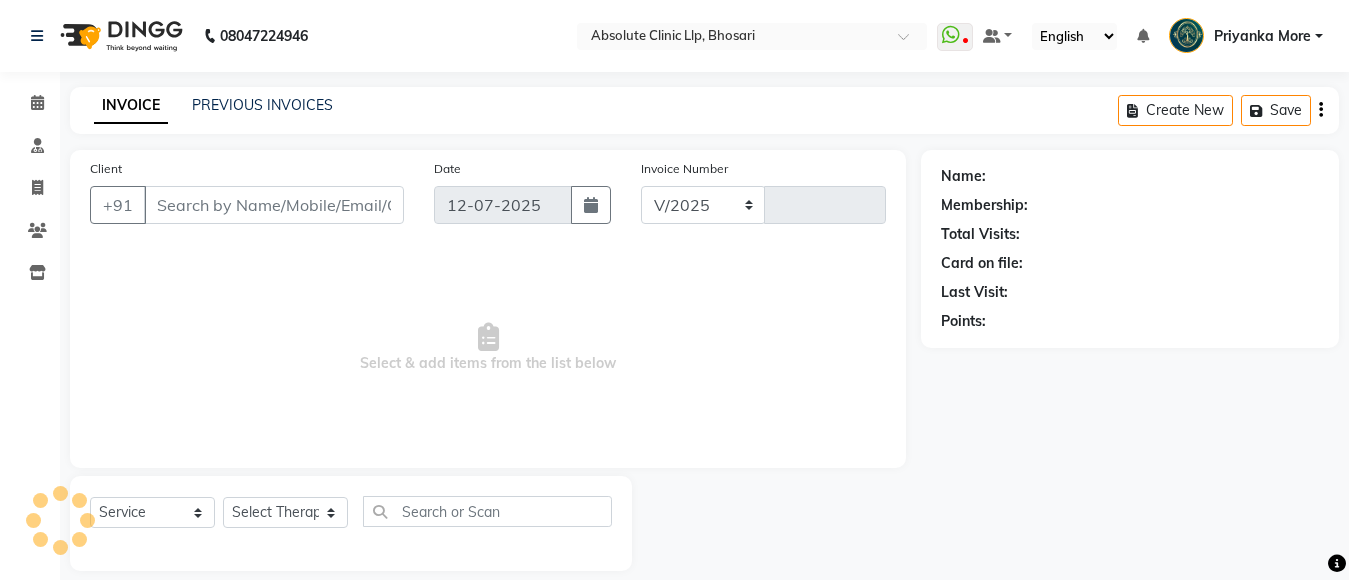 select on "4706" 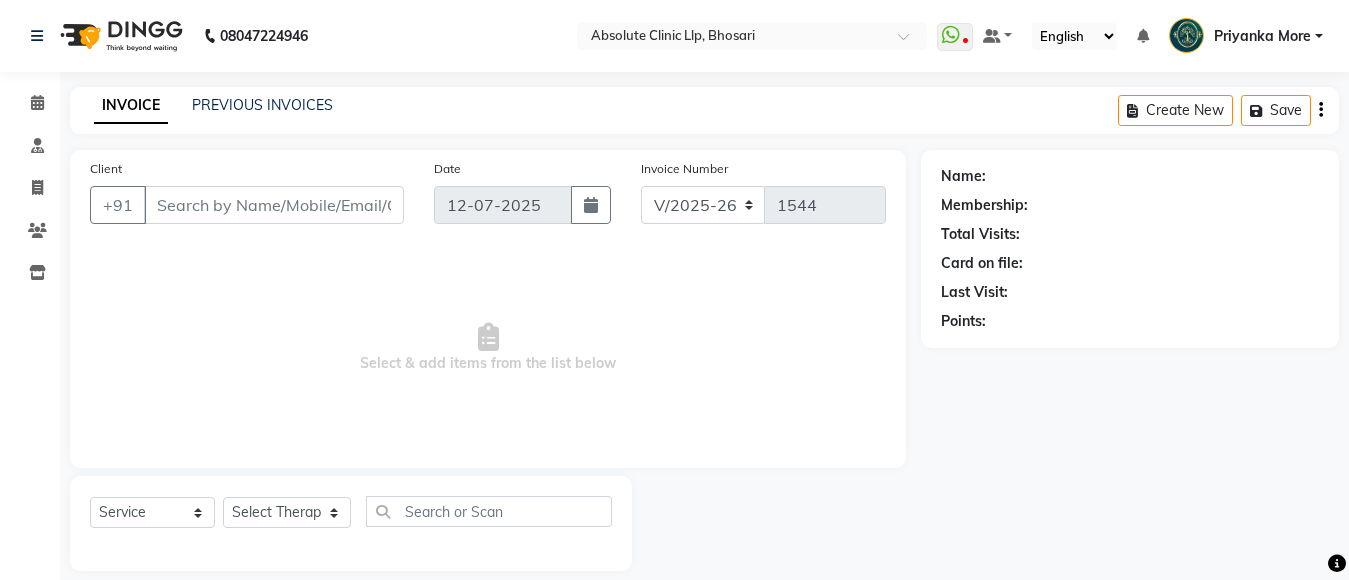 type on "9960640812" 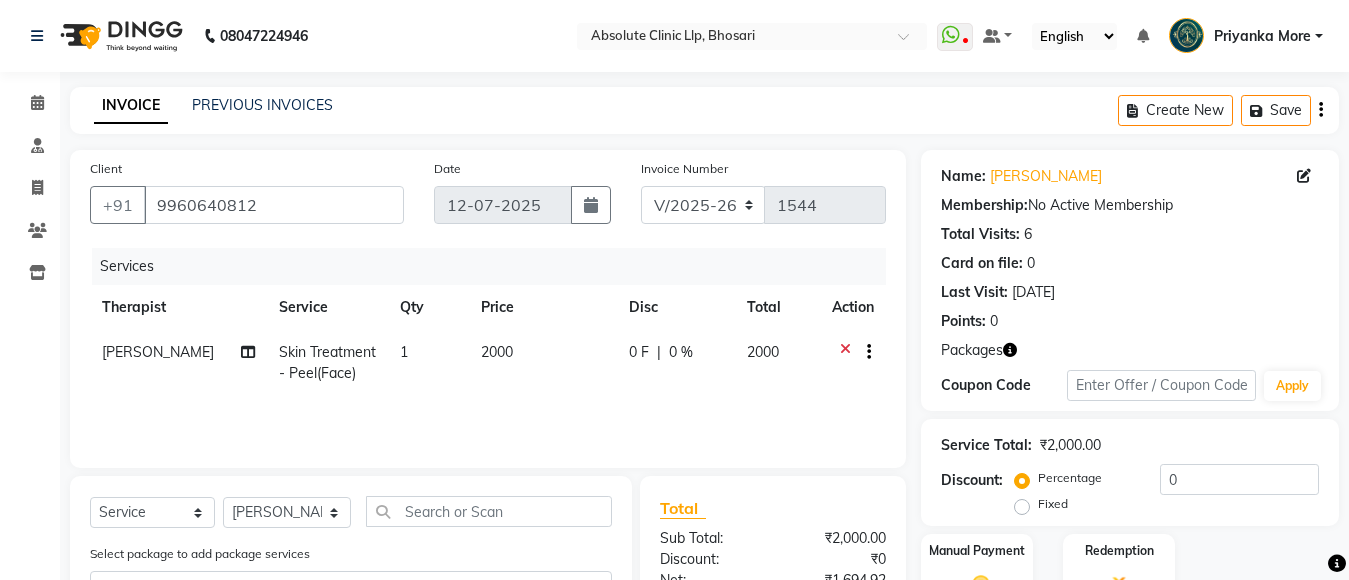 scroll, scrollTop: 288, scrollLeft: 0, axis: vertical 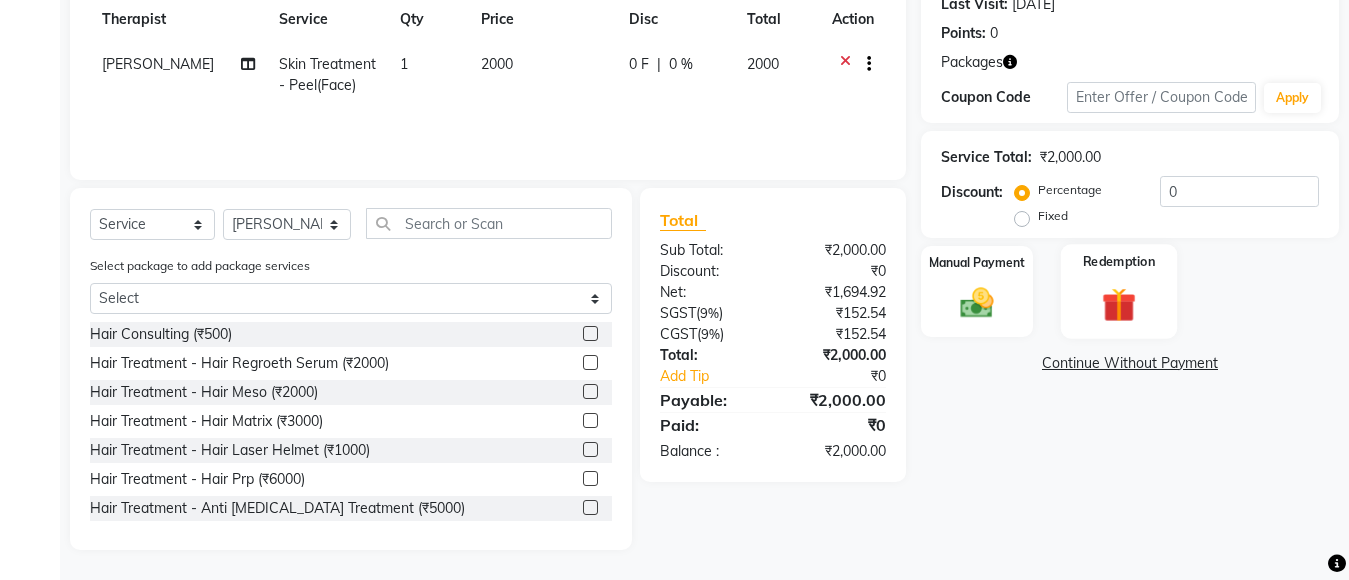 click 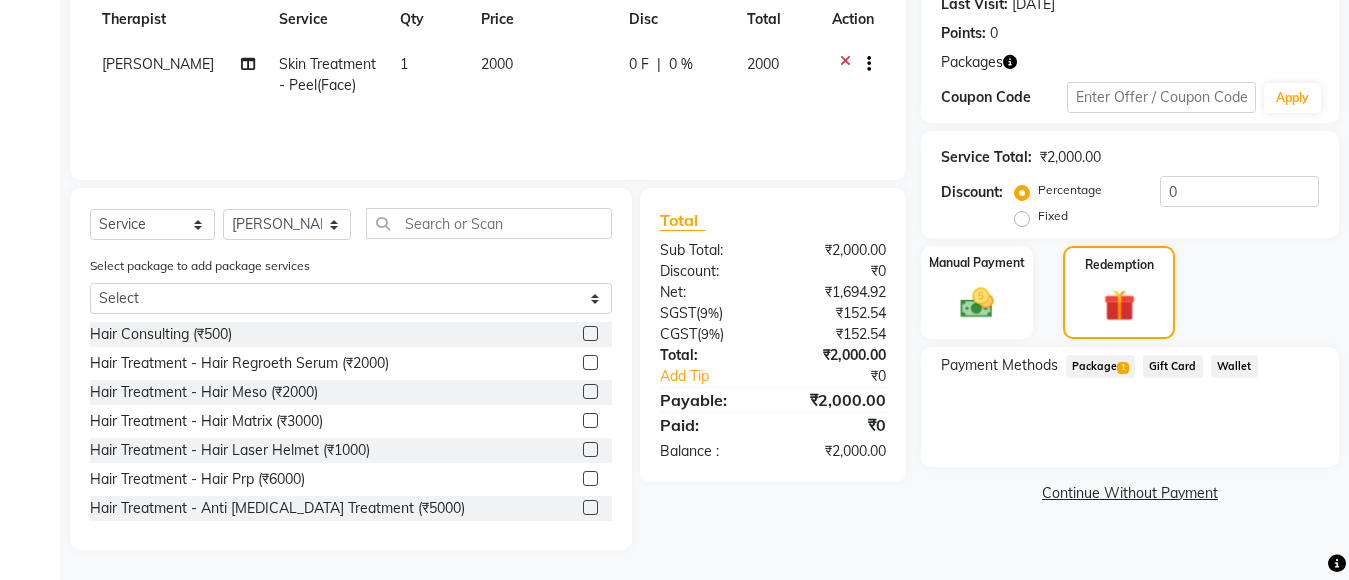 click on "Package  1" 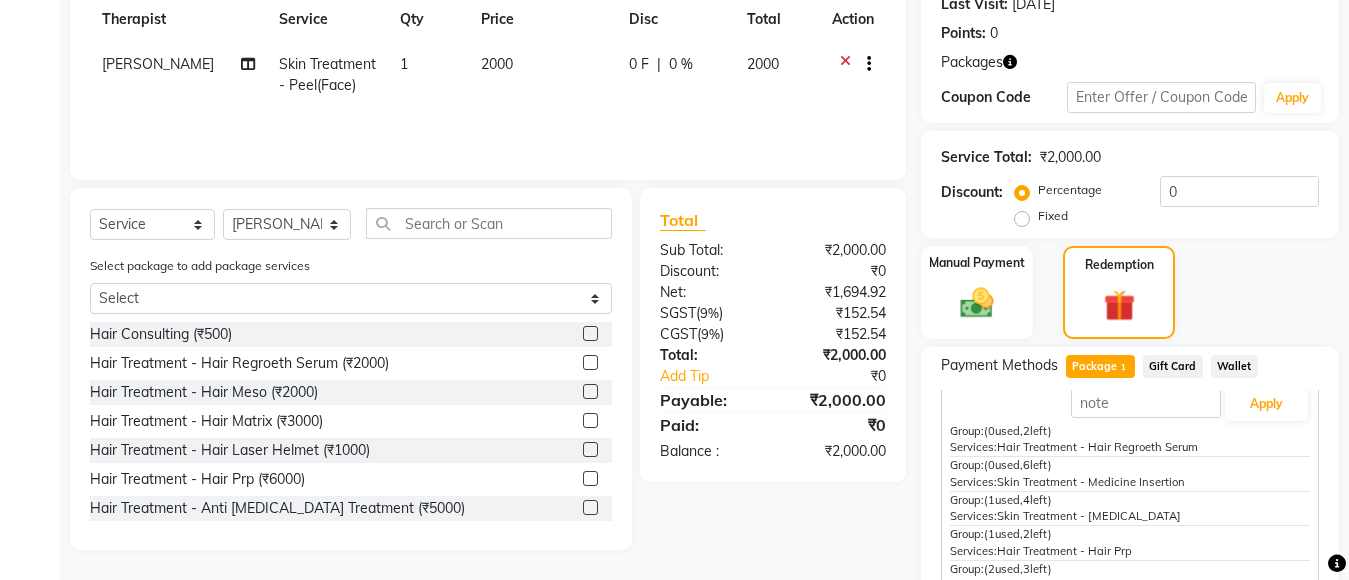scroll, scrollTop: 0, scrollLeft: 0, axis: both 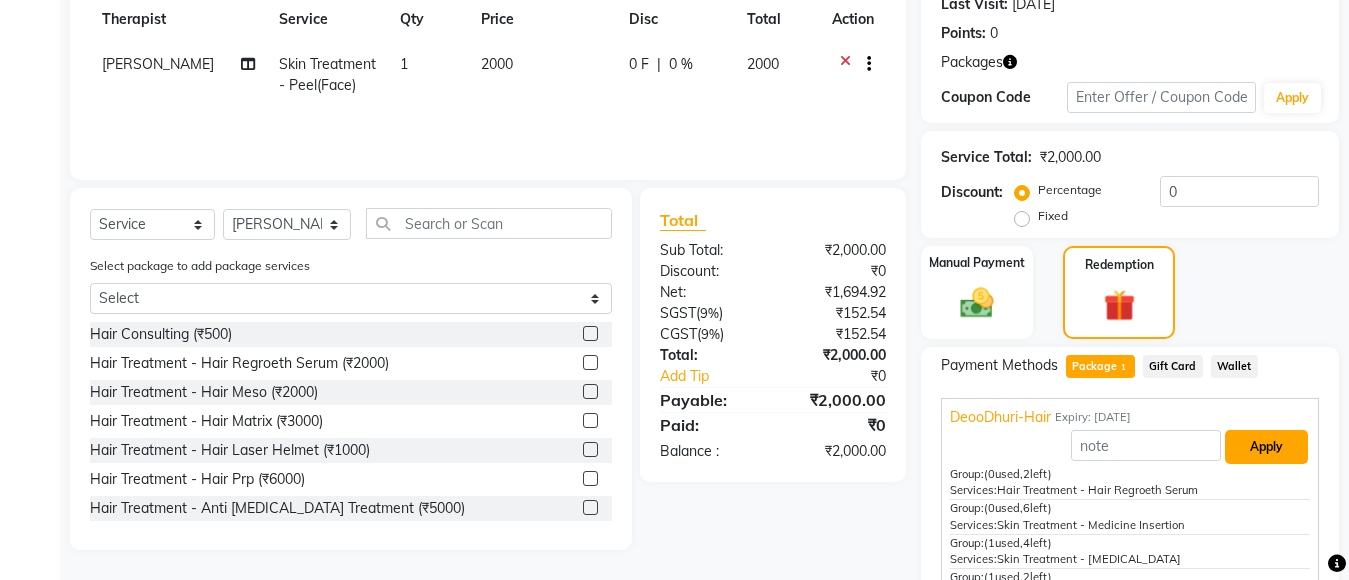 click on "Apply" at bounding box center [1266, 447] 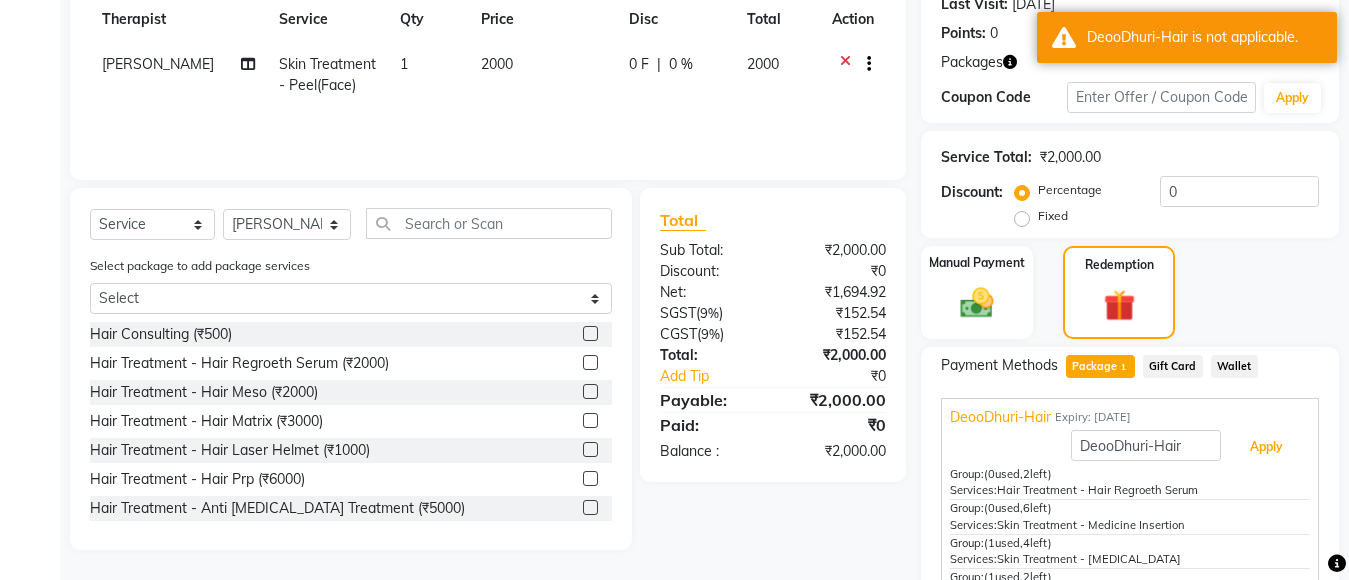 scroll, scrollTop: 43, scrollLeft: 0, axis: vertical 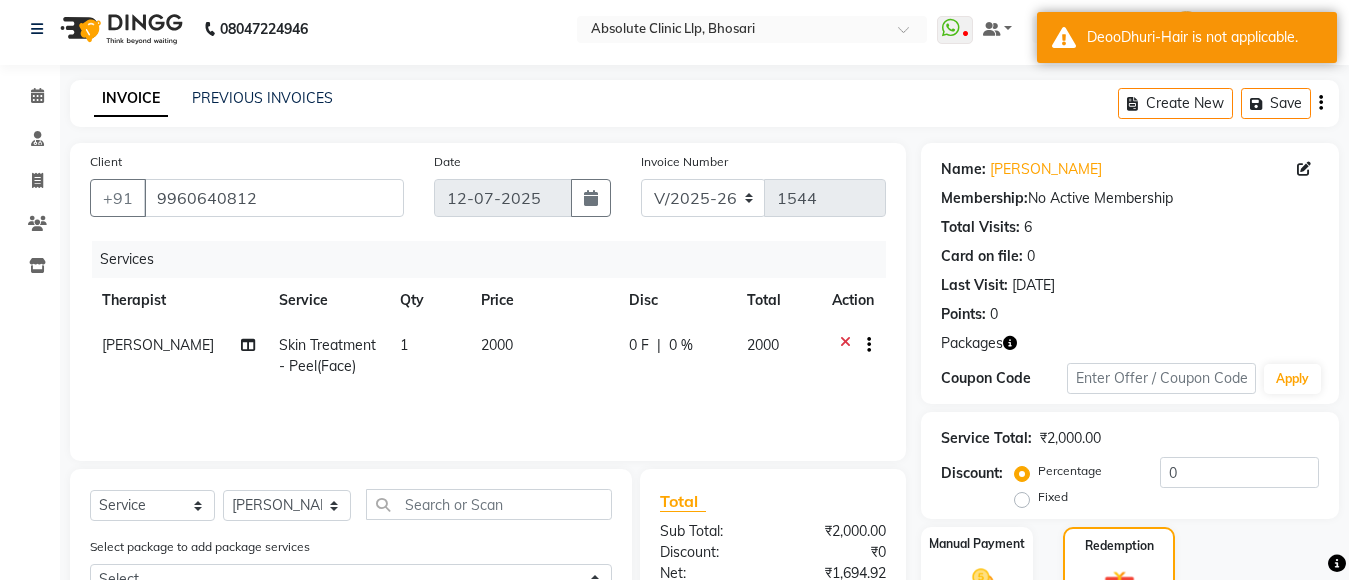 click 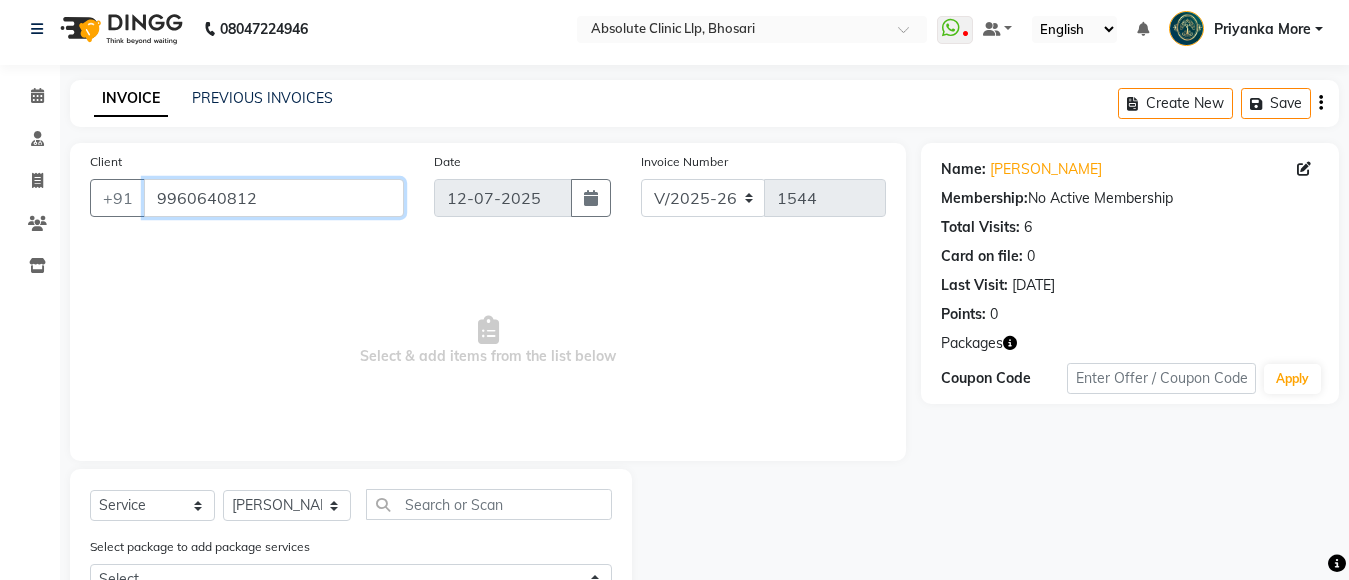 click on "9960640812" at bounding box center (274, 198) 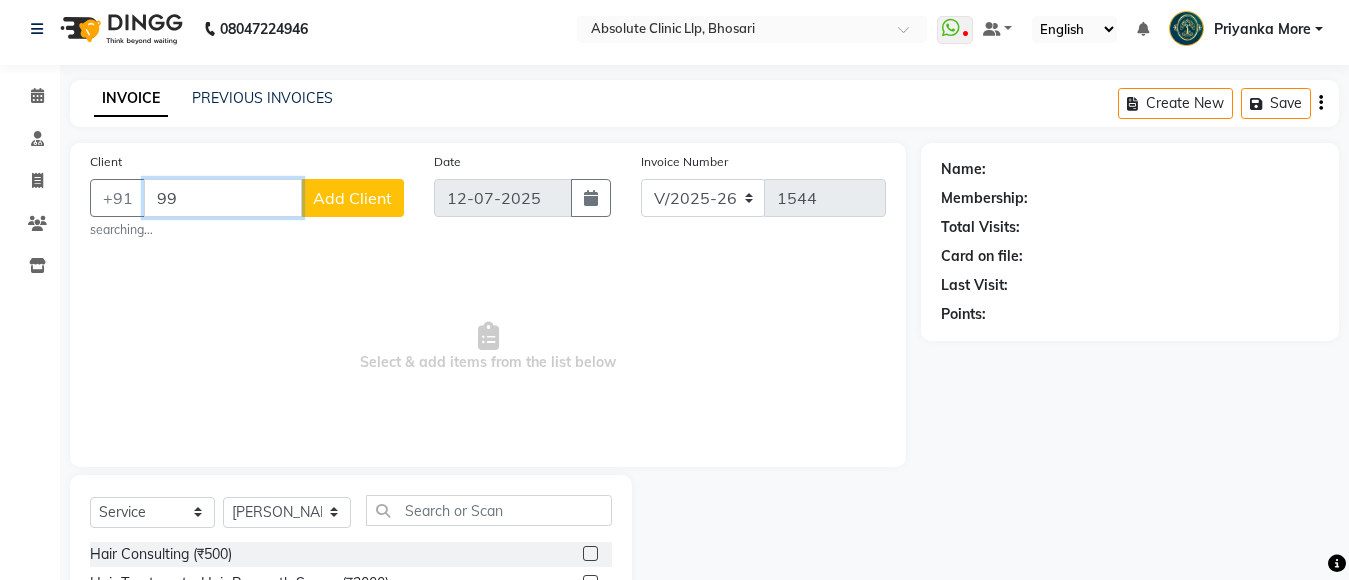 type on "9" 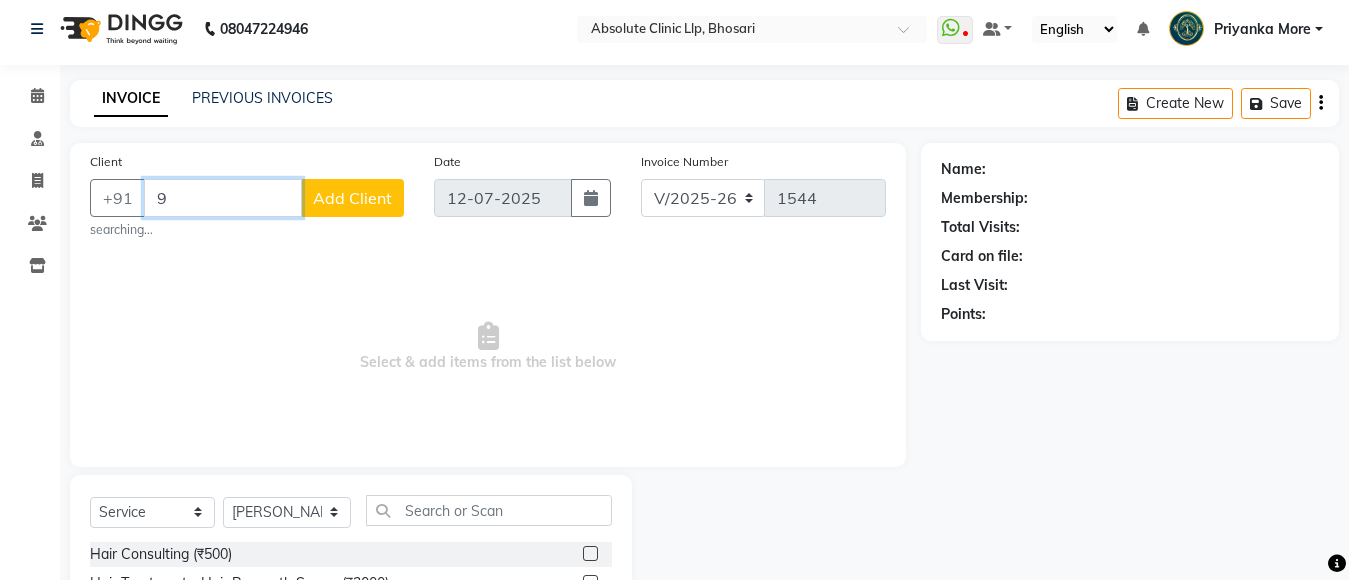type 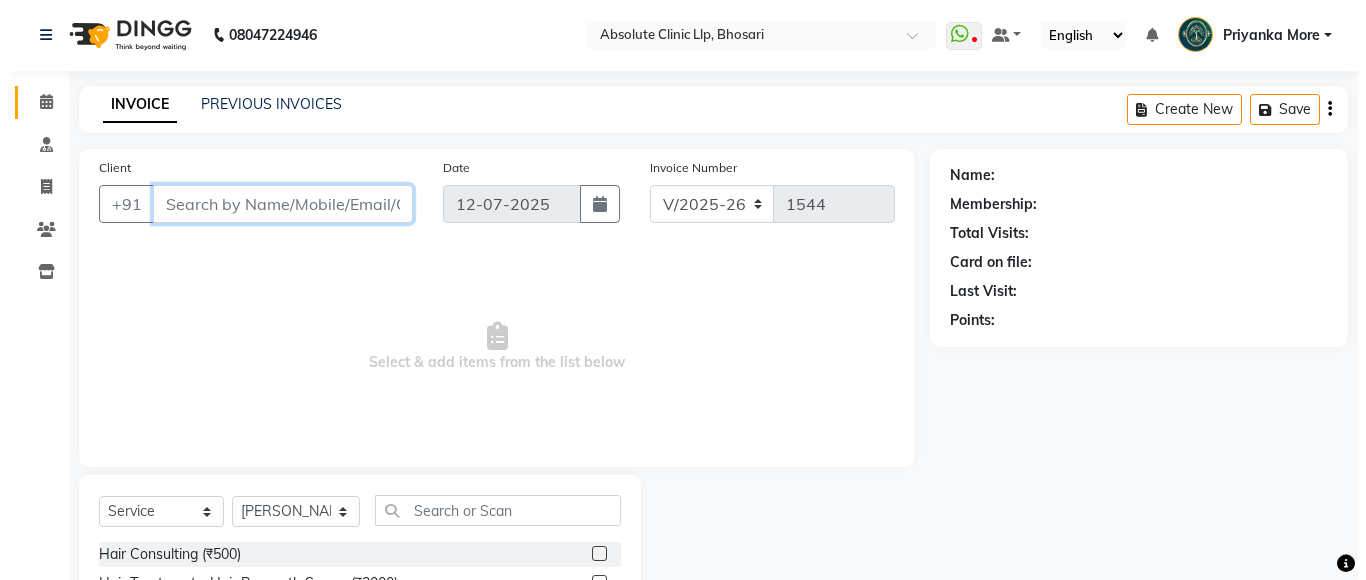 scroll, scrollTop: 0, scrollLeft: 0, axis: both 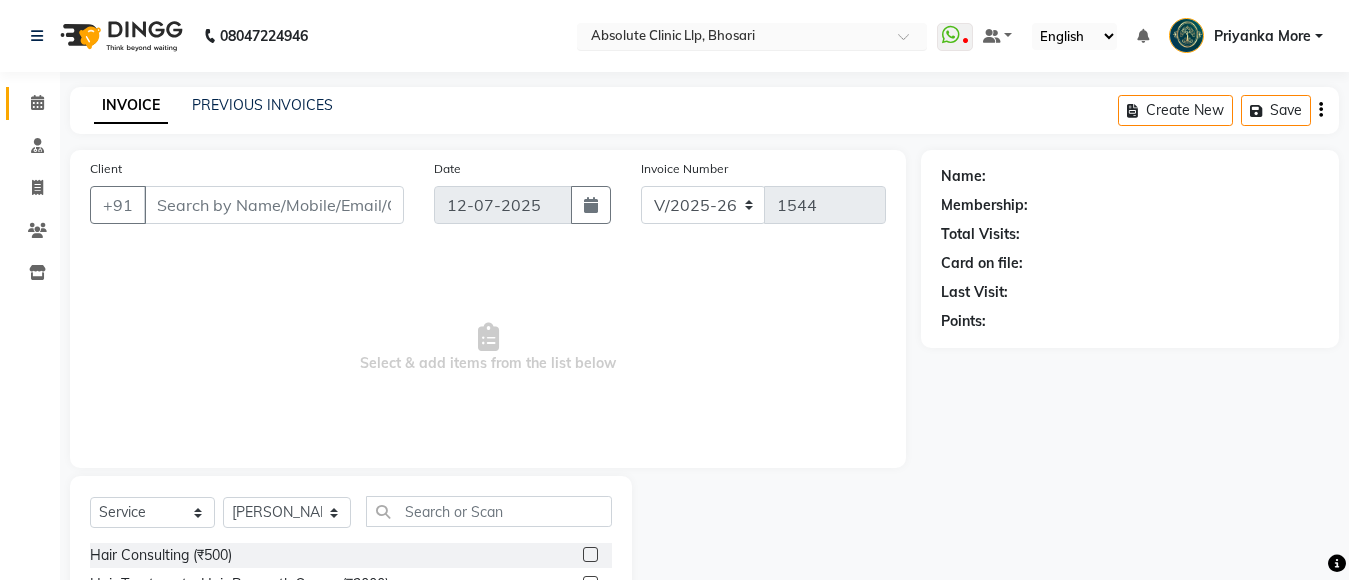 click 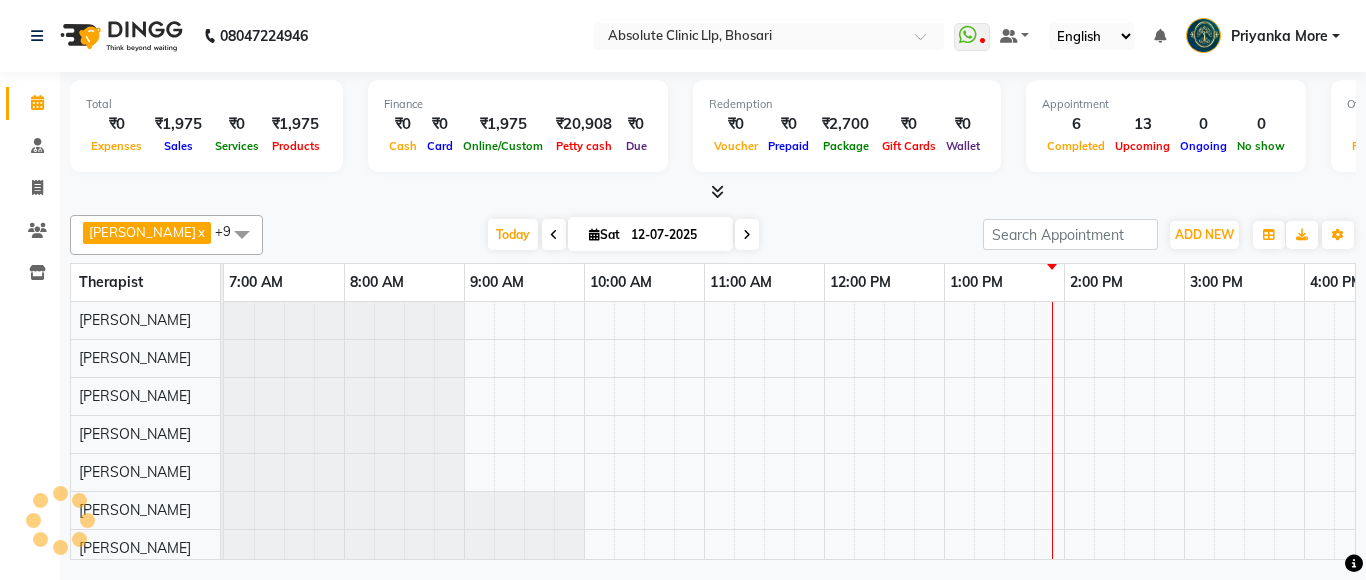 scroll, scrollTop: 0, scrollLeft: 0, axis: both 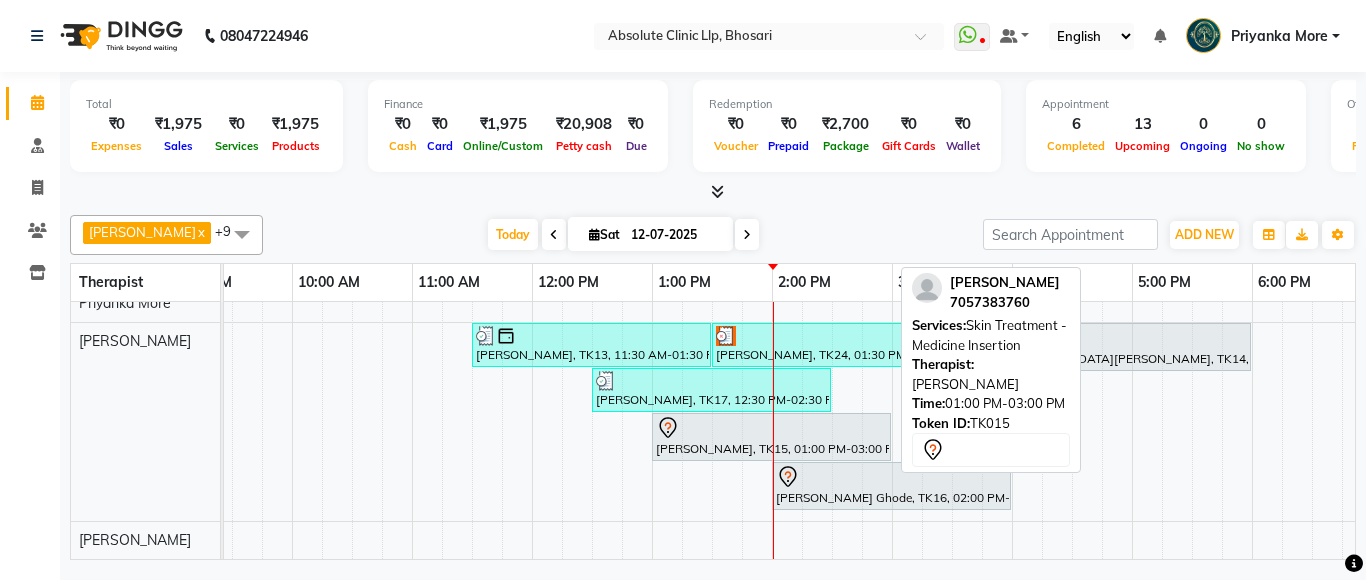 click on "[PERSON_NAME], TK15, 01:00 PM-03:00 PM, Skin Treatment - Medicine Insertion" at bounding box center [771, 437] 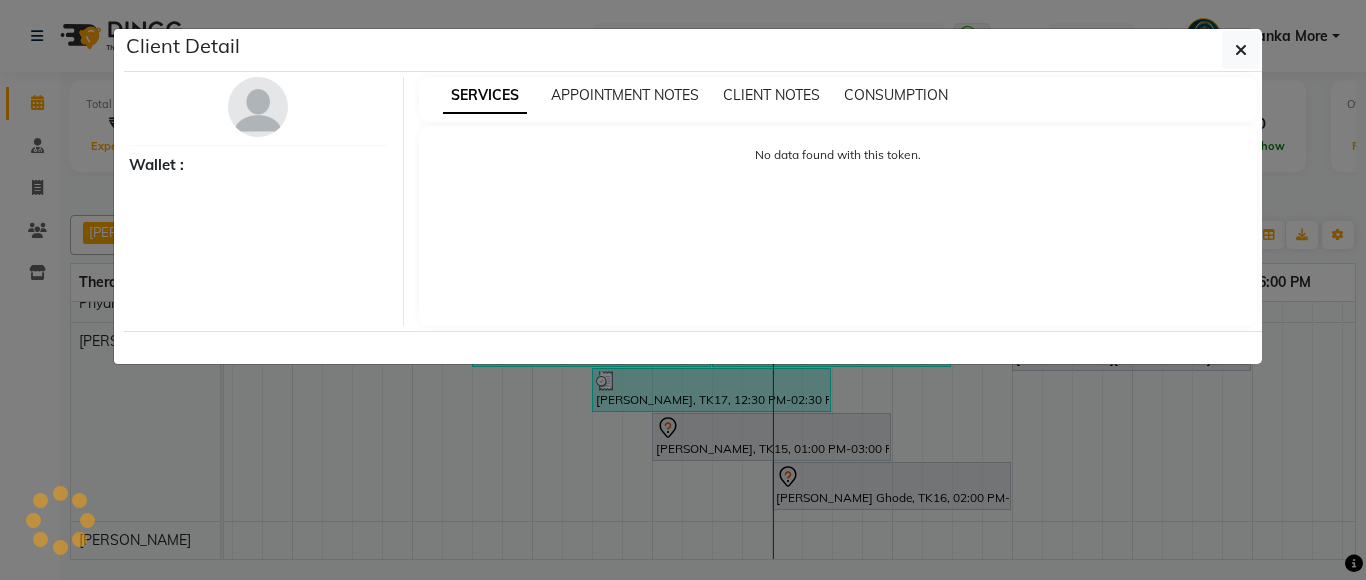 select on "7" 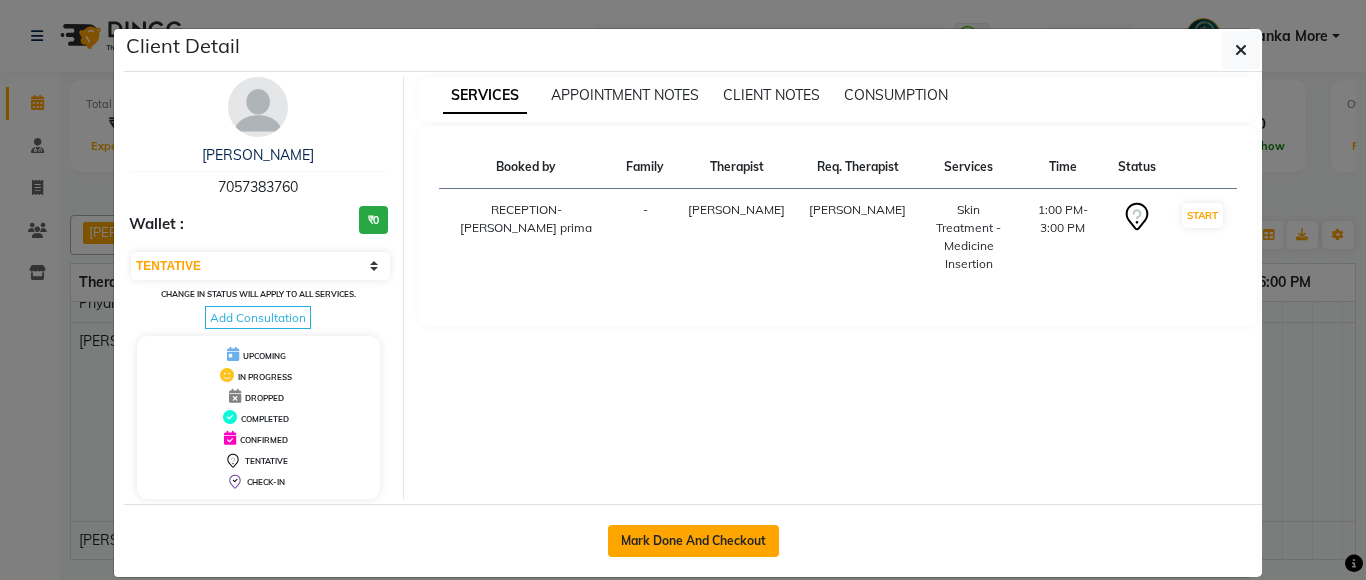 click on "Mark Done And Checkout" 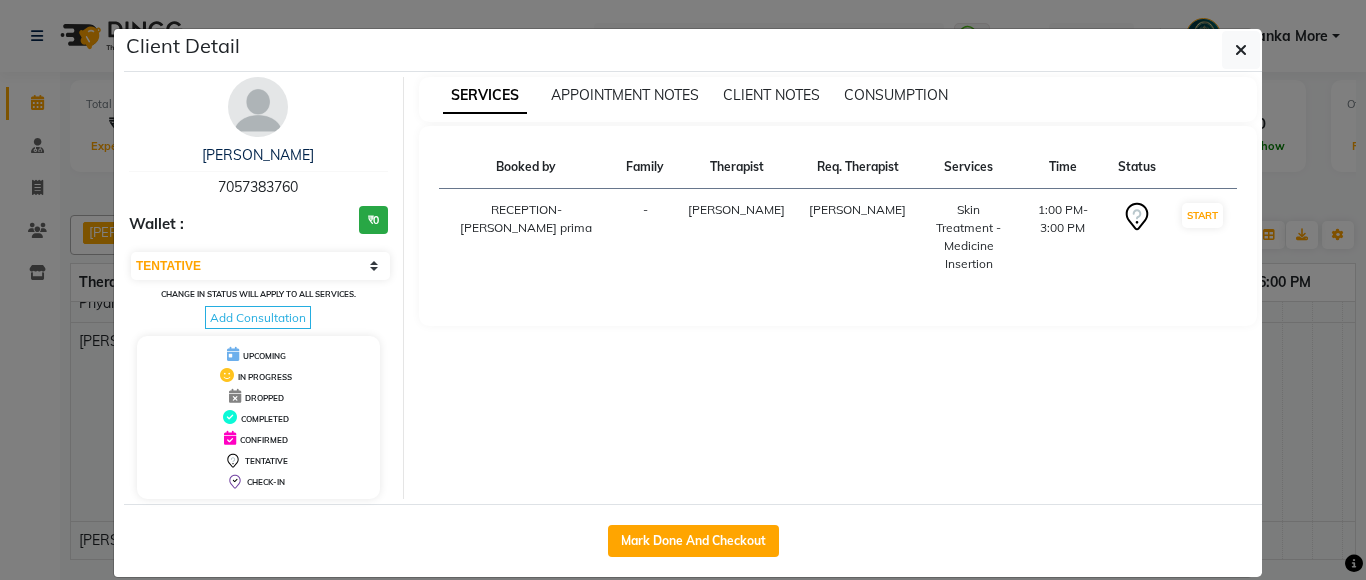 select on "service" 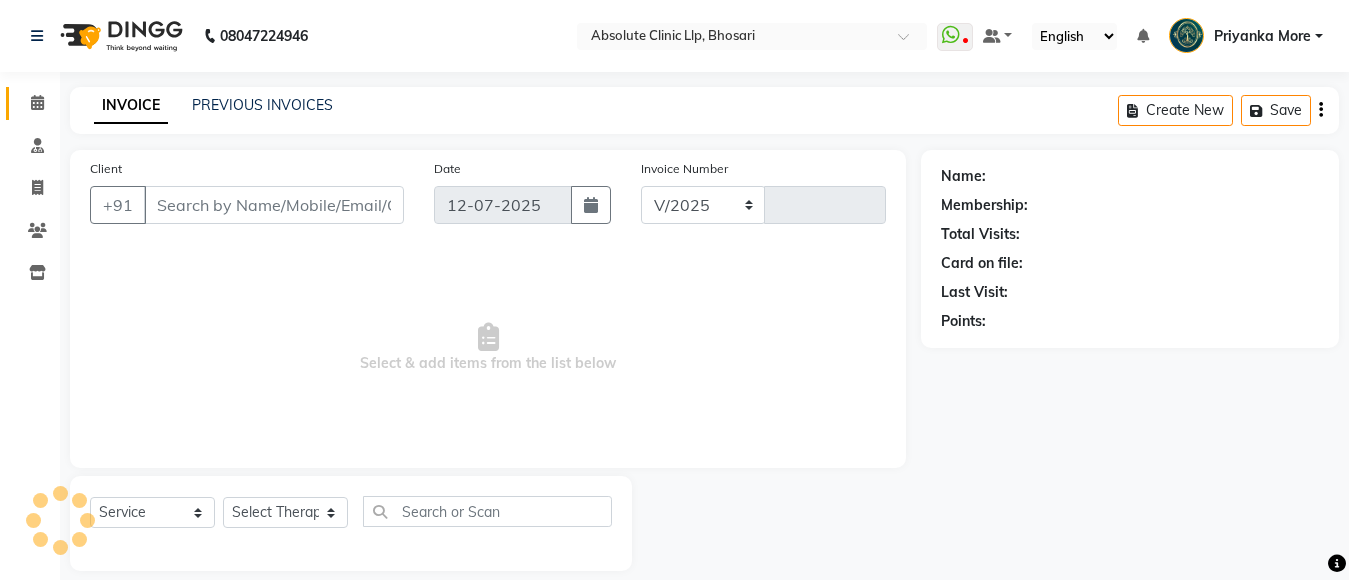 select on "4706" 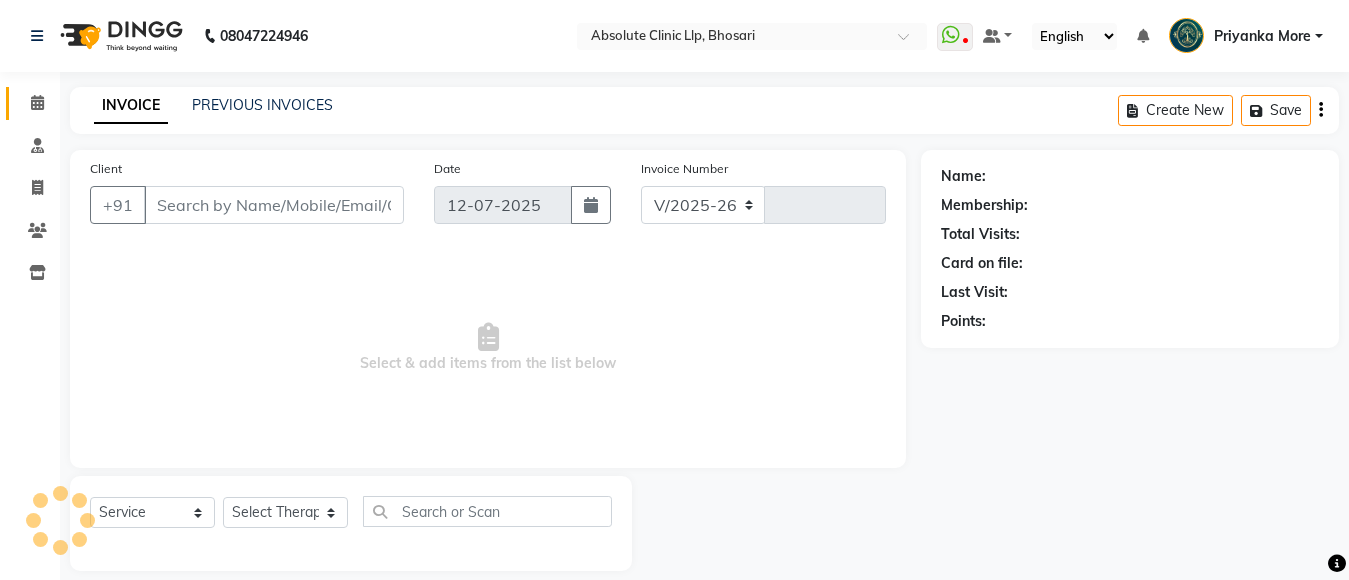 type on "1544" 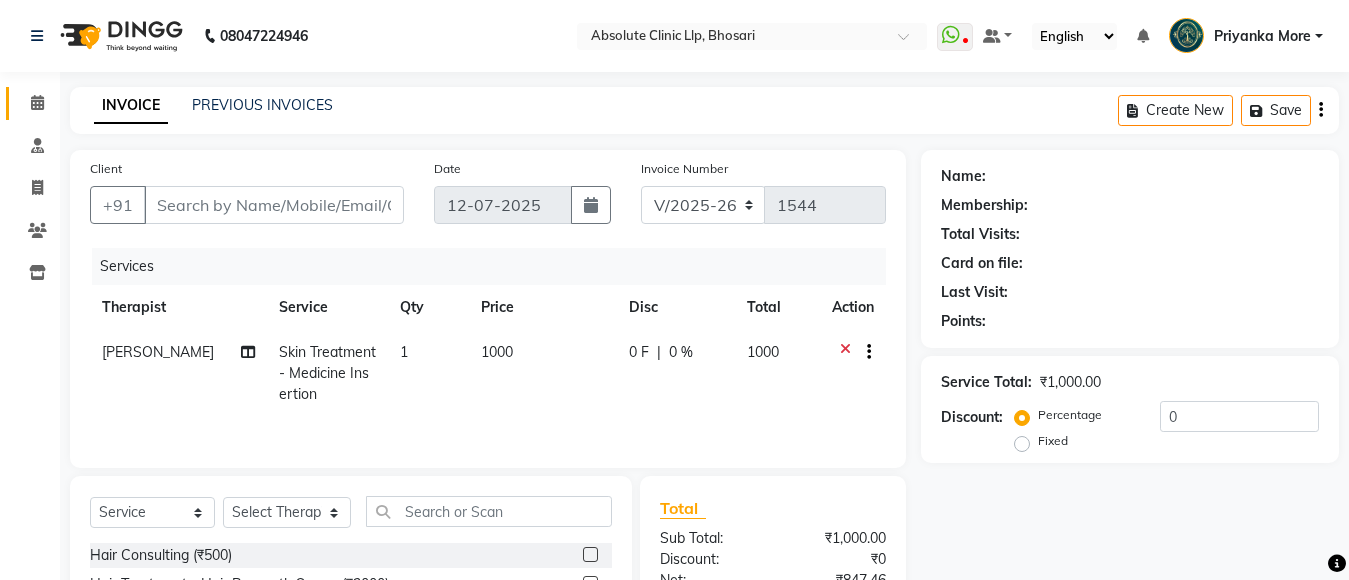 type on "7057383760" 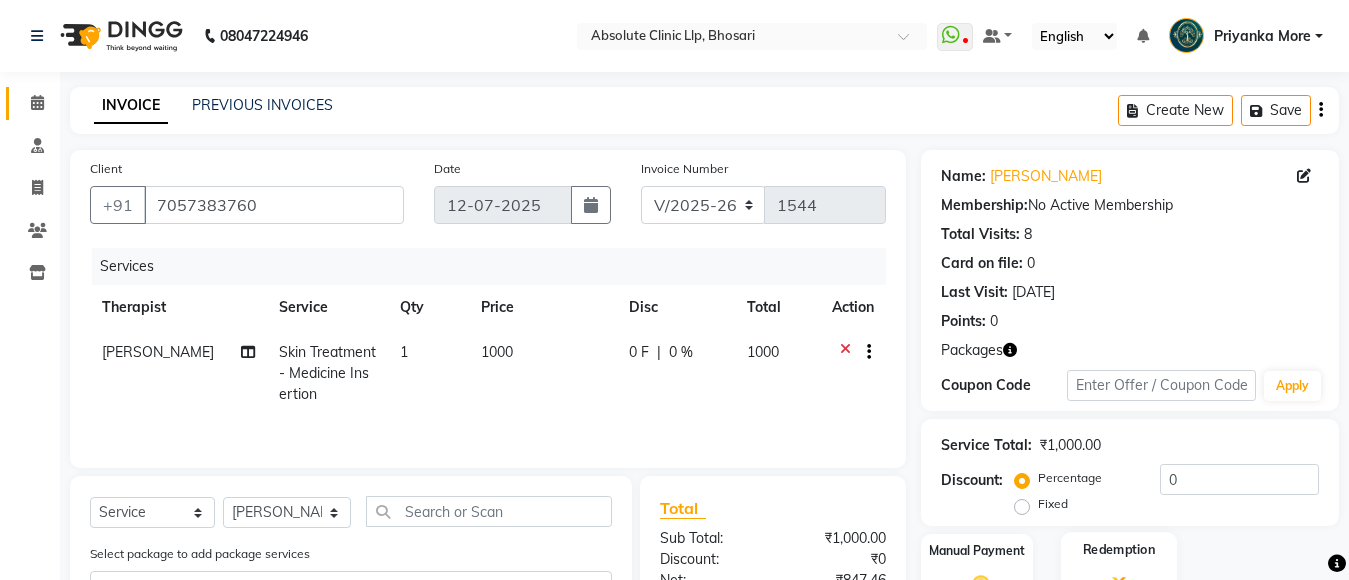 scroll, scrollTop: 100, scrollLeft: 0, axis: vertical 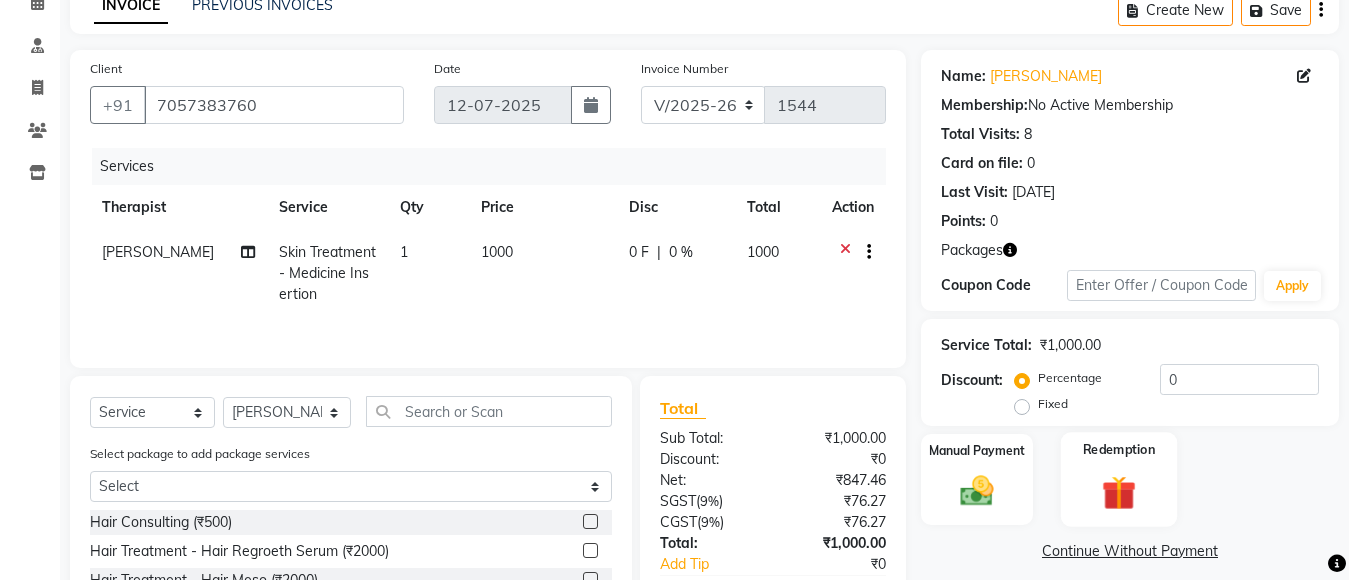 click 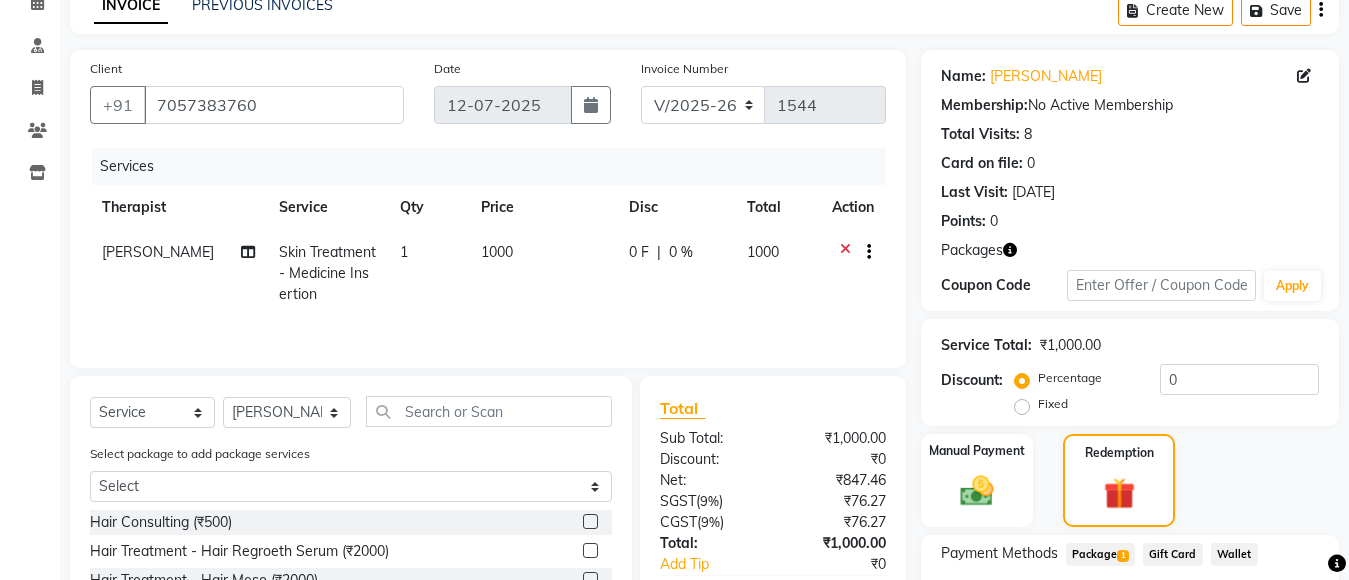 click on "Skin Treatment - Medicine Insertion" 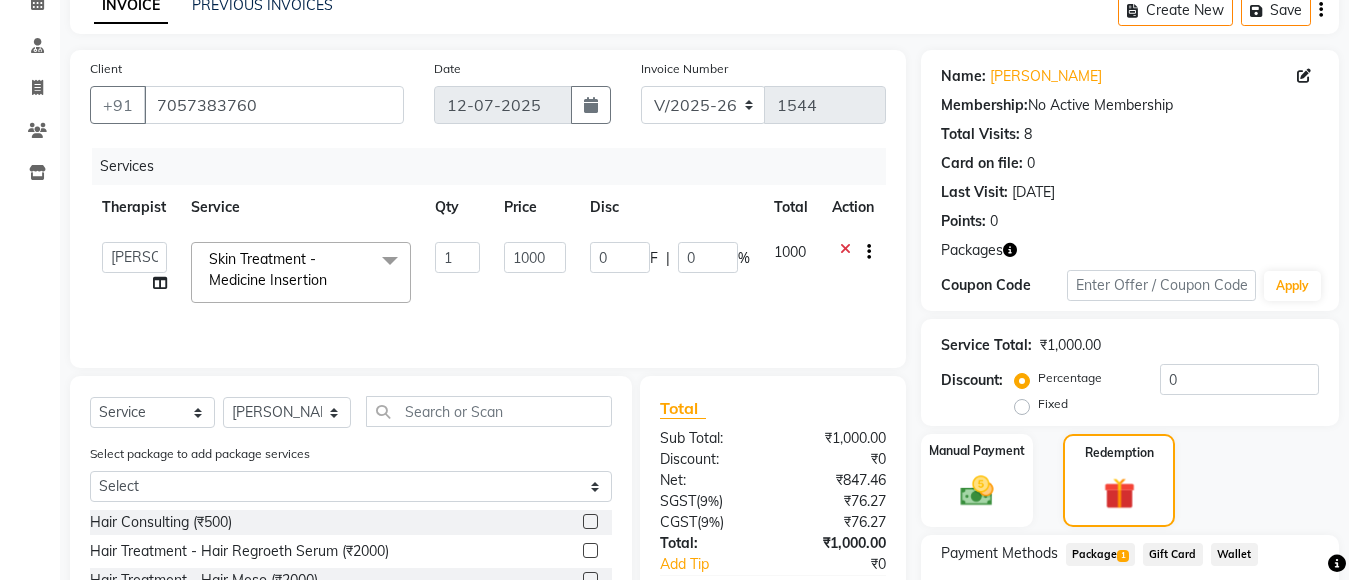 click on "Skin Treatment - Medicine Insertion" 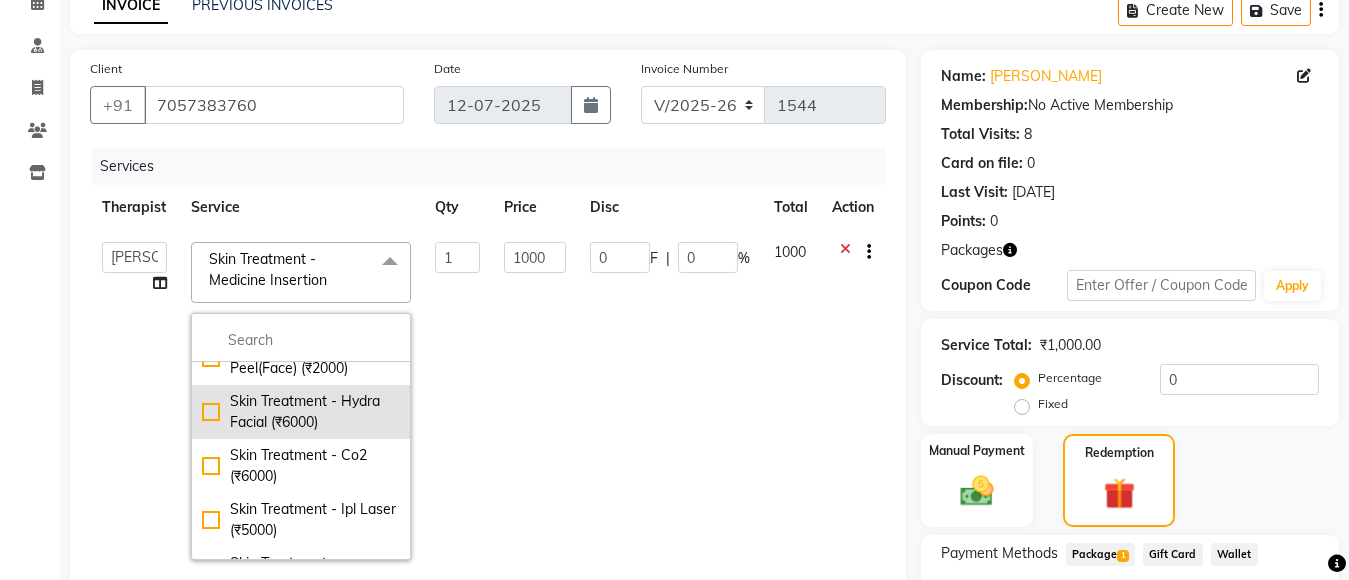 scroll, scrollTop: 700, scrollLeft: 0, axis: vertical 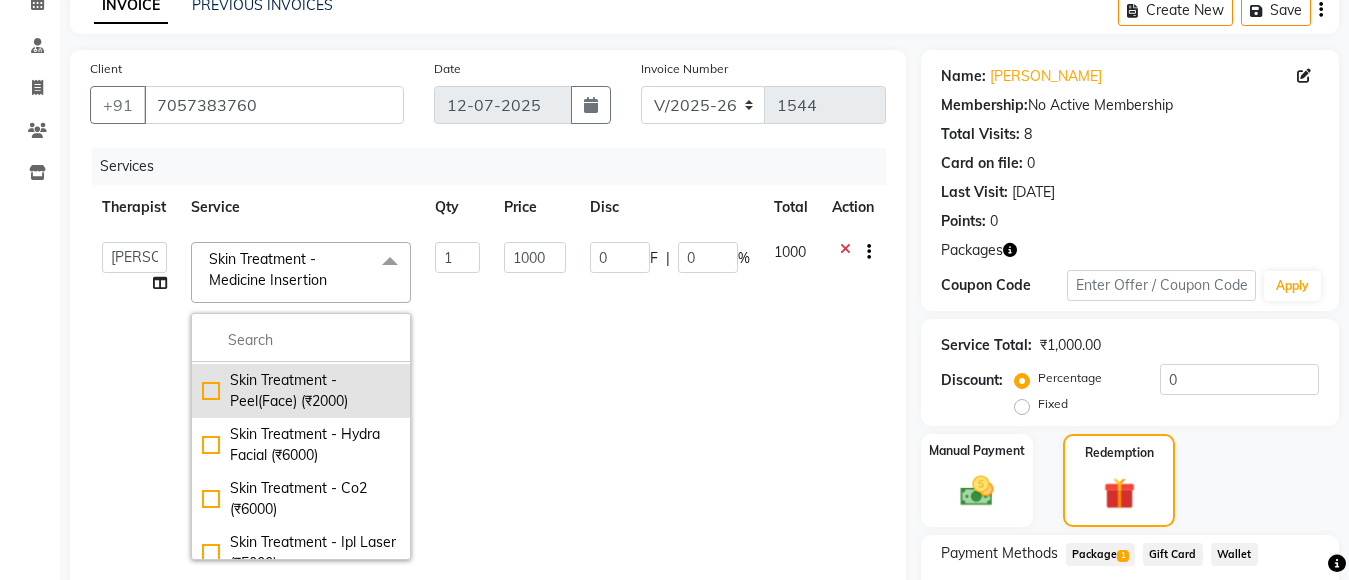 click on "Skin Treatment - Peel(Face) (₹2000)" 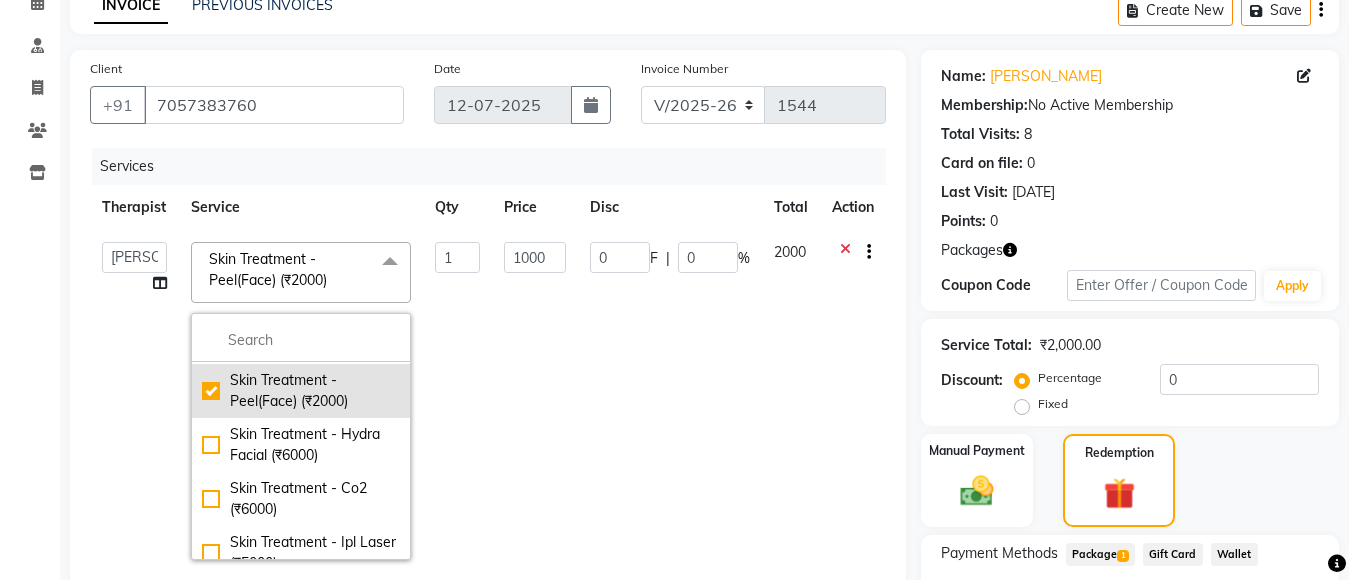 checkbox on "true" 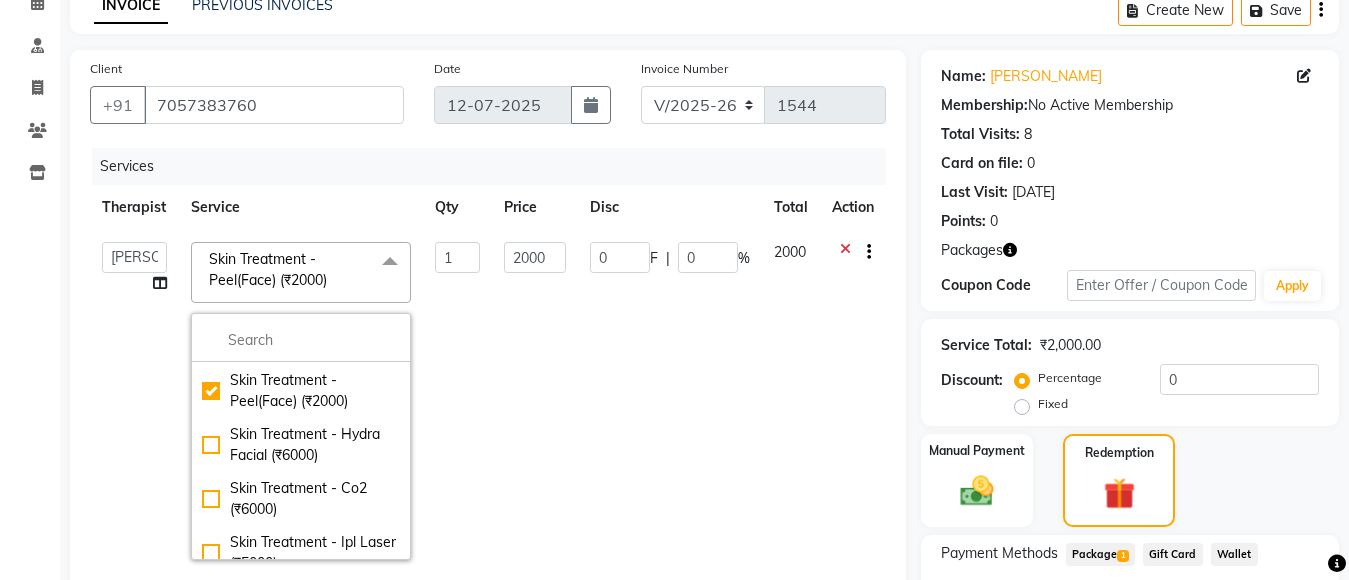 click on "Package  1" 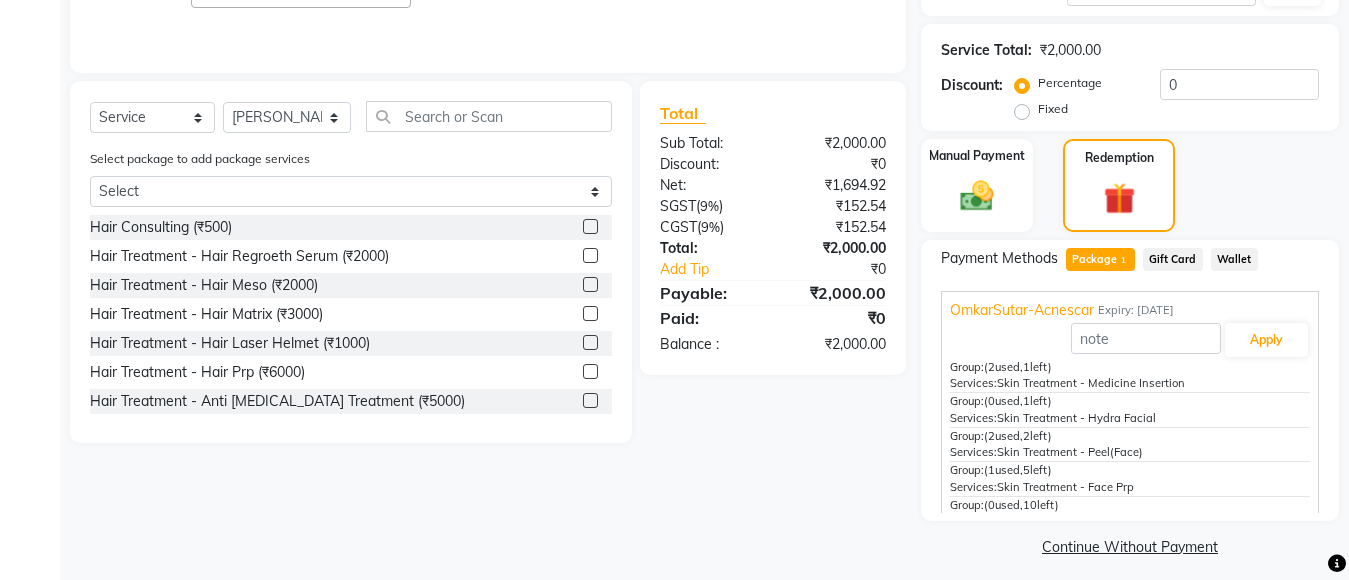 scroll, scrollTop: 400, scrollLeft: 0, axis: vertical 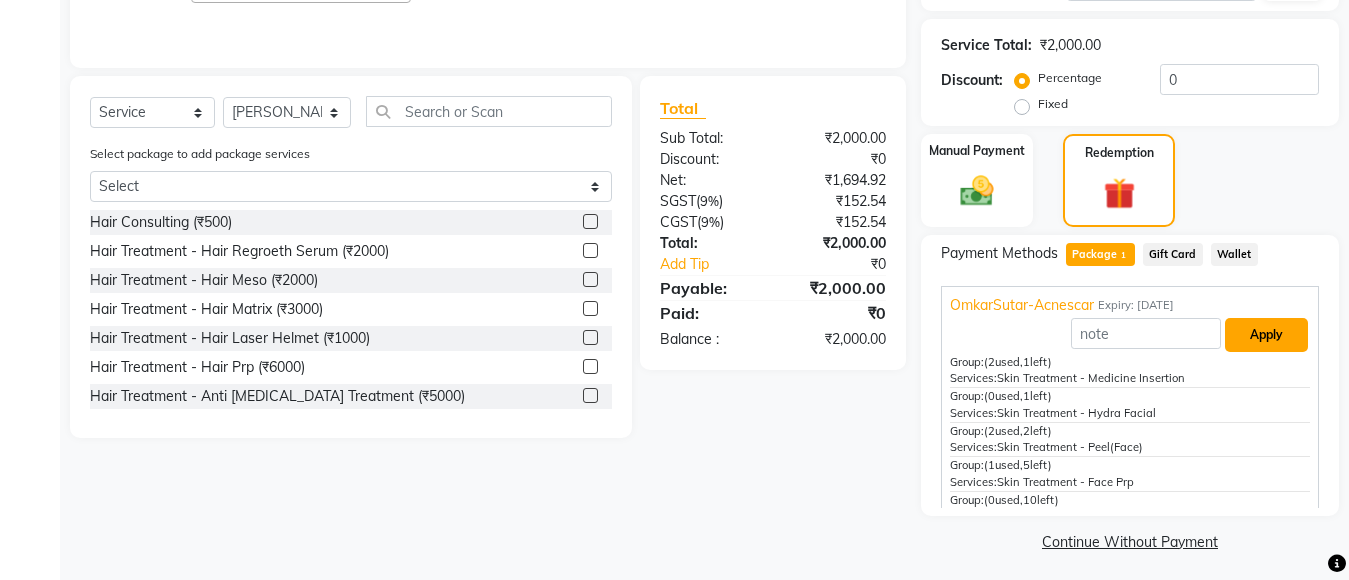 click on "Apply" at bounding box center (1266, 335) 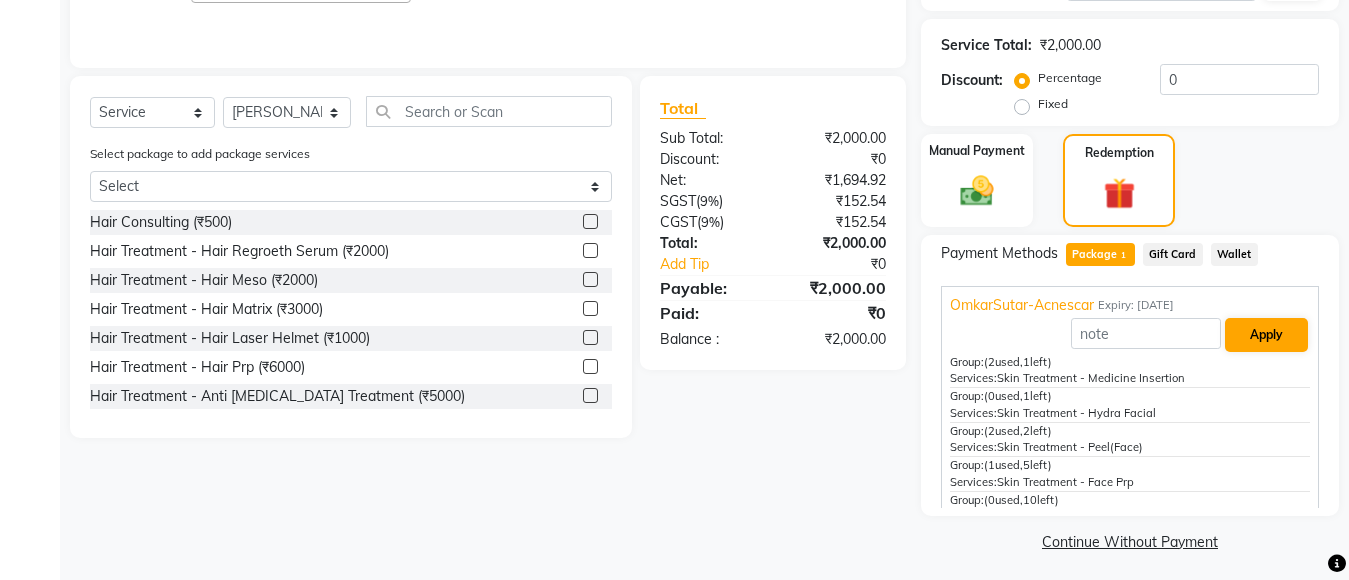 type on "196.8" 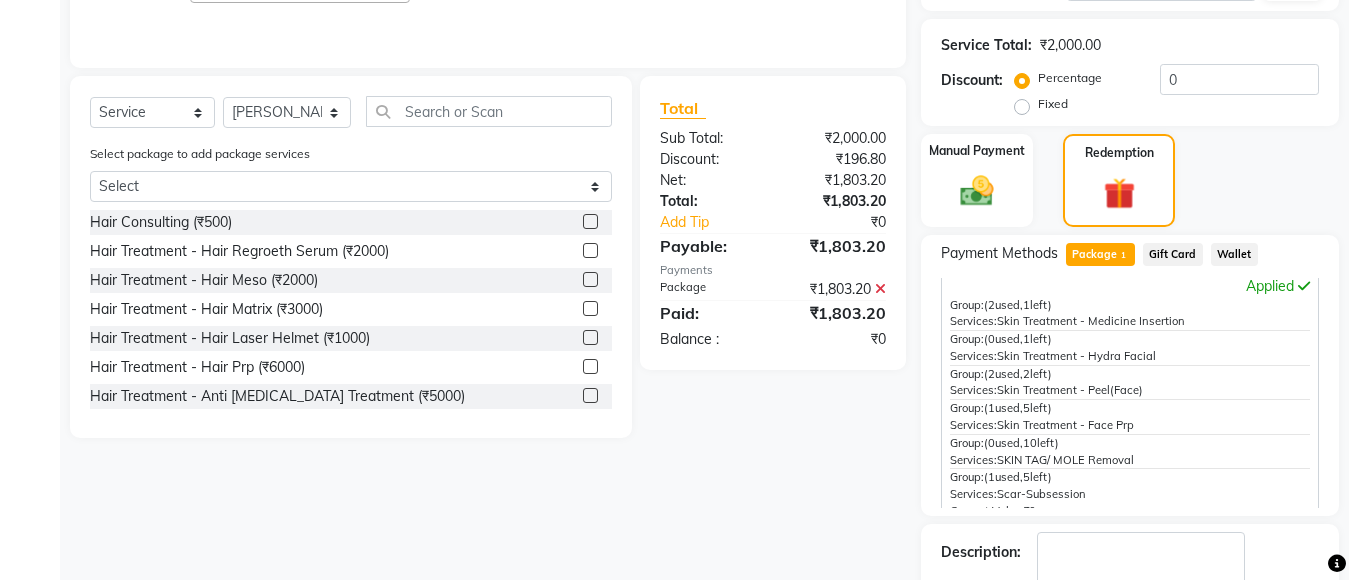 scroll, scrollTop: 61, scrollLeft: 0, axis: vertical 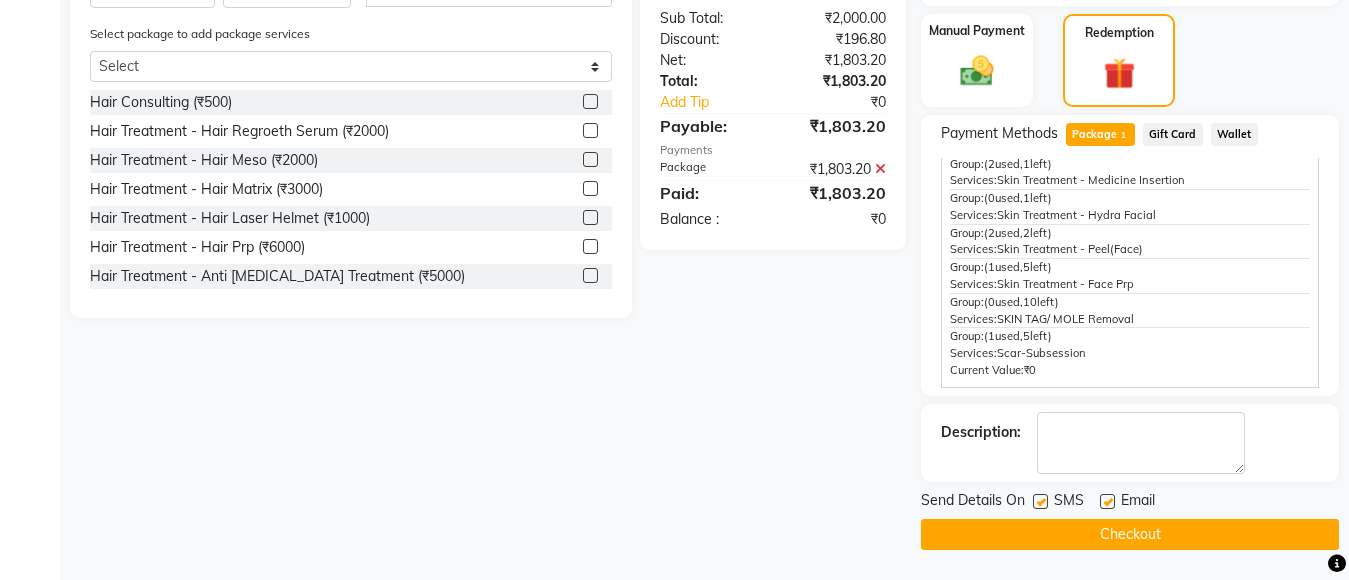 click on "Checkout" 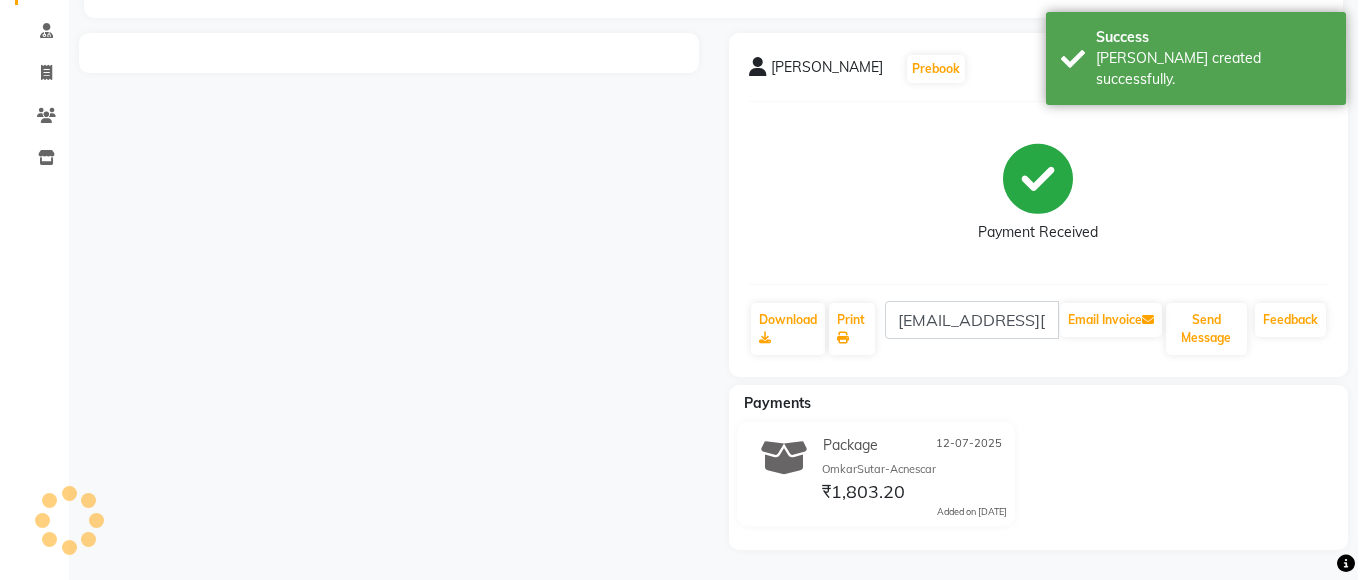 scroll, scrollTop: 0, scrollLeft: 0, axis: both 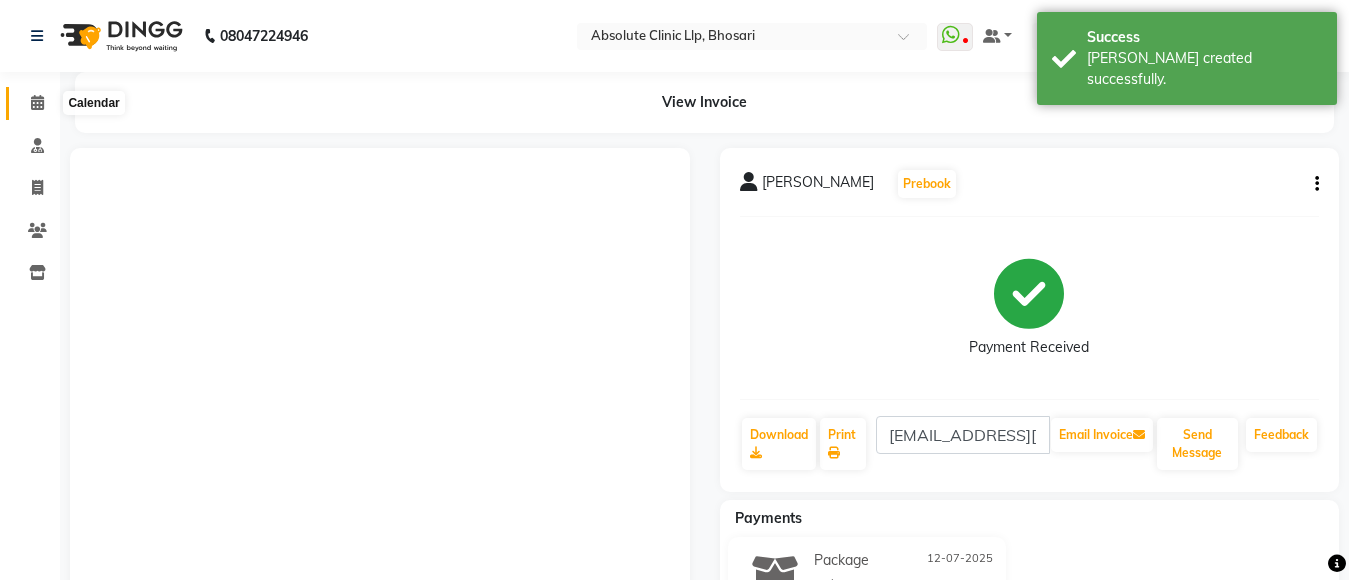 click 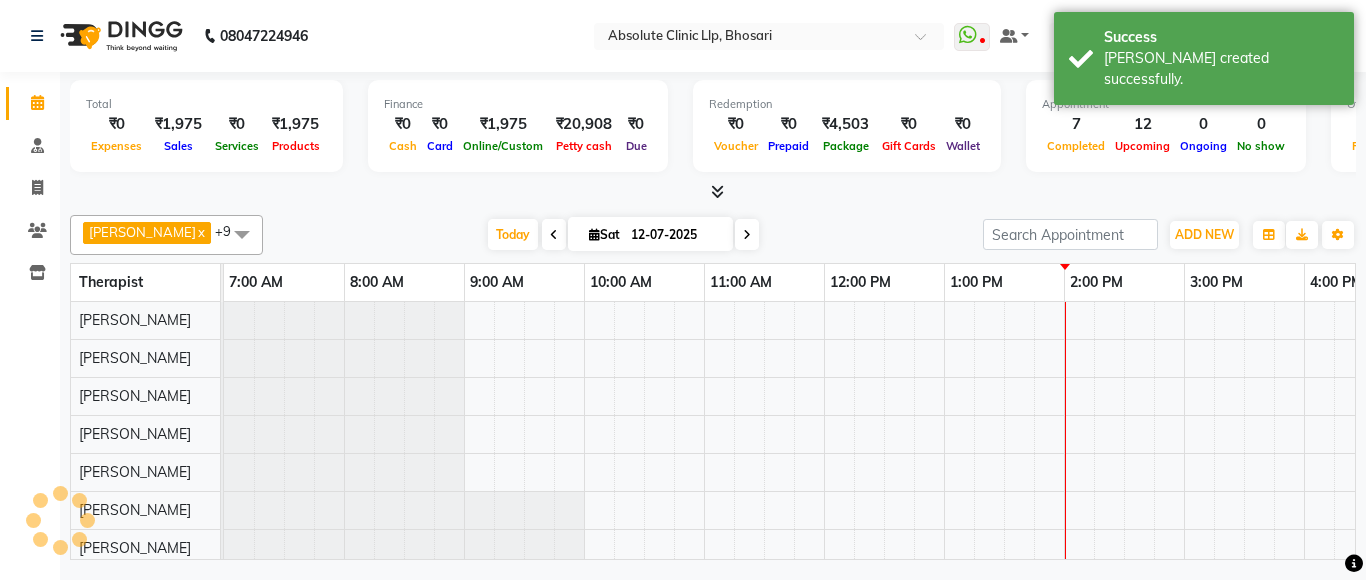 scroll, scrollTop: 0, scrollLeft: 0, axis: both 